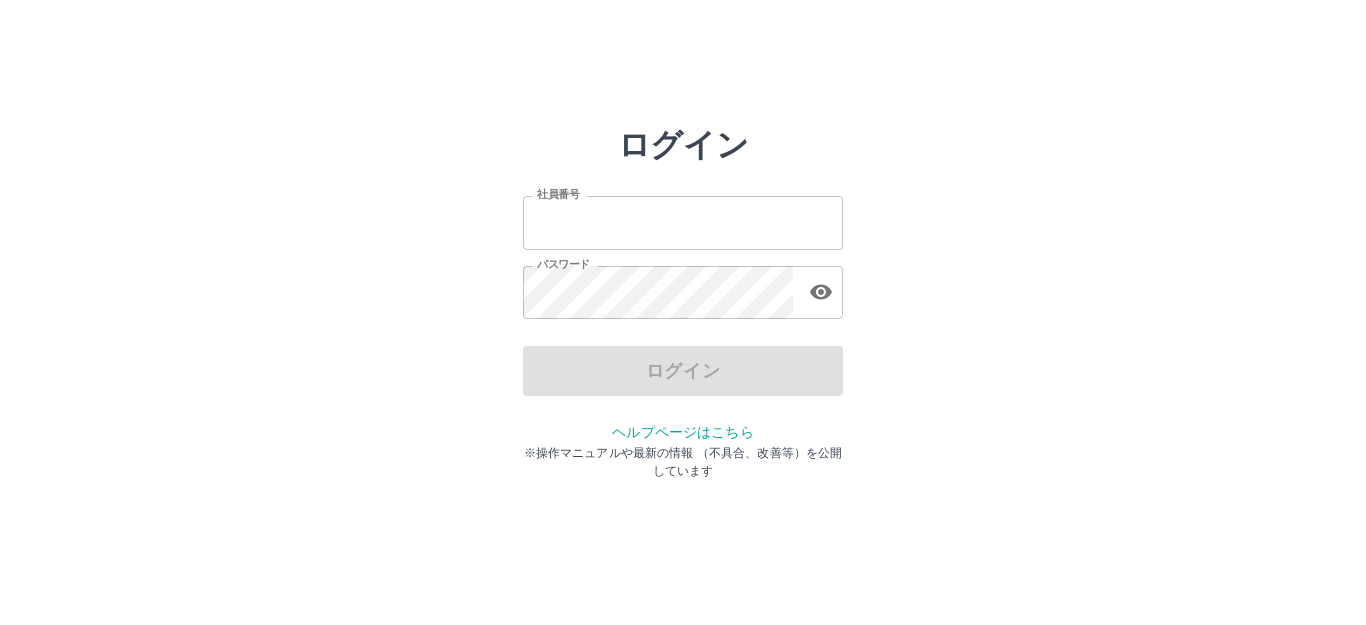 scroll, scrollTop: 0, scrollLeft: 0, axis: both 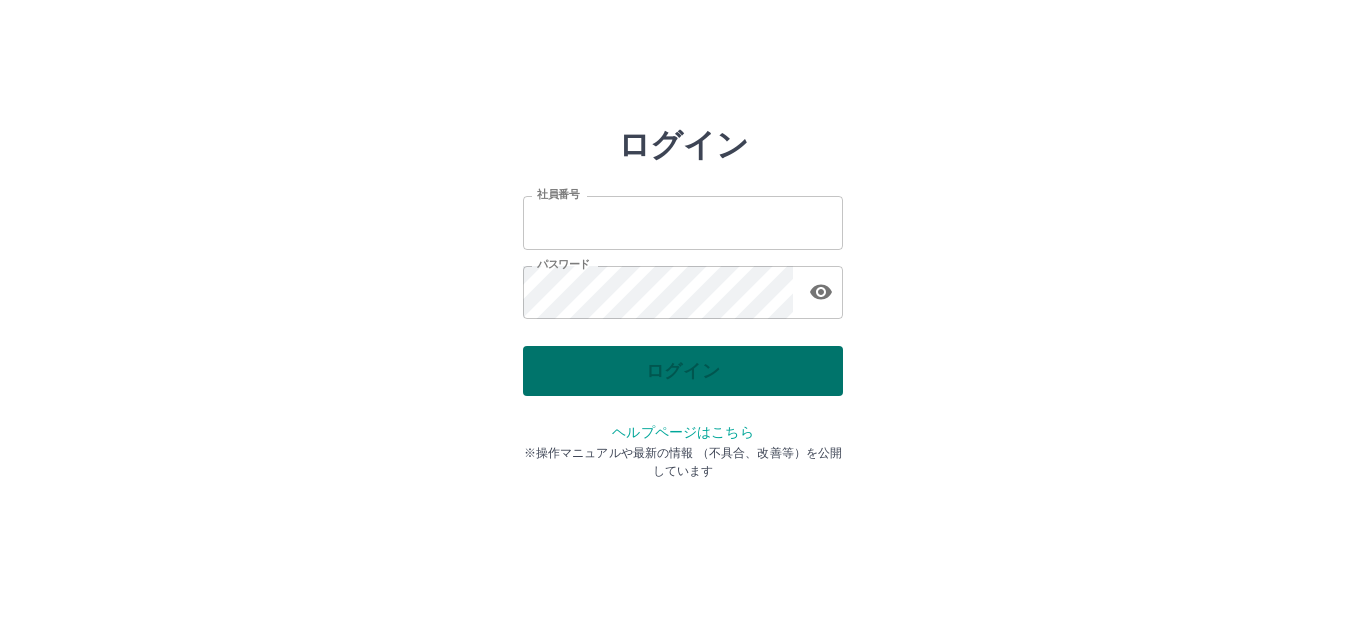 type on "*******" 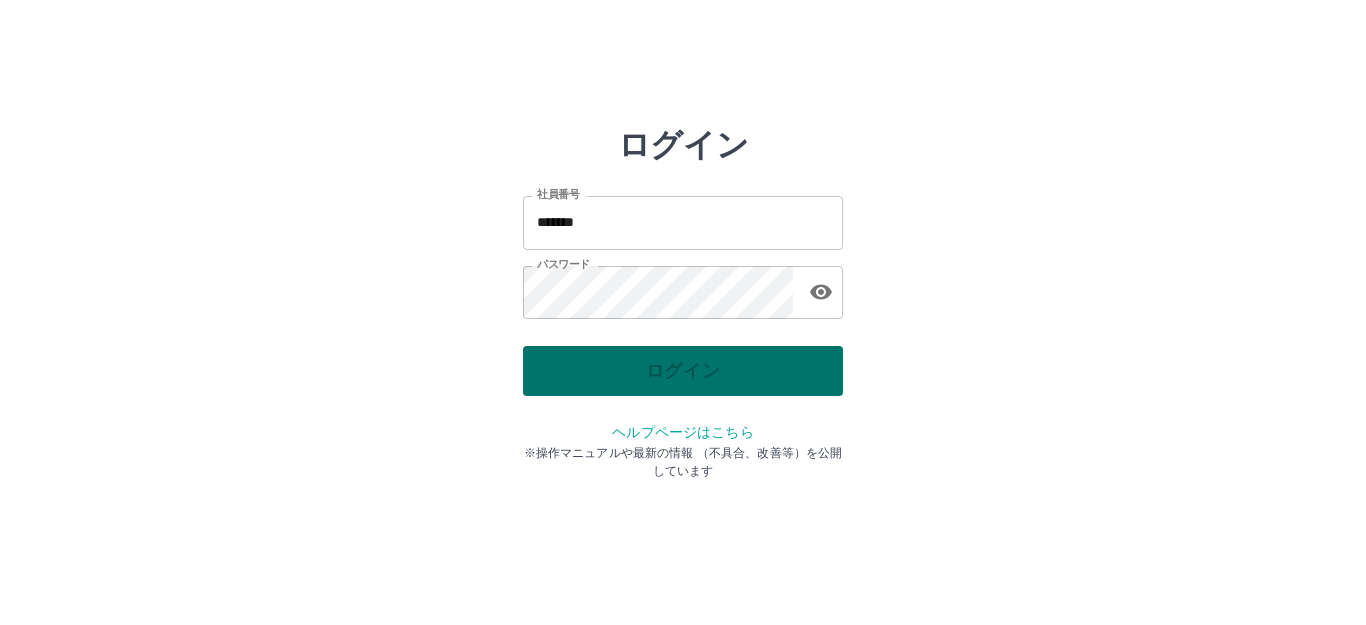 click on "ログイン" at bounding box center [683, 371] 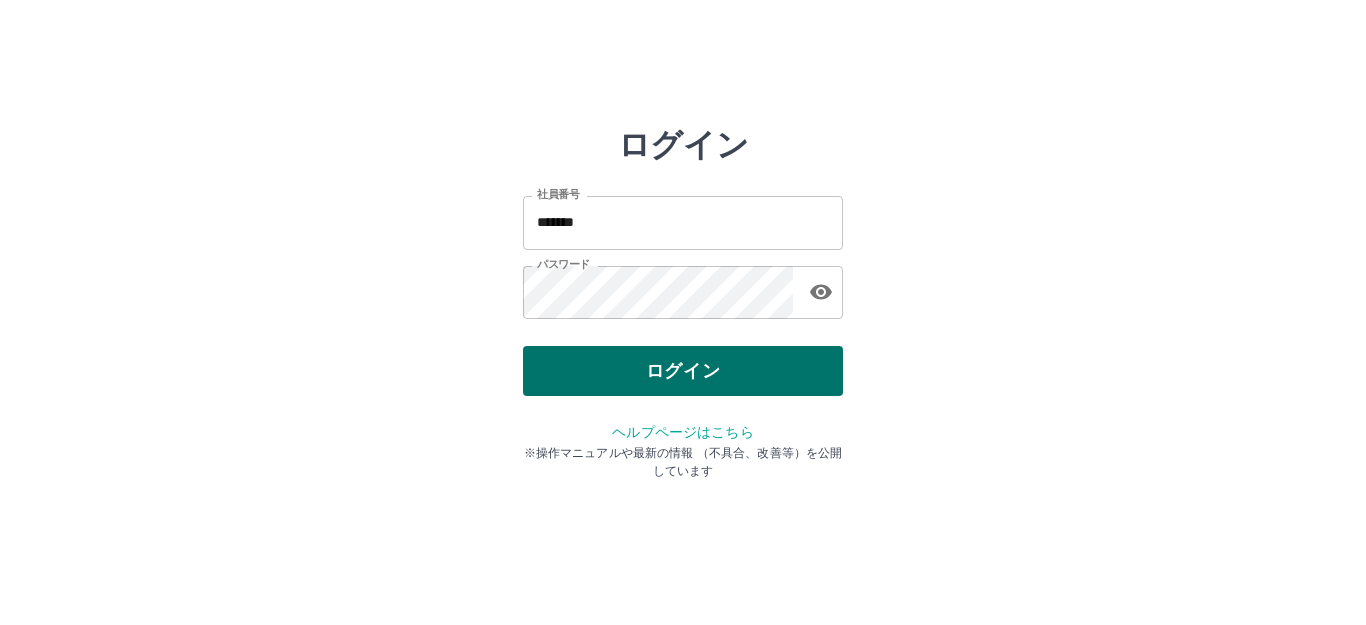 click on "ログイン" at bounding box center [683, 371] 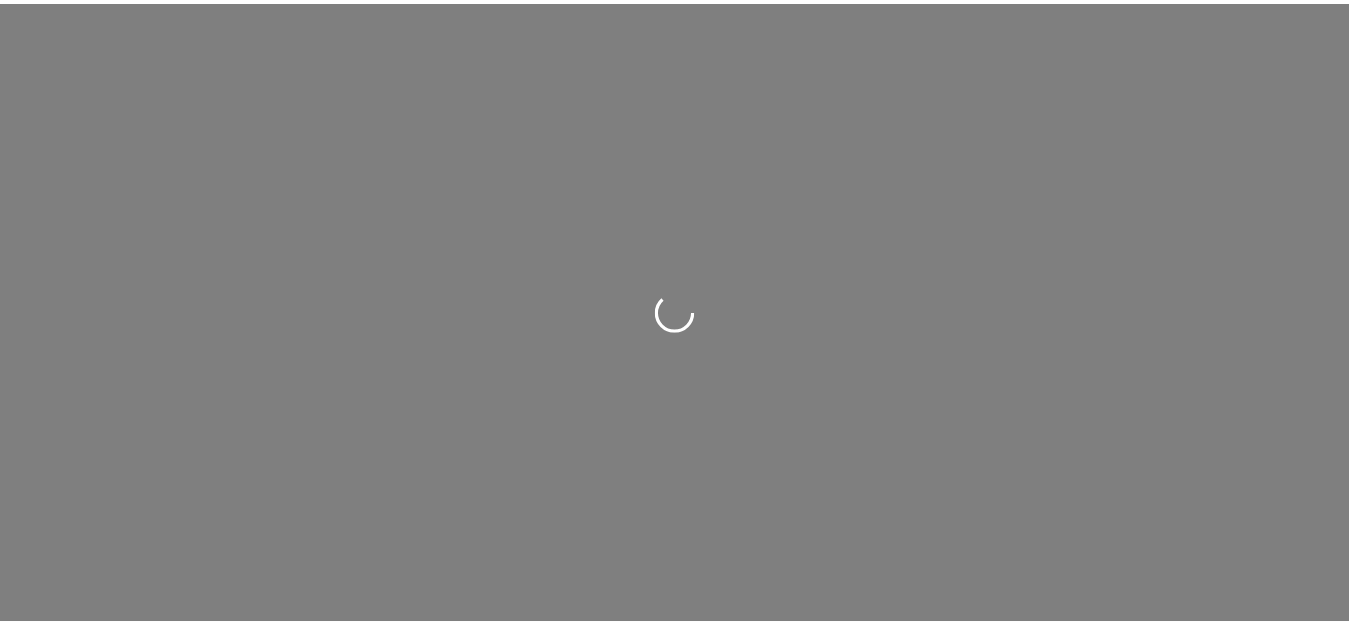 scroll, scrollTop: 0, scrollLeft: 0, axis: both 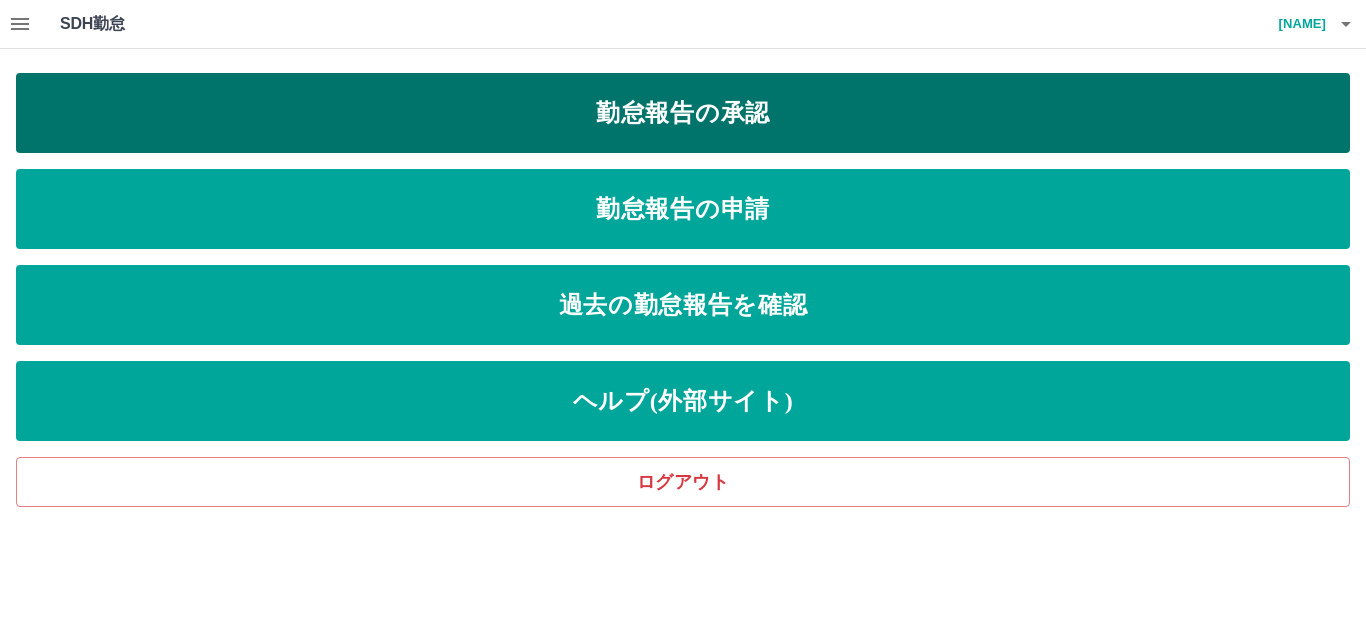 click on "勤怠報告の承認" at bounding box center (683, 113) 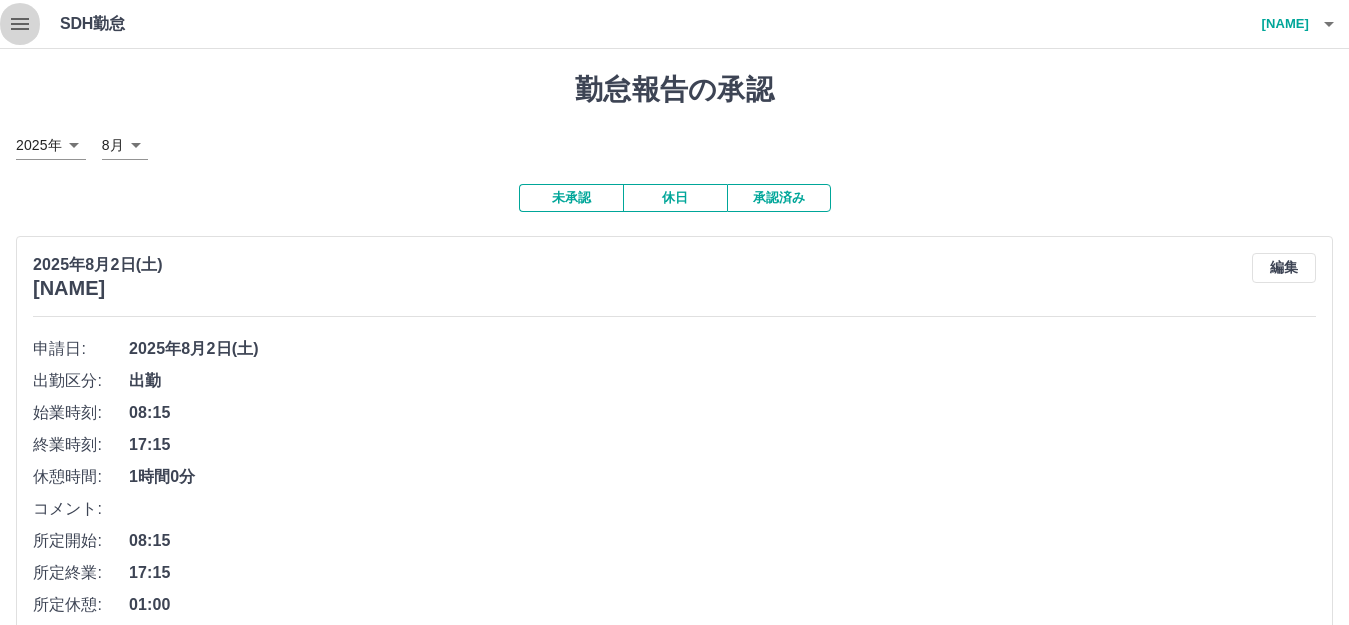click at bounding box center (20, 24) 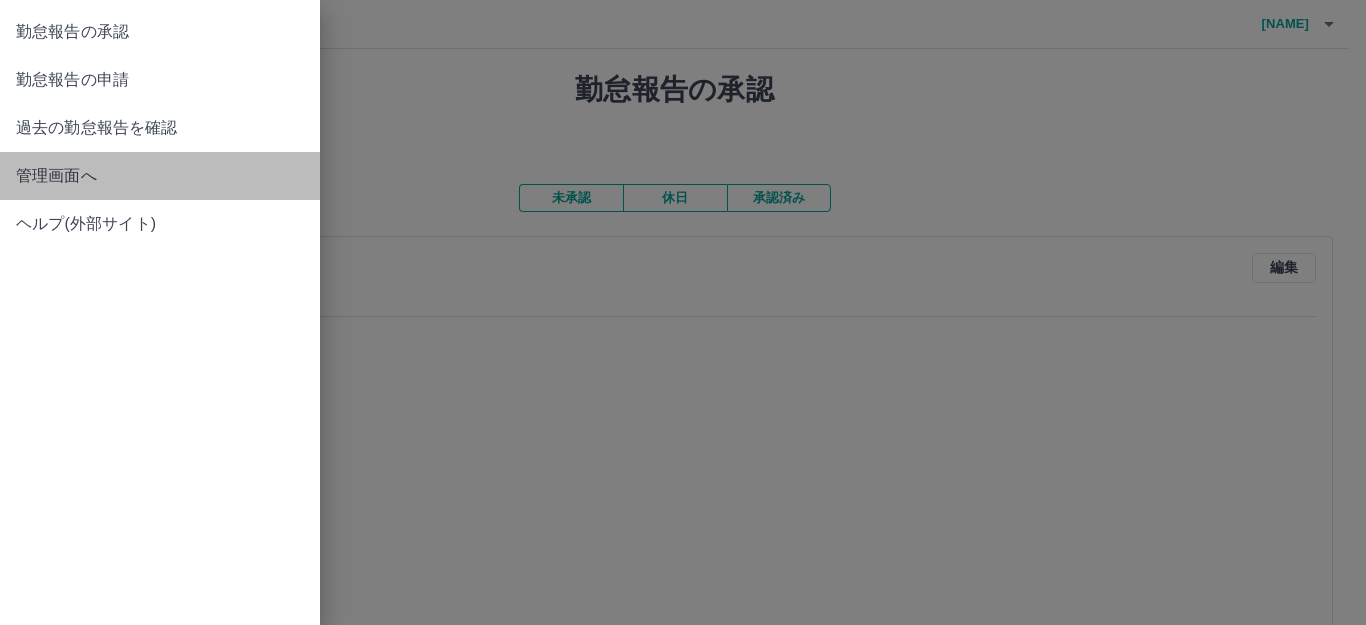 click on "管理画面へ" at bounding box center (160, 176) 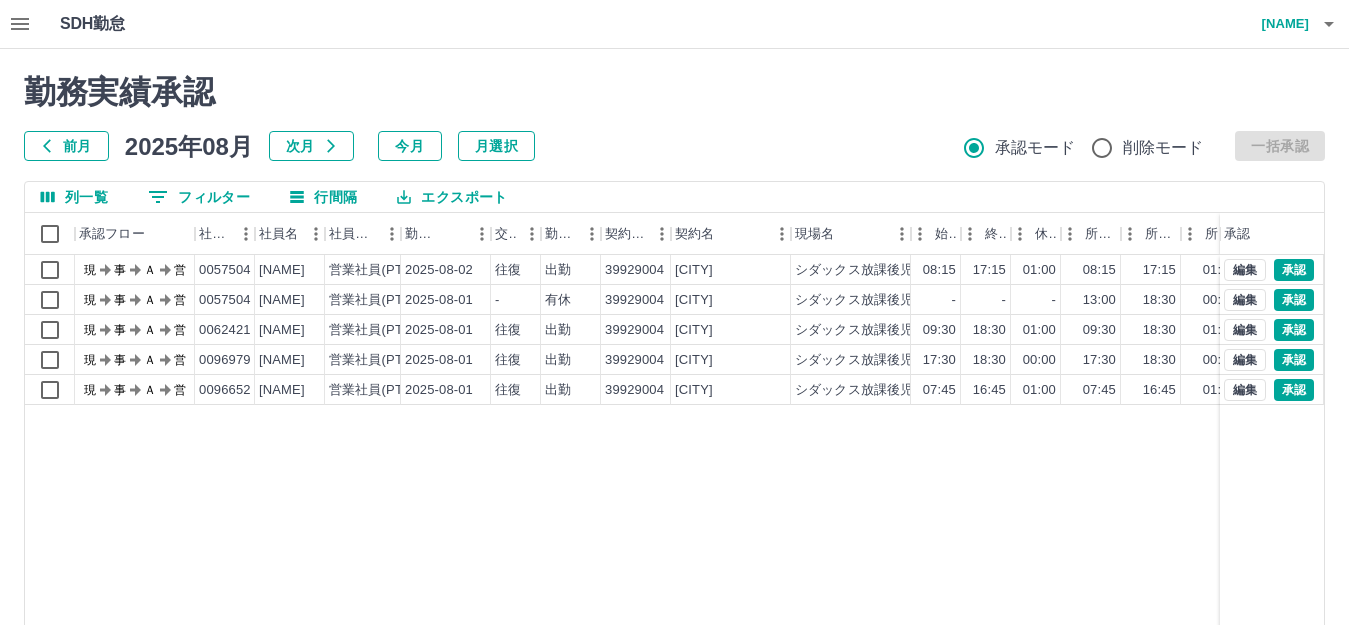 click on "前月" at bounding box center [66, 146] 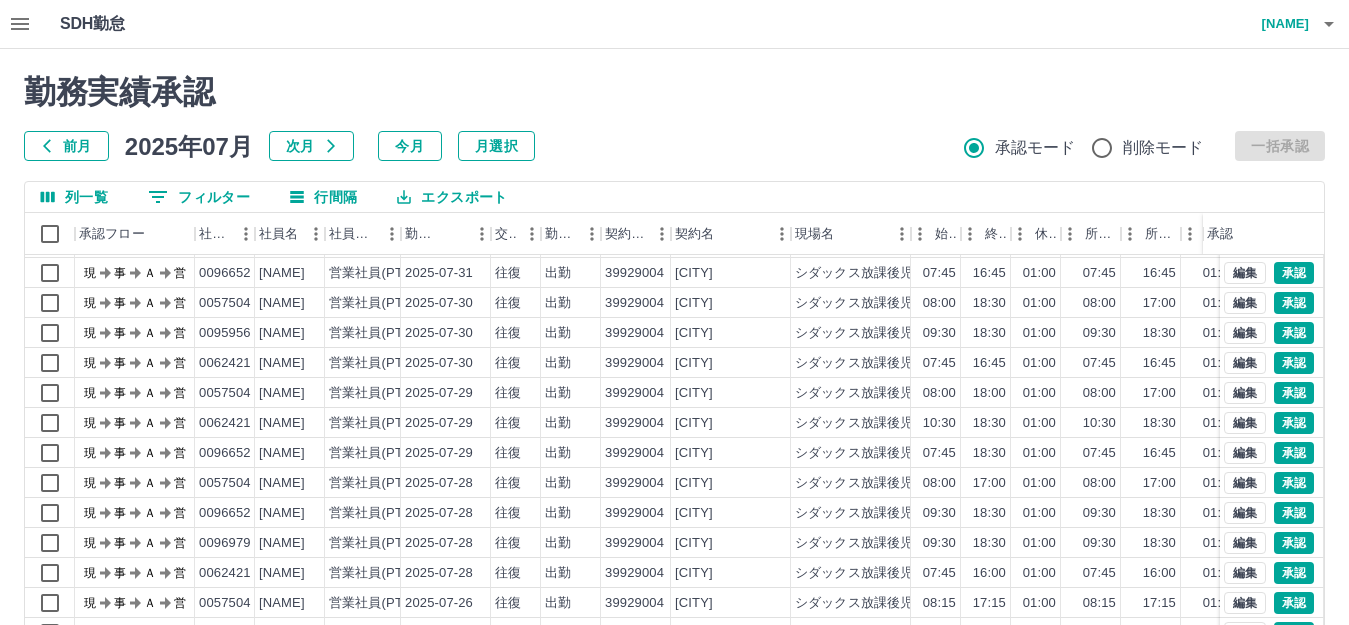 scroll, scrollTop: 104, scrollLeft: 0, axis: vertical 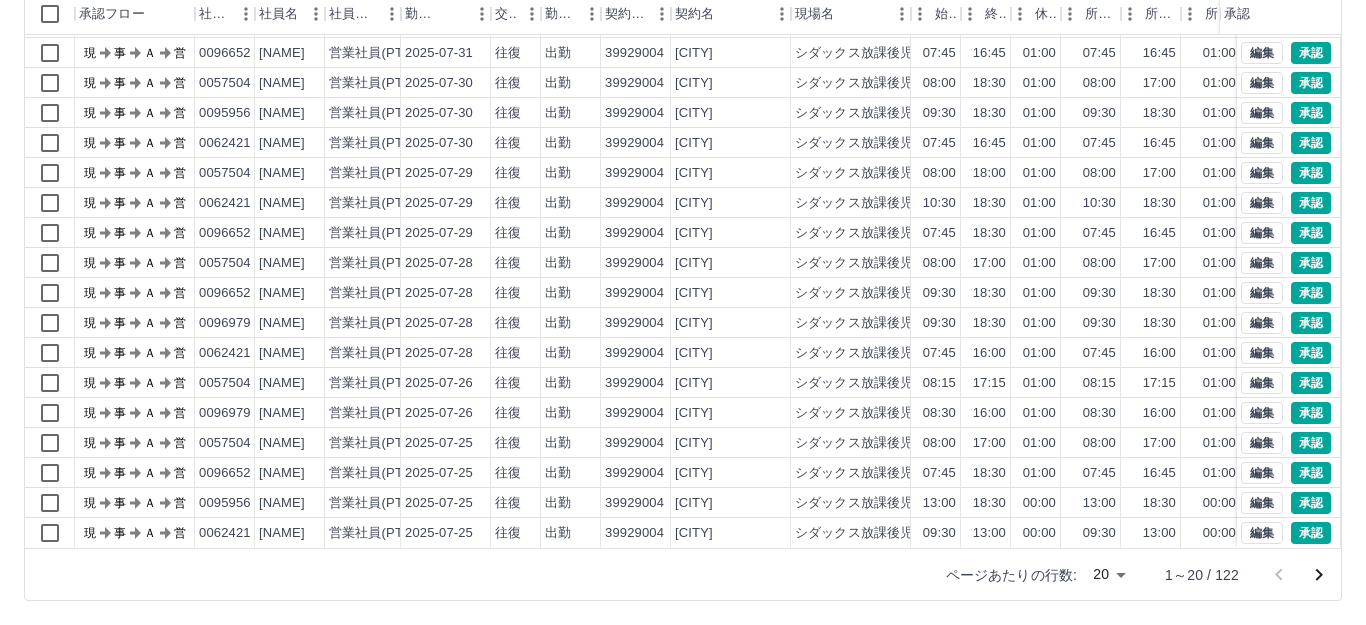 click on "SDH勤怠 石丸　牧子 勤務実績承認 前月 2025年07月 次月 今月 月選択 承認モード 削除モード 一括承認 列一覧 0 フィルター 行間隔 エクスポート 承認フロー 社員番号 社員名 社員区分 勤務日 交通費 勤務区分 契約コード 契約名 現場名 始業 終業 休憩 所定開始 所定終業 所定休憩 拘束 勤務 遅刻等 コメント ステータス 承認 現 事 Ａ 営 0062421 佐藤　藍 営業社員(PT契約) 2025-07-31 往復 出勤 39929004 [CITY] シダックス放課後児童クラブ　草津 13:00 18:30 00:00 13:00 18:30 00:00 05:30 05:30 00:00 現場責任者承認待 現 事 Ａ 営 0095956 宮本　明美 営業社員(PT契約) 2025-07-31 往復 出勤 39929004 [CITY] シダックス放課後児童クラブ　草津 09:30 18:30 01:00 09:30 18:30 01:00 09:00 08:00 00:00 現場責任者承認待 現 事 Ａ 営 0096652 桑原　由佳子 営業社員(PT契約) 2025-07-31 往復 出勤 39929004 [CITY] 07:45 16:45 現" at bounding box center [683, 202] 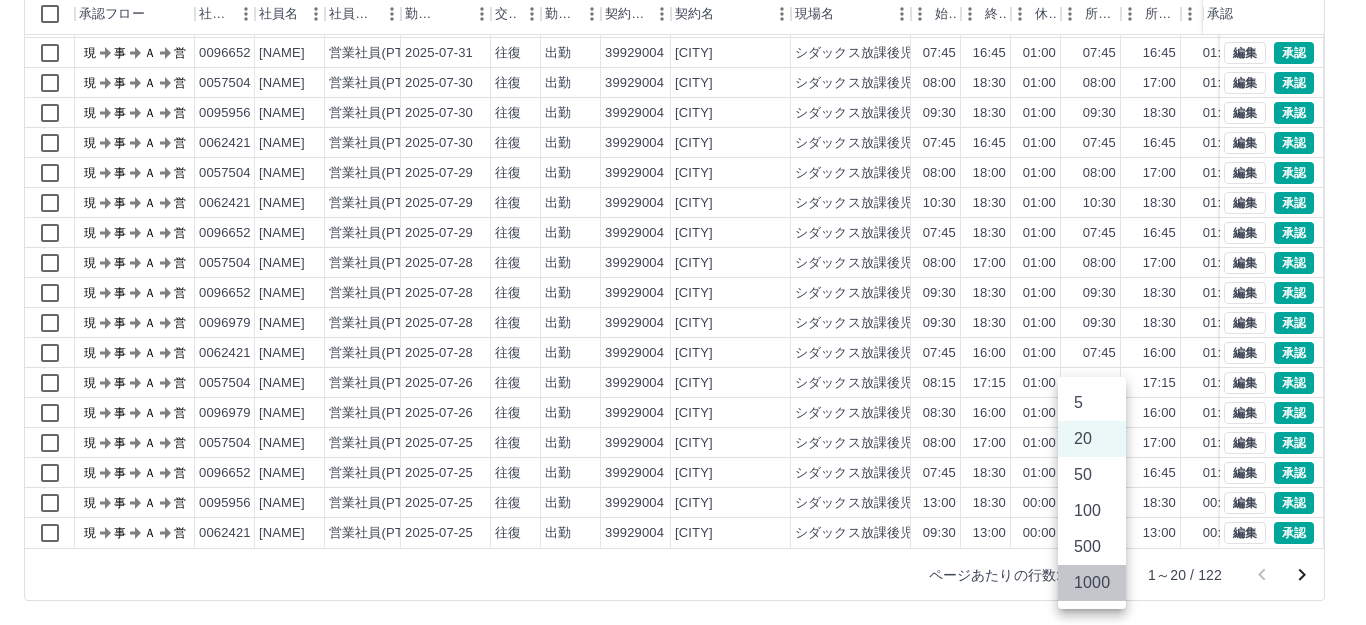 click on "1000" at bounding box center [1092, 583] 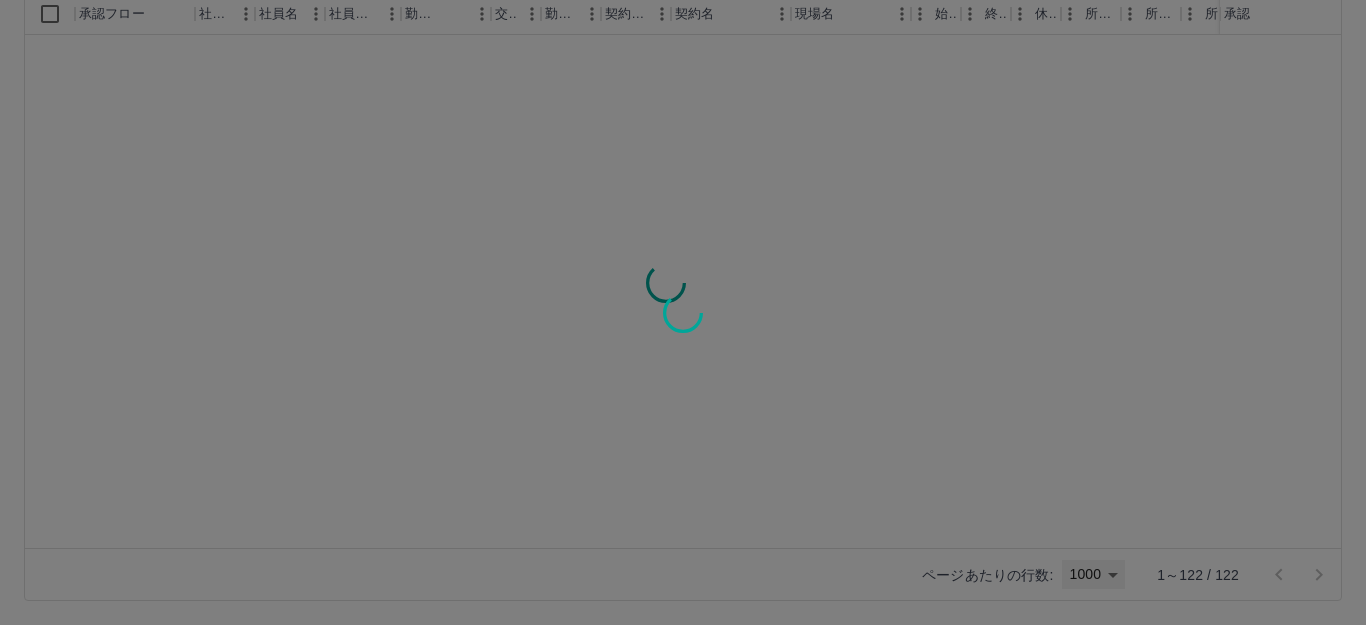 type on "****" 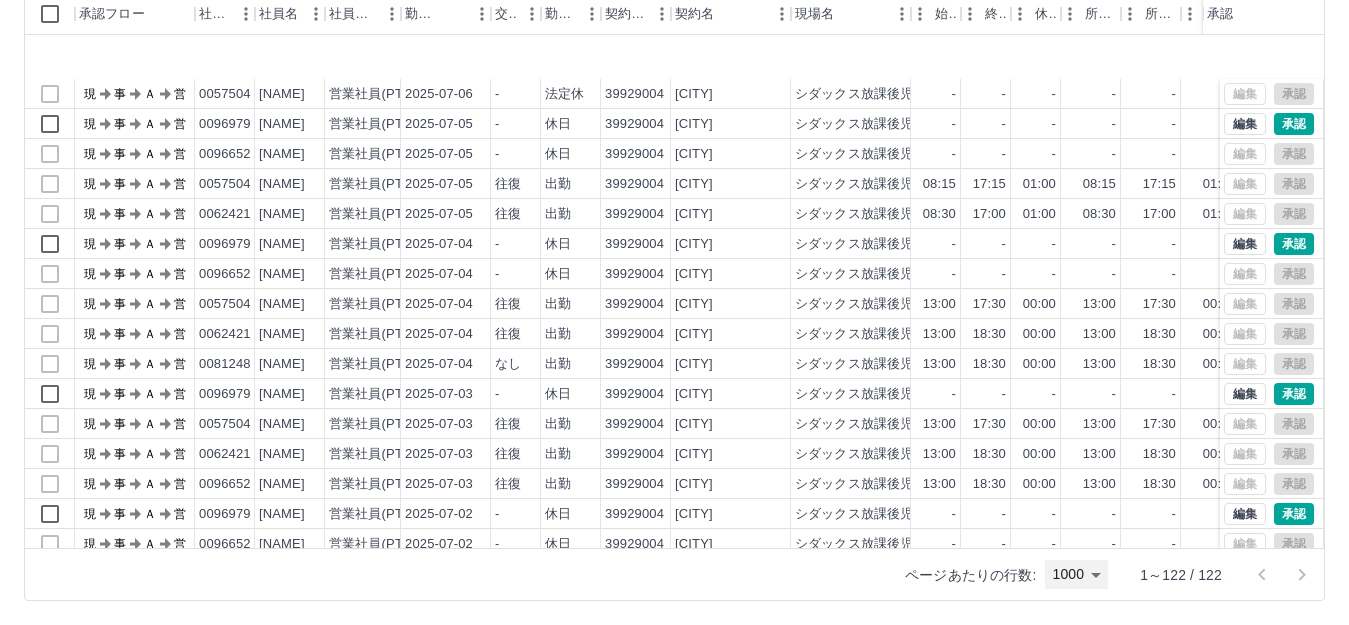 scroll, scrollTop: 3164, scrollLeft: 0, axis: vertical 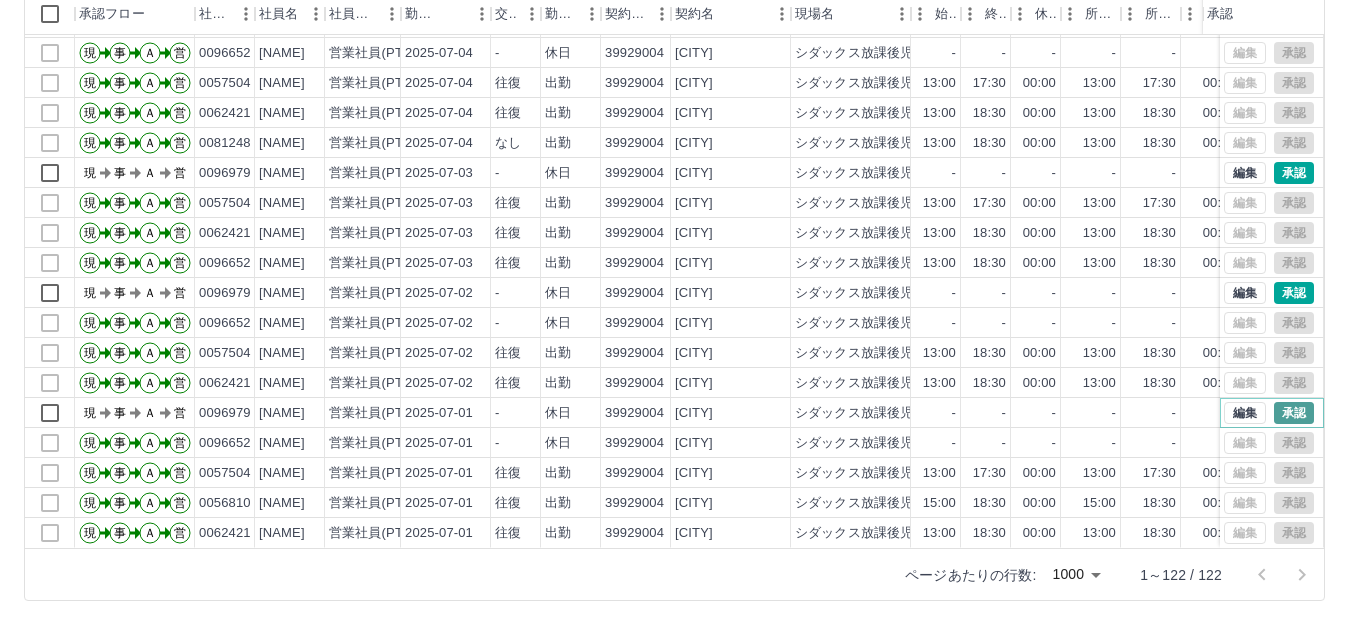 click on "承認" at bounding box center [1294, 413] 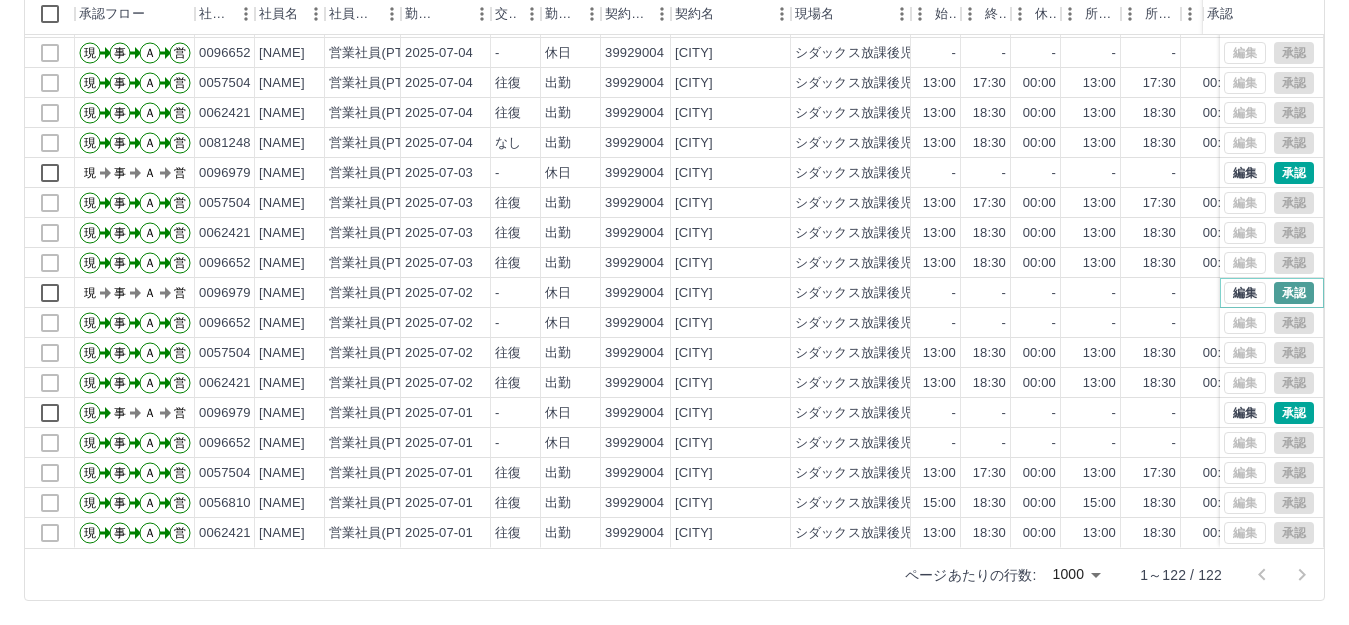 click on "承認" at bounding box center (1294, 293) 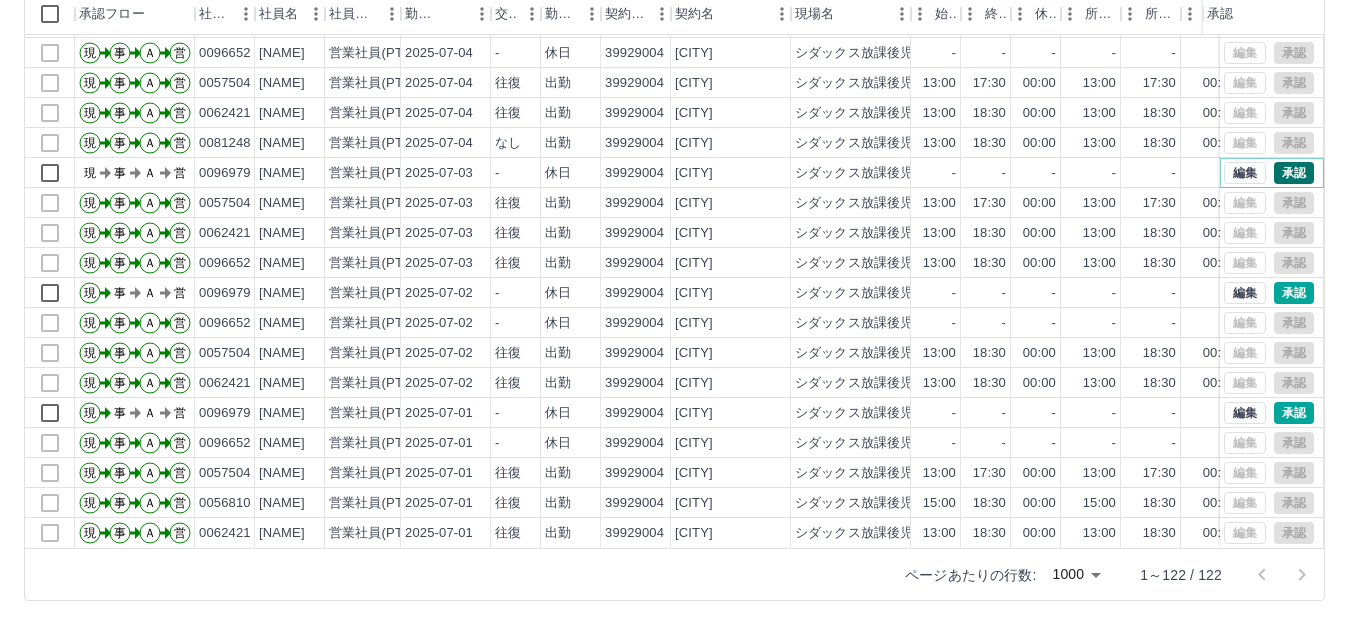 click on "承認" at bounding box center (1294, 173) 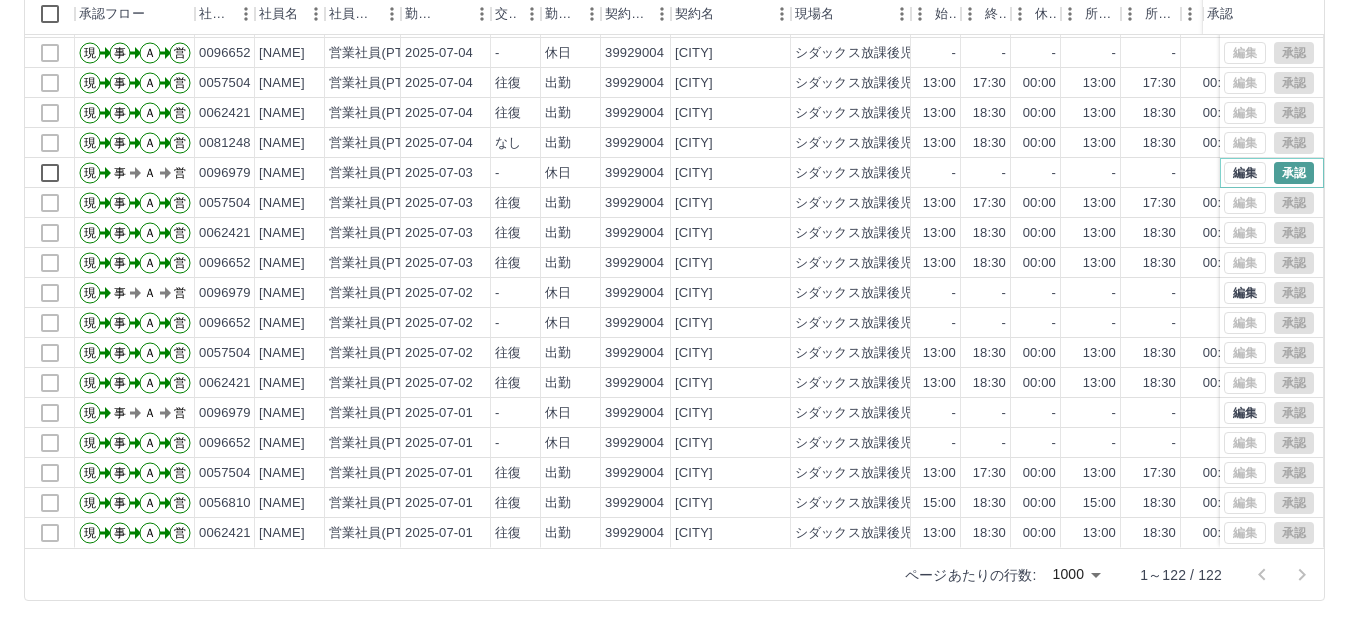 click on "承認" at bounding box center [1294, 173] 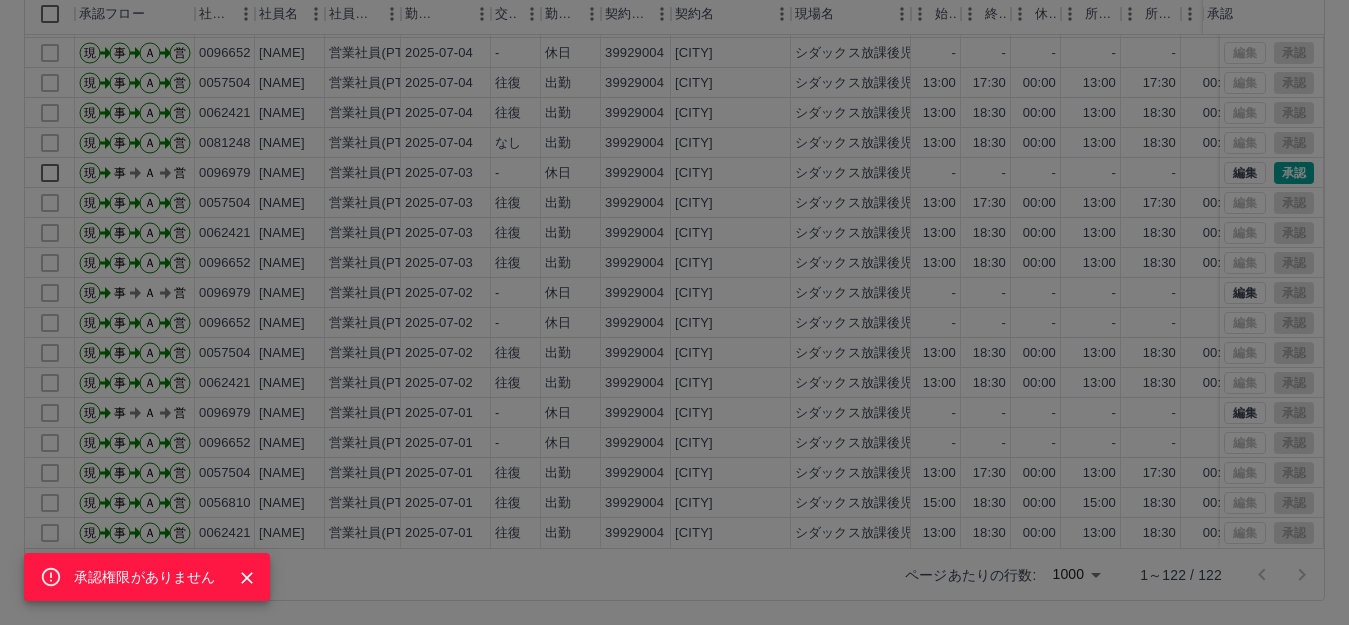 click 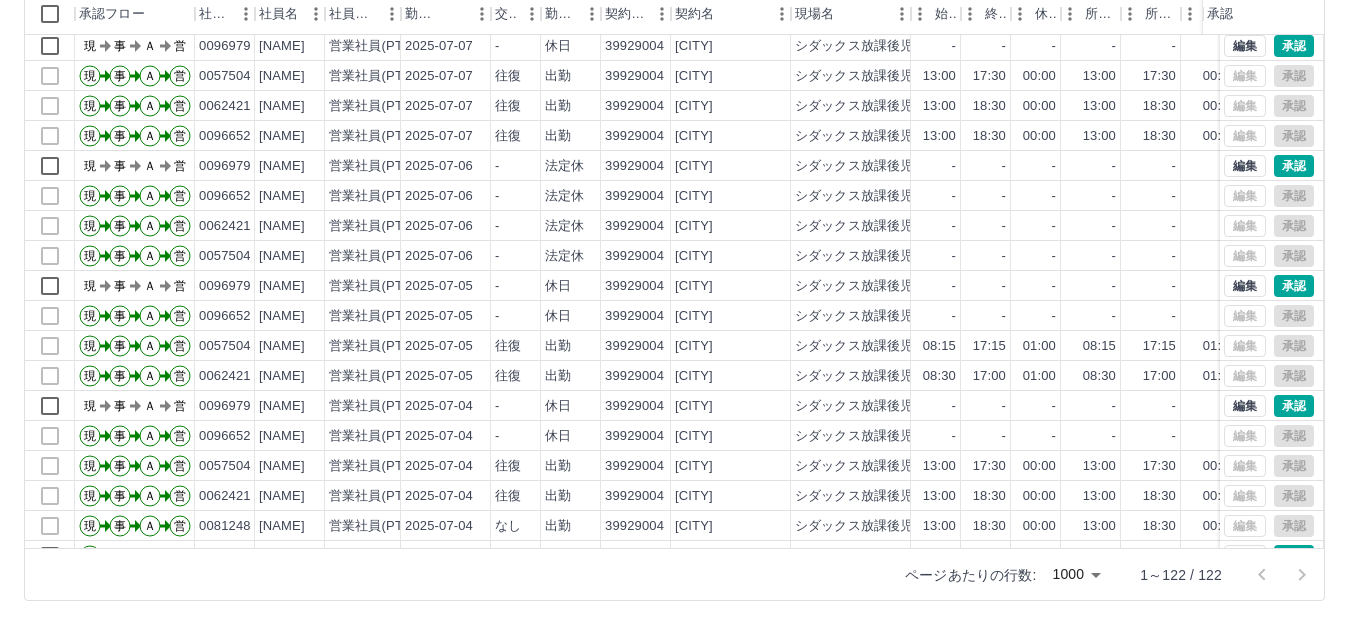 scroll, scrollTop: 2664, scrollLeft: 0, axis: vertical 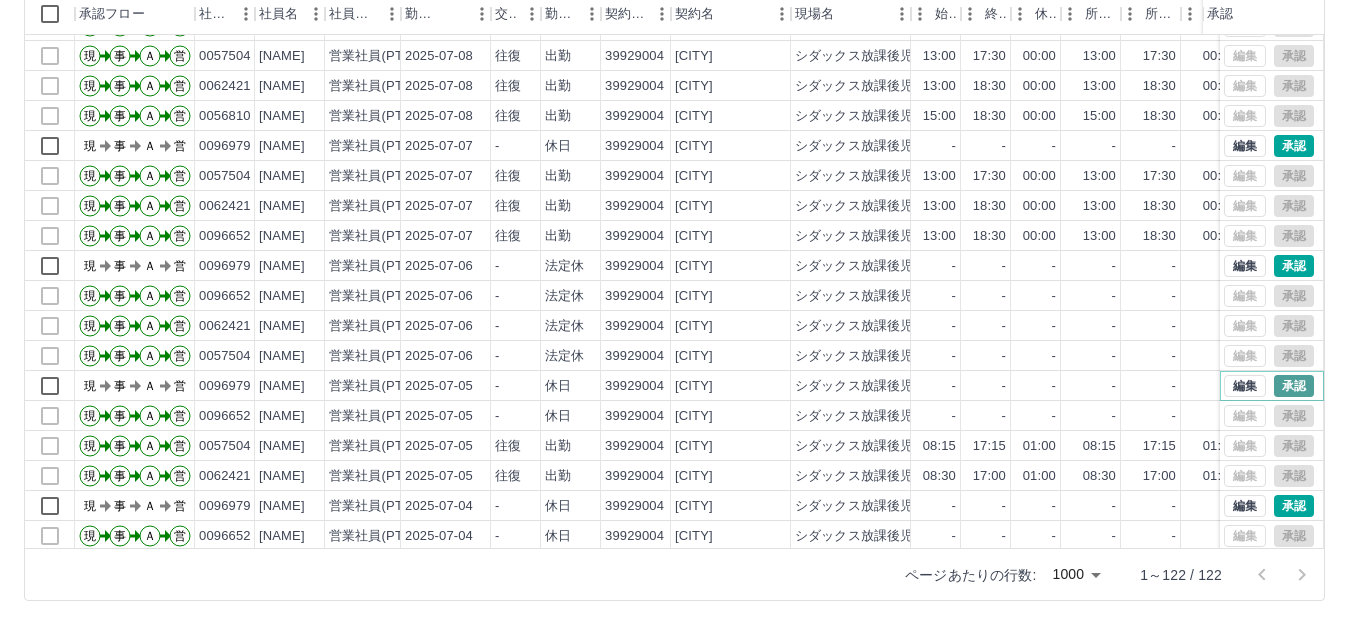 click on "承認" at bounding box center (1294, 386) 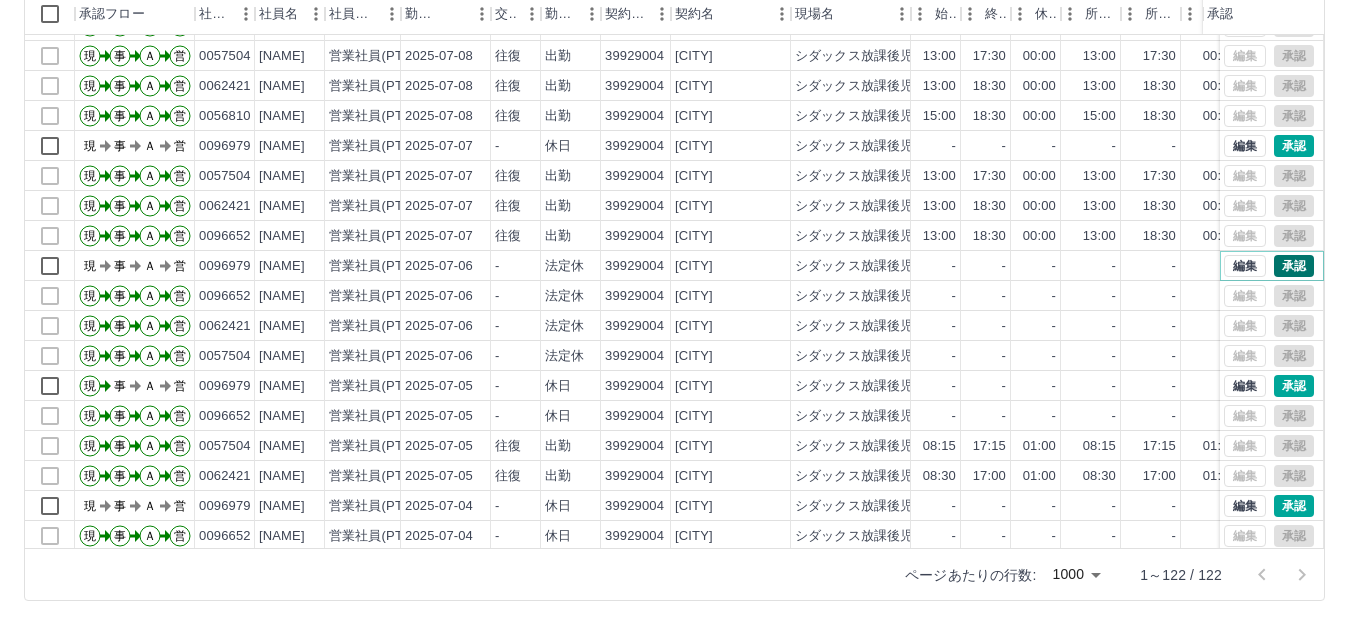 click on "承認" at bounding box center [1294, 266] 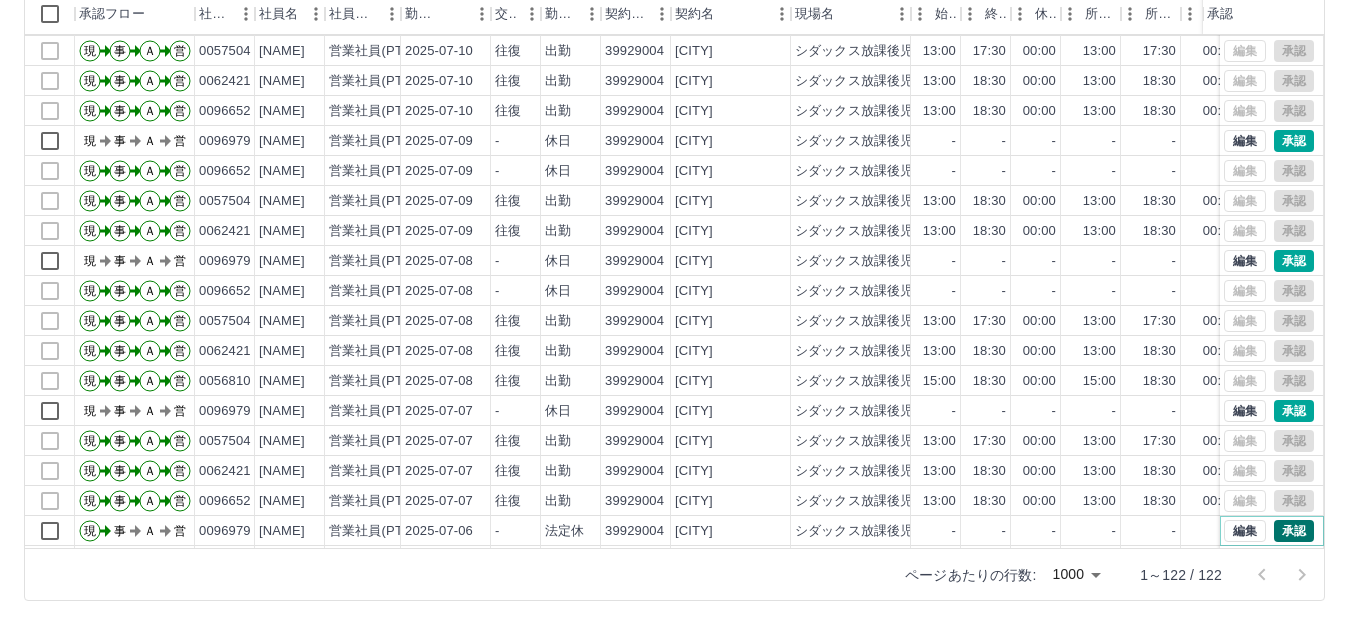 scroll, scrollTop: 2364, scrollLeft: 0, axis: vertical 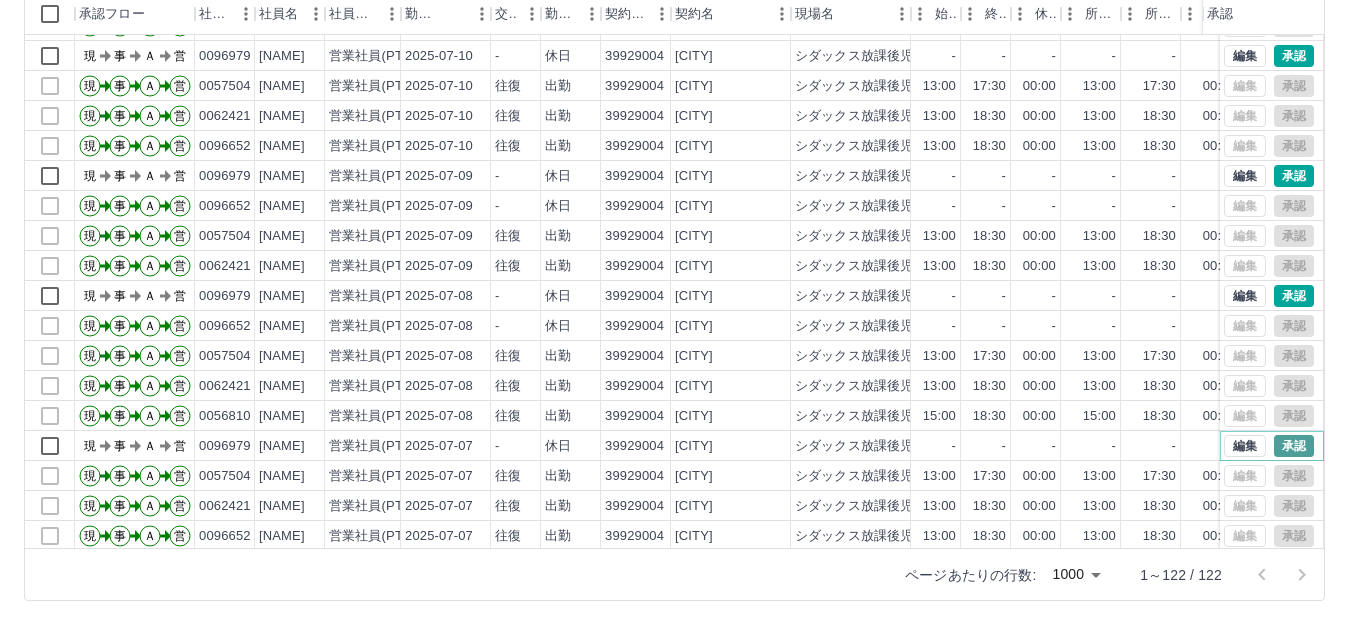 click on "承認" at bounding box center (1294, 446) 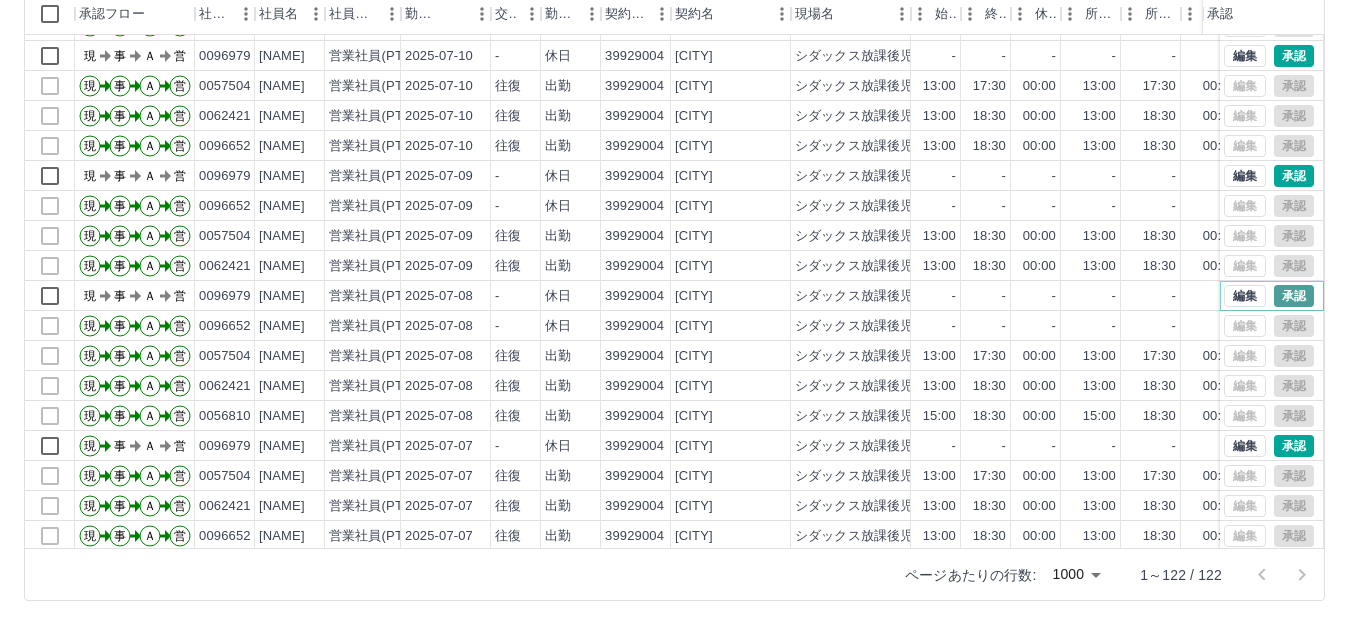 click on "承認" at bounding box center (1294, 296) 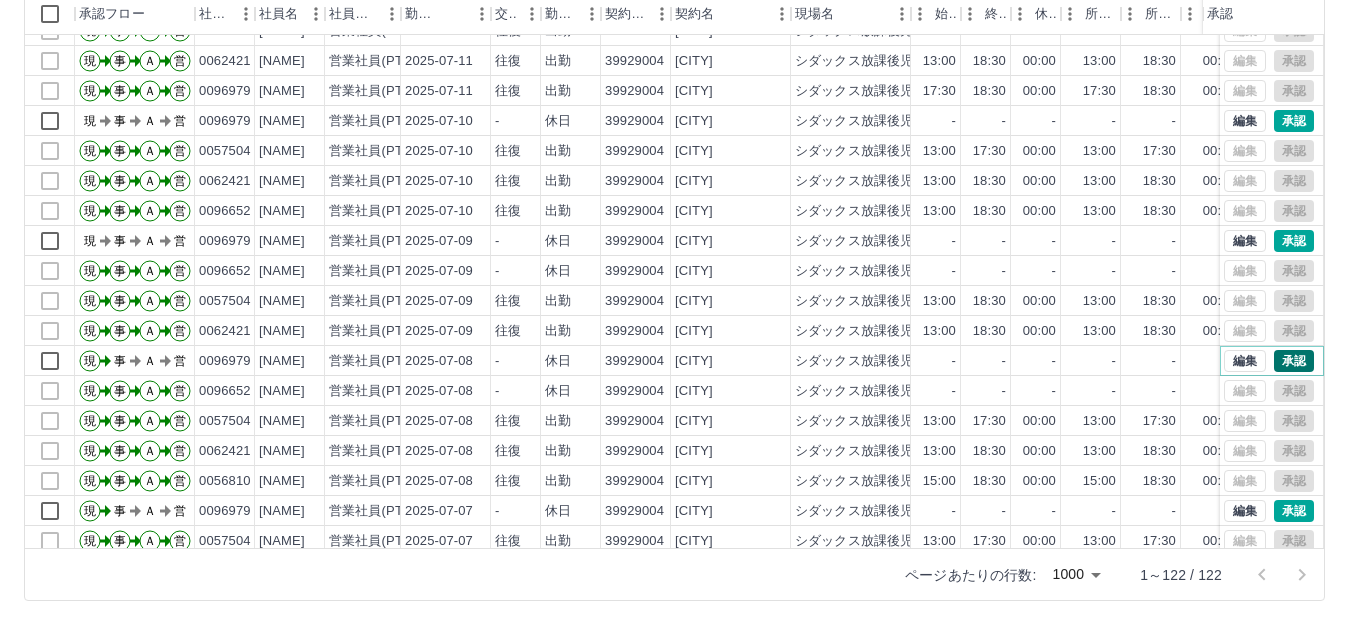 scroll, scrollTop: 2264, scrollLeft: 0, axis: vertical 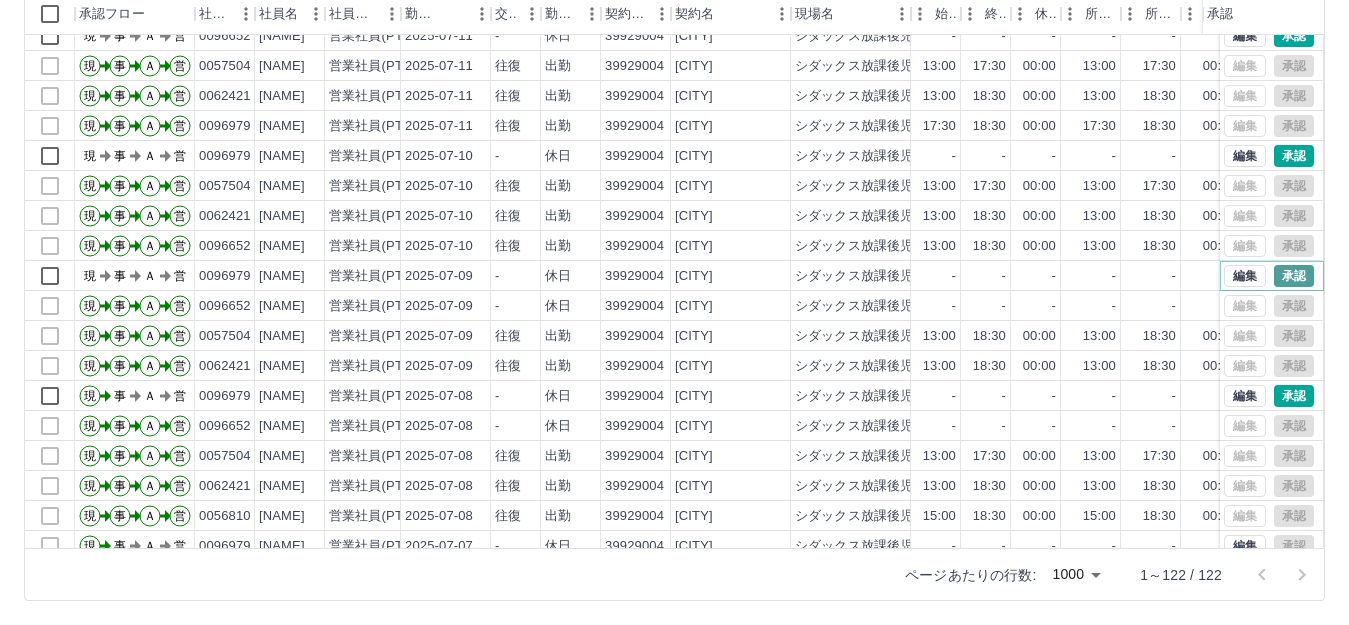 click on "承認" at bounding box center (1294, 276) 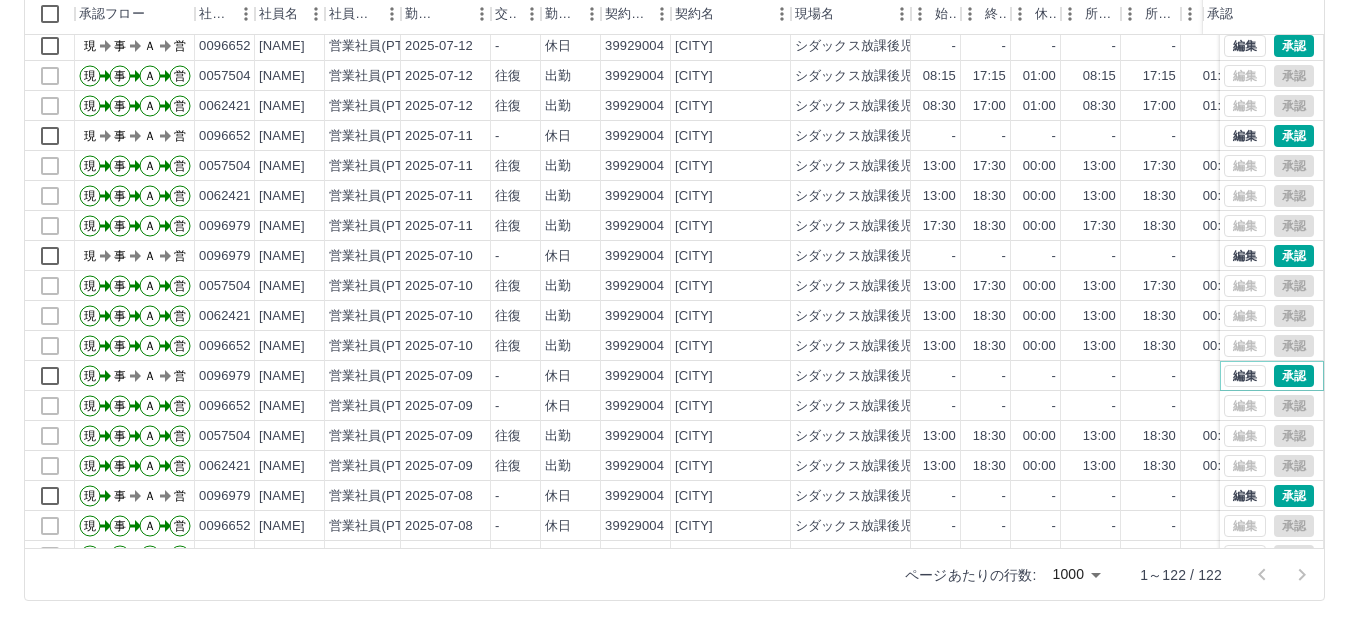 scroll, scrollTop: 2064, scrollLeft: 0, axis: vertical 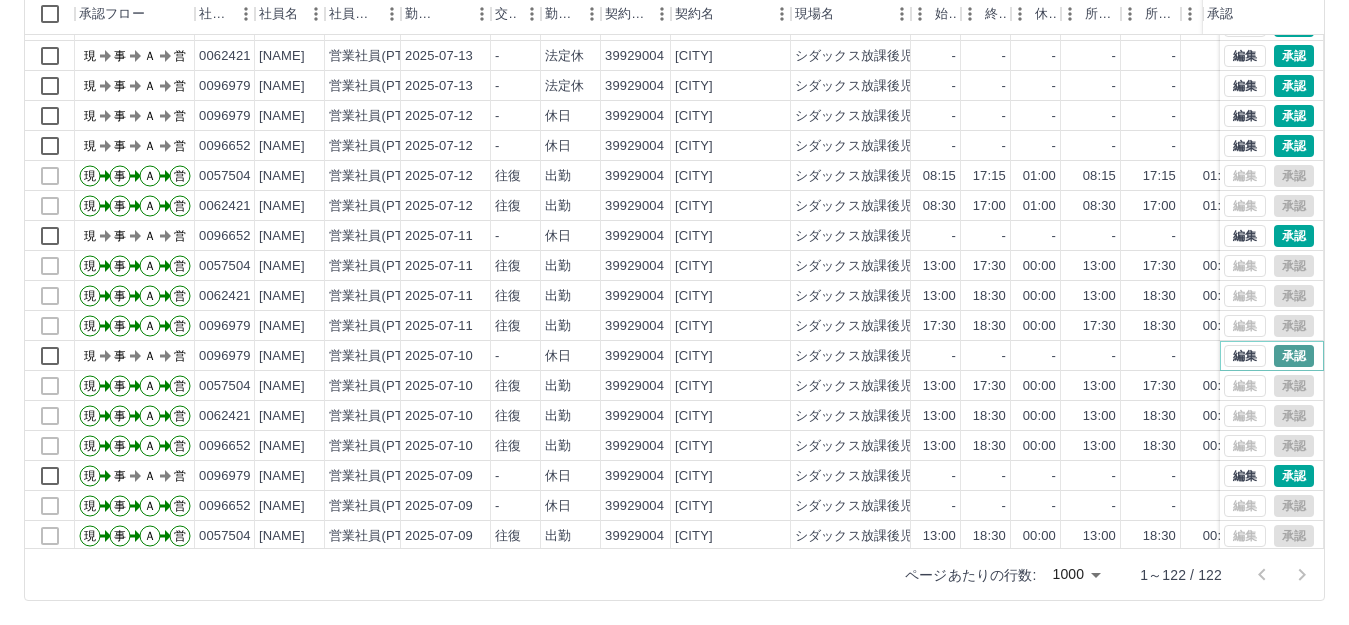 click on "承認" at bounding box center [1294, 356] 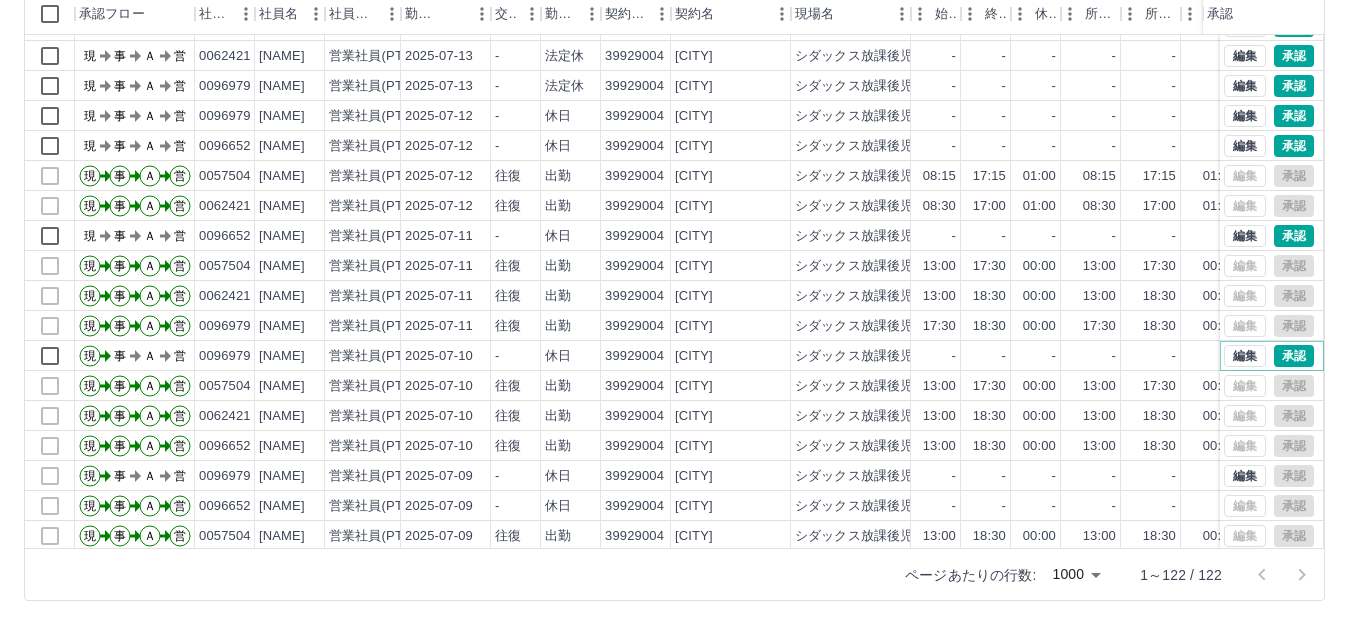 scroll, scrollTop: 1964, scrollLeft: 0, axis: vertical 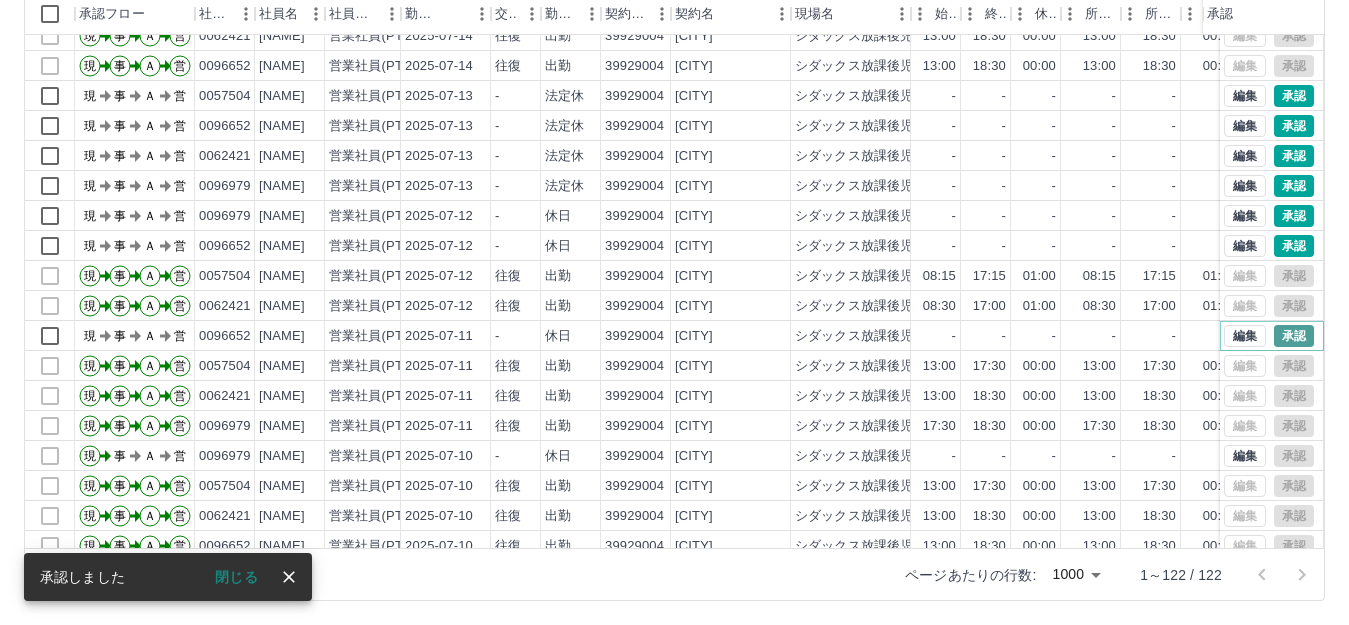 click on "承認" at bounding box center [1294, 336] 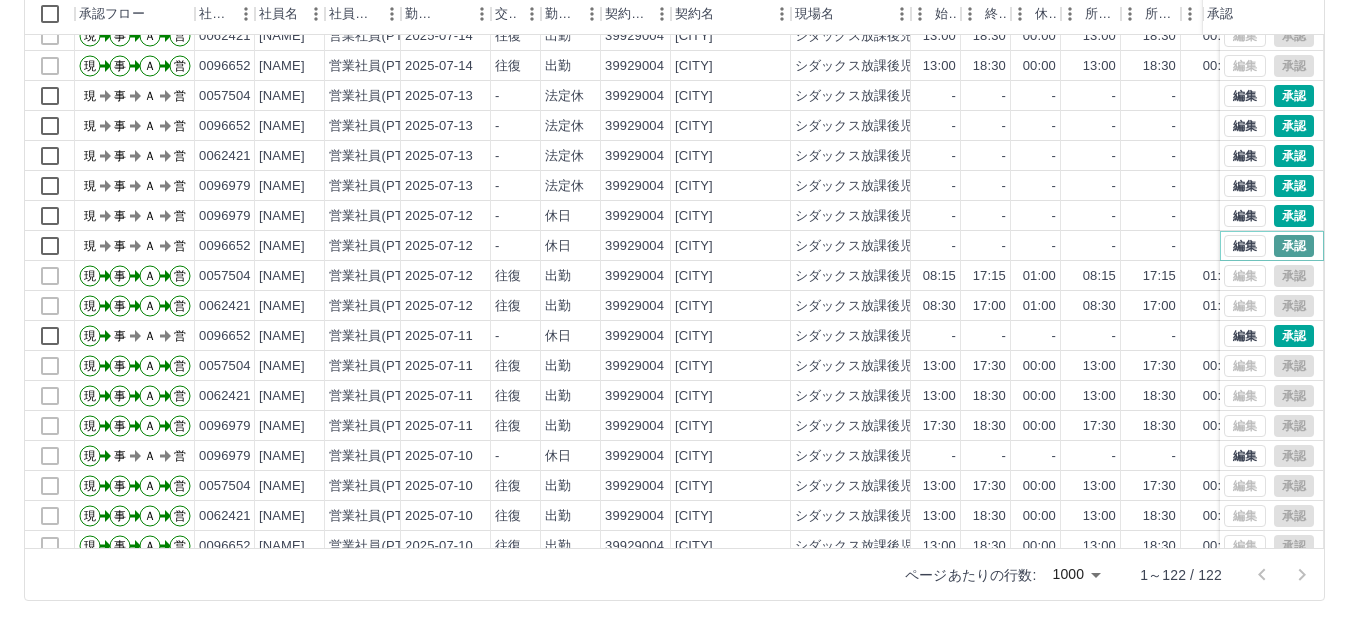 click on "承認" at bounding box center (1294, 246) 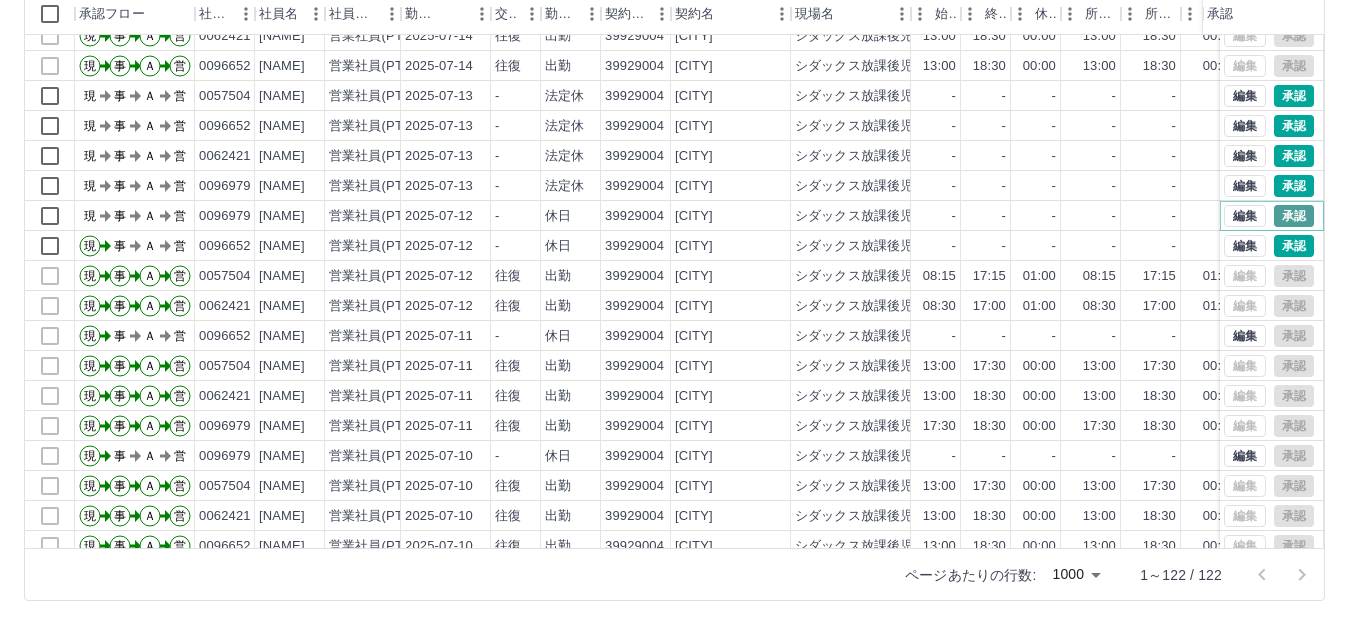 click on "承認" at bounding box center (1294, 216) 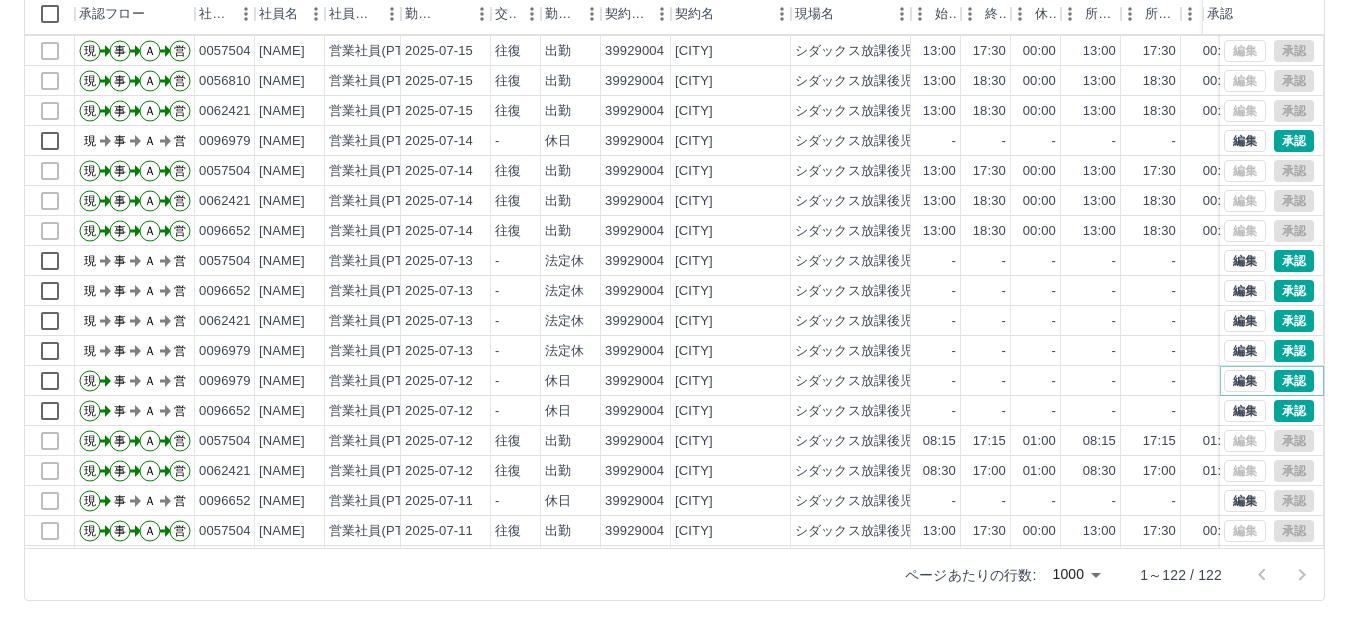 scroll, scrollTop: 1764, scrollLeft: 0, axis: vertical 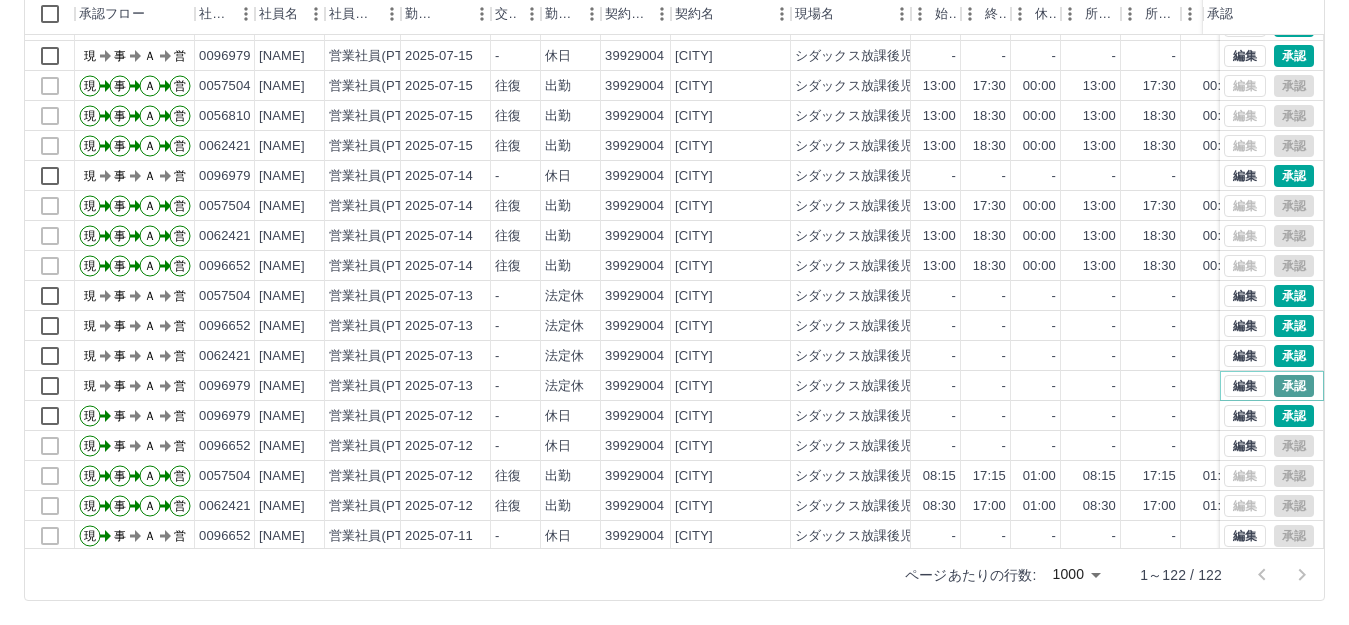 click on "承認" at bounding box center (1294, 386) 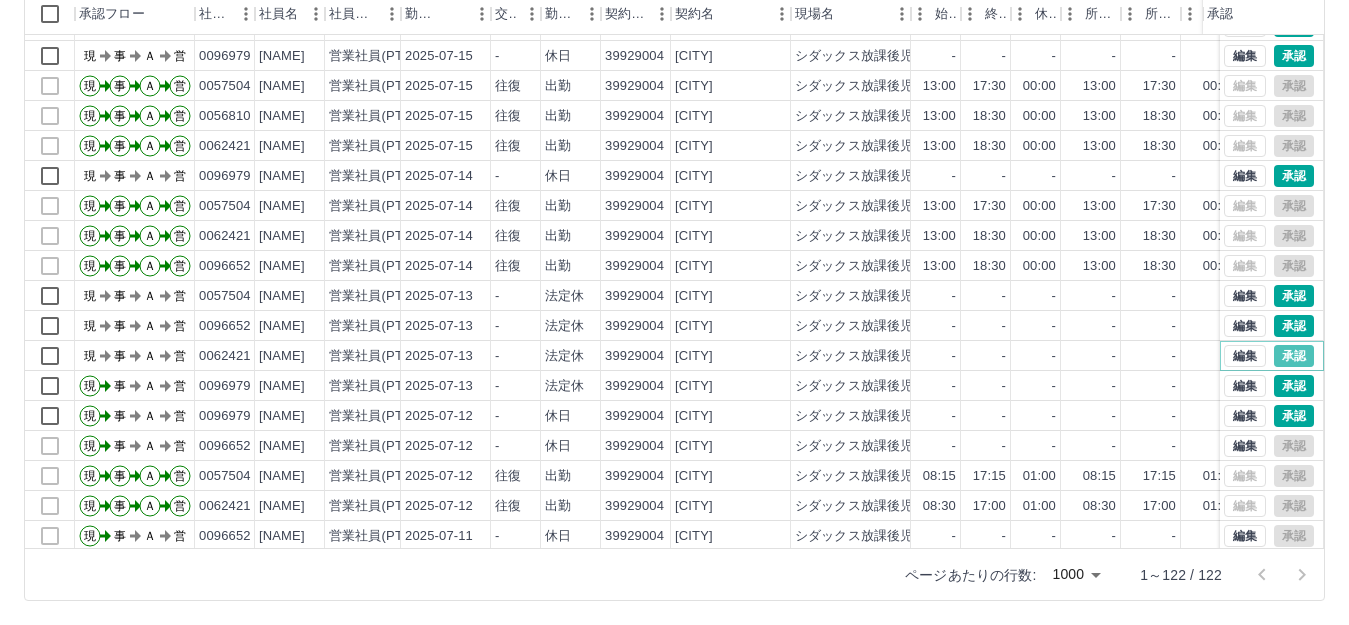 click on "承認" at bounding box center (1294, 356) 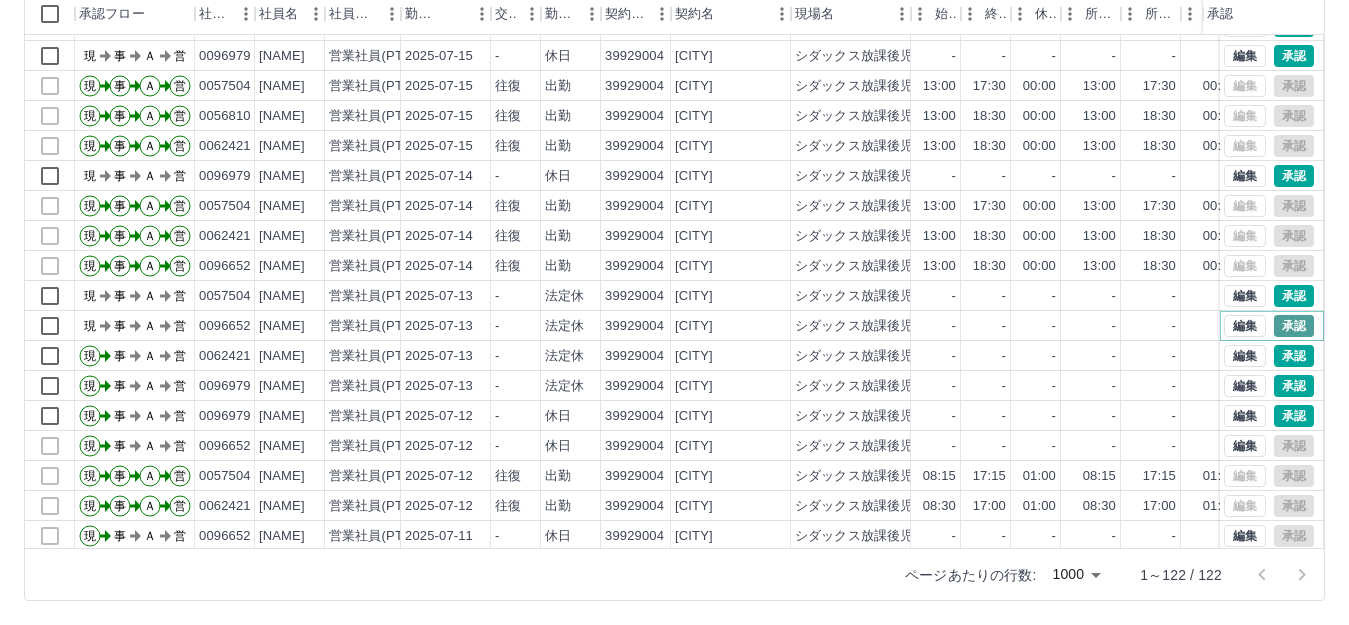click on "承認" at bounding box center [1294, 326] 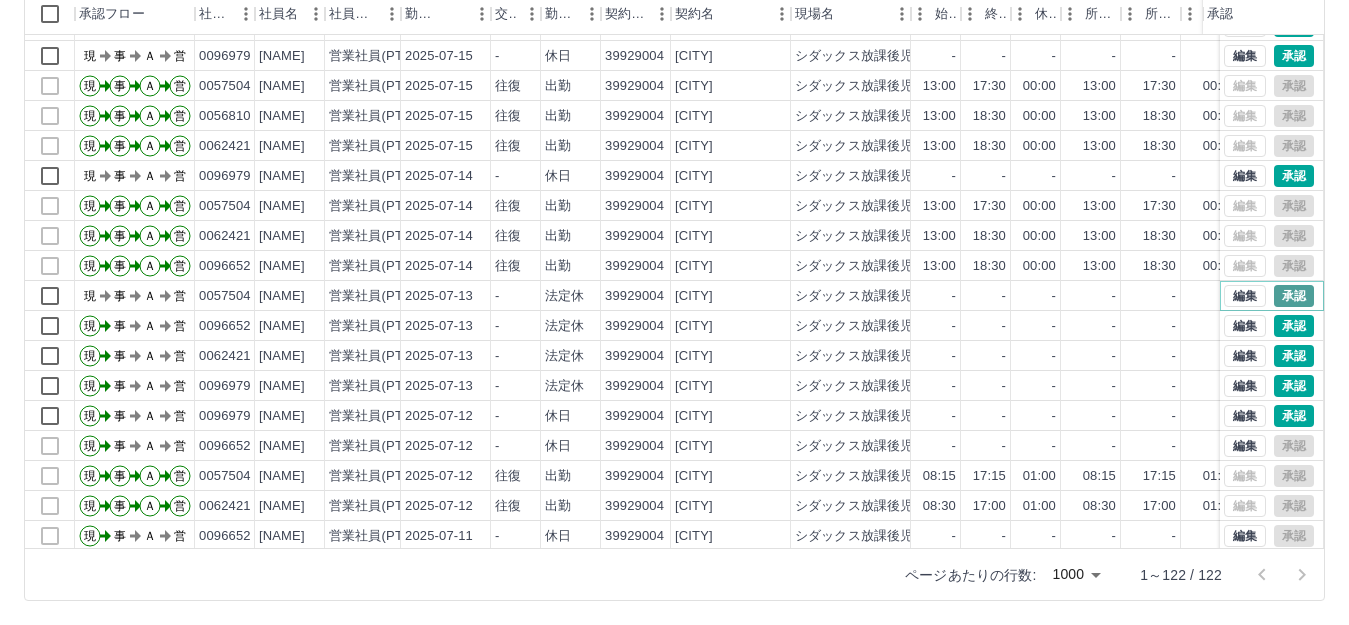 click on "承認" at bounding box center [1294, 296] 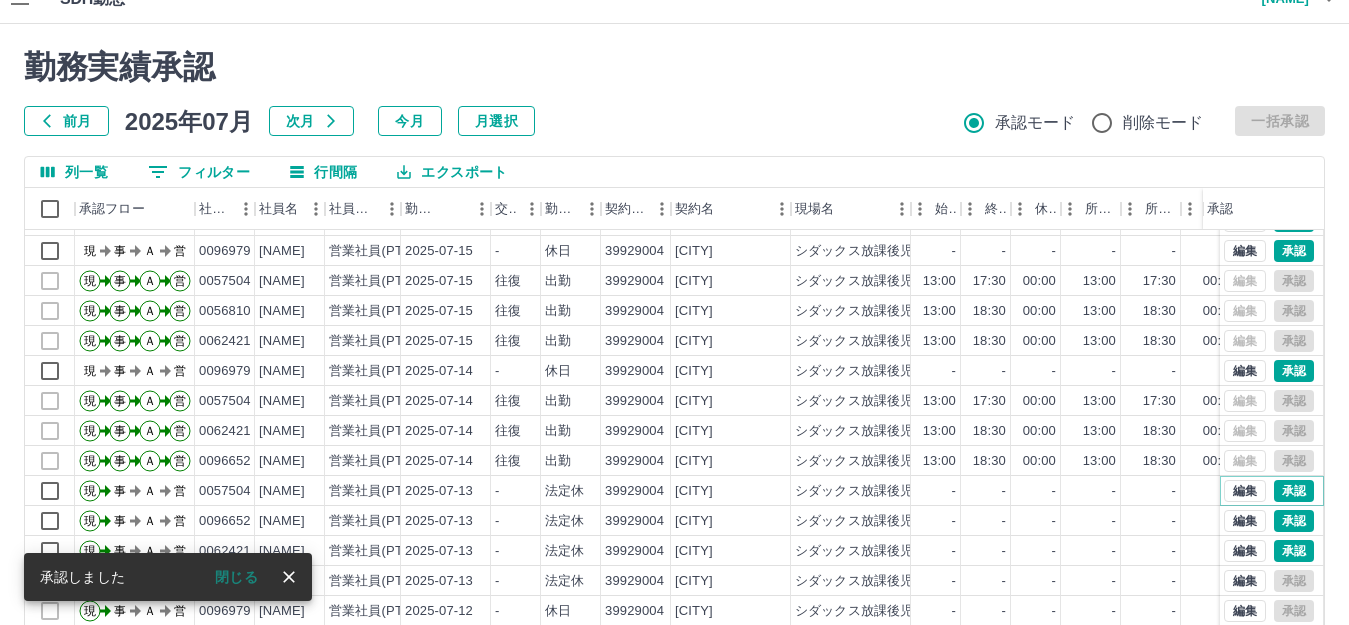 scroll, scrollTop: 20, scrollLeft: 0, axis: vertical 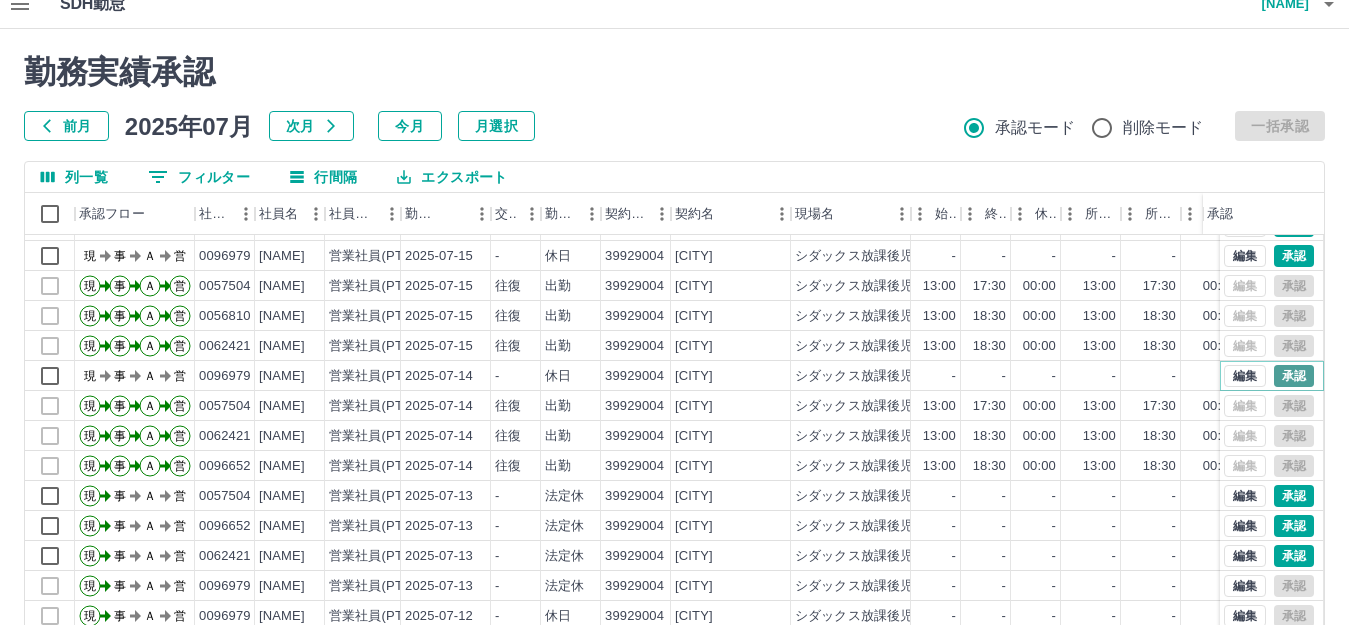 click on "承認" at bounding box center (1294, 376) 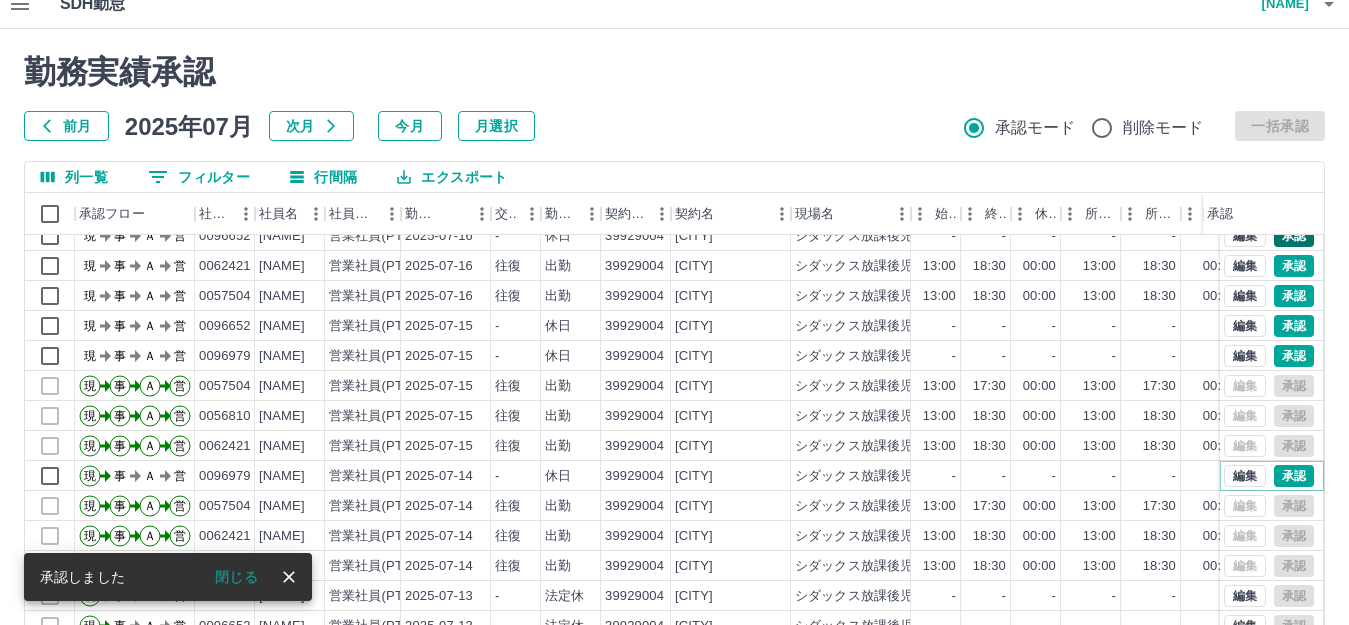 scroll, scrollTop: 1564, scrollLeft: 0, axis: vertical 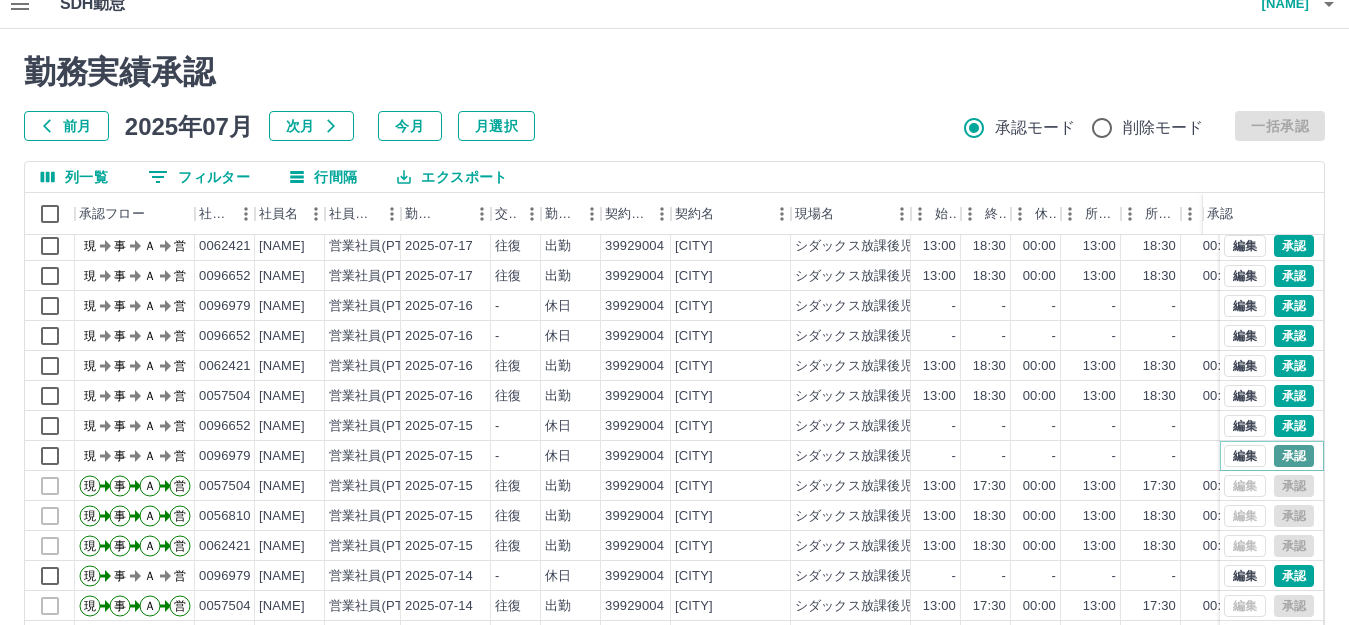 click on "承認" at bounding box center (1294, 456) 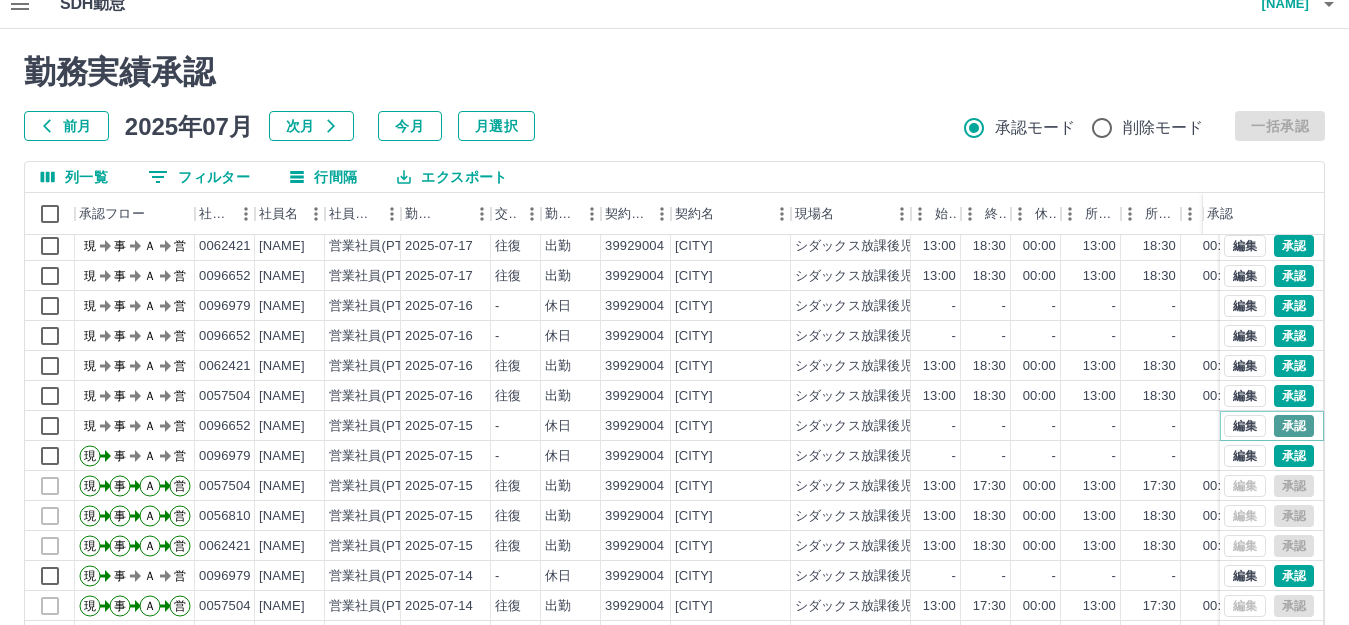 click on "承認" at bounding box center [1294, 426] 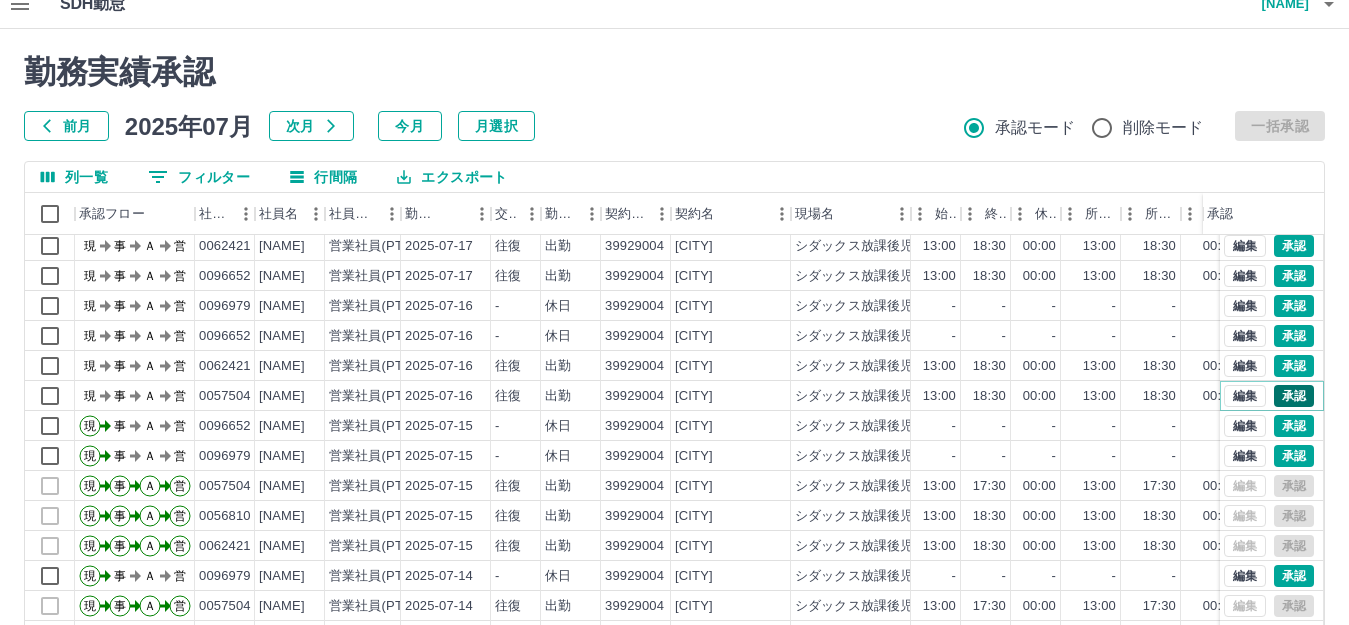 click on "承認" at bounding box center [1294, 396] 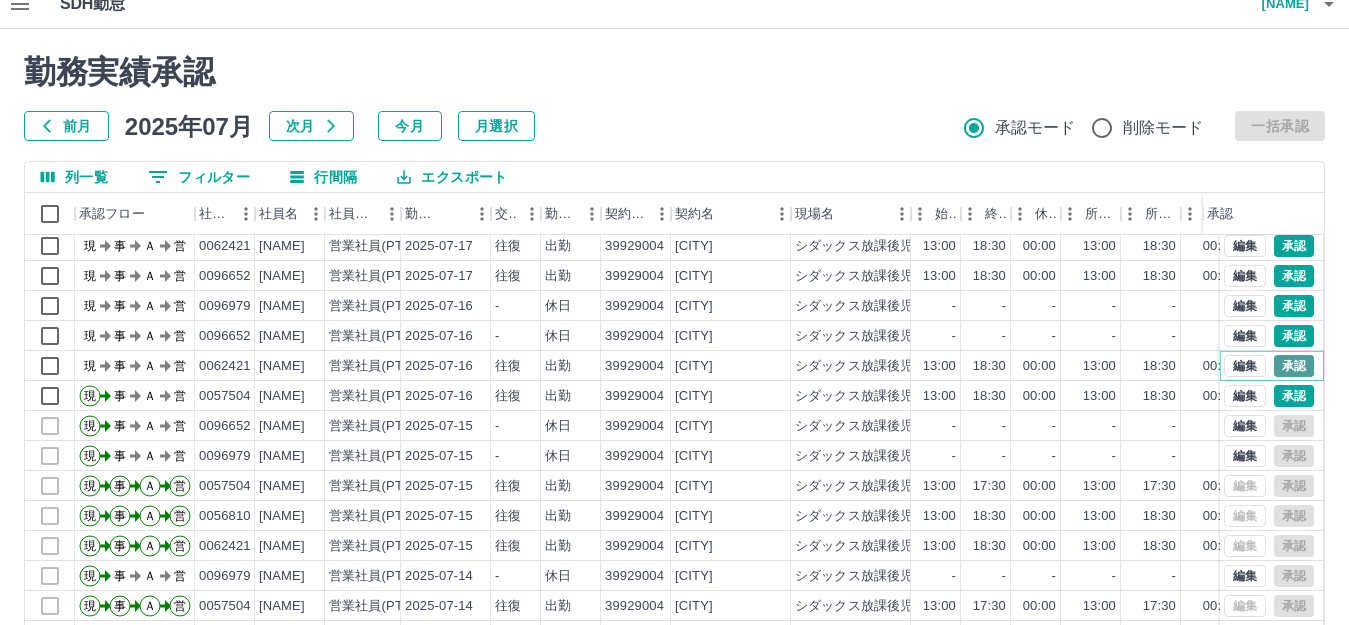 click on "承認" at bounding box center [1294, 366] 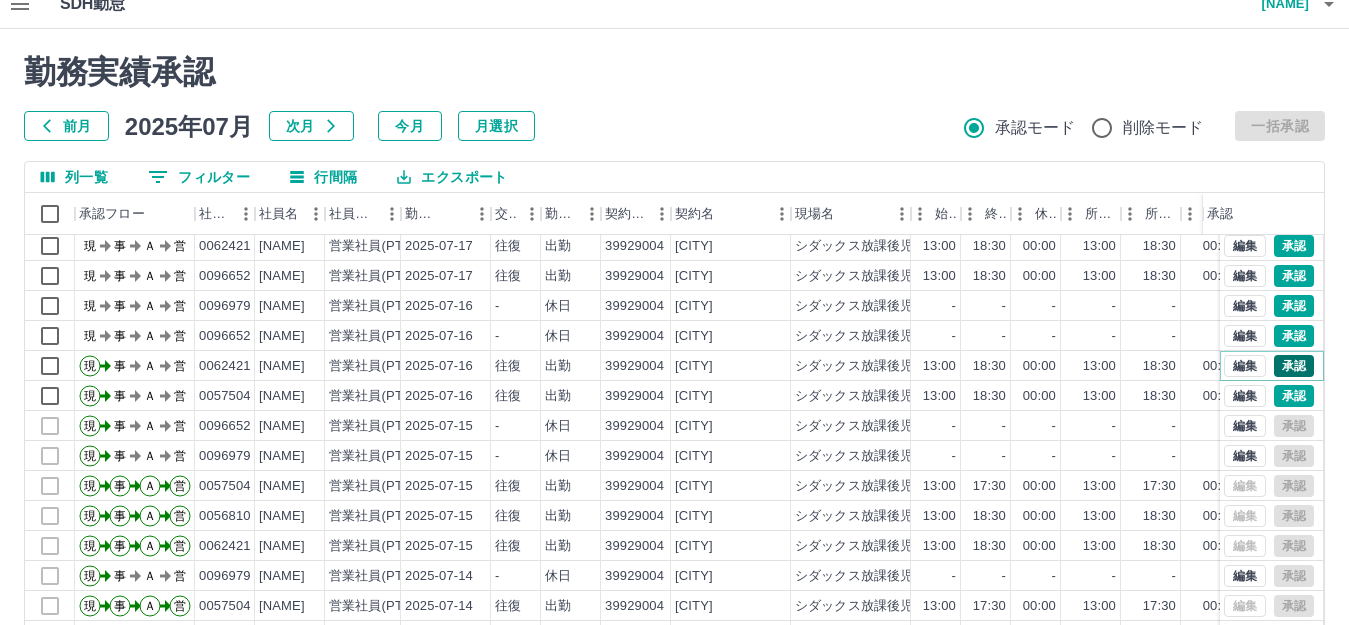 scroll, scrollTop: 1464, scrollLeft: 0, axis: vertical 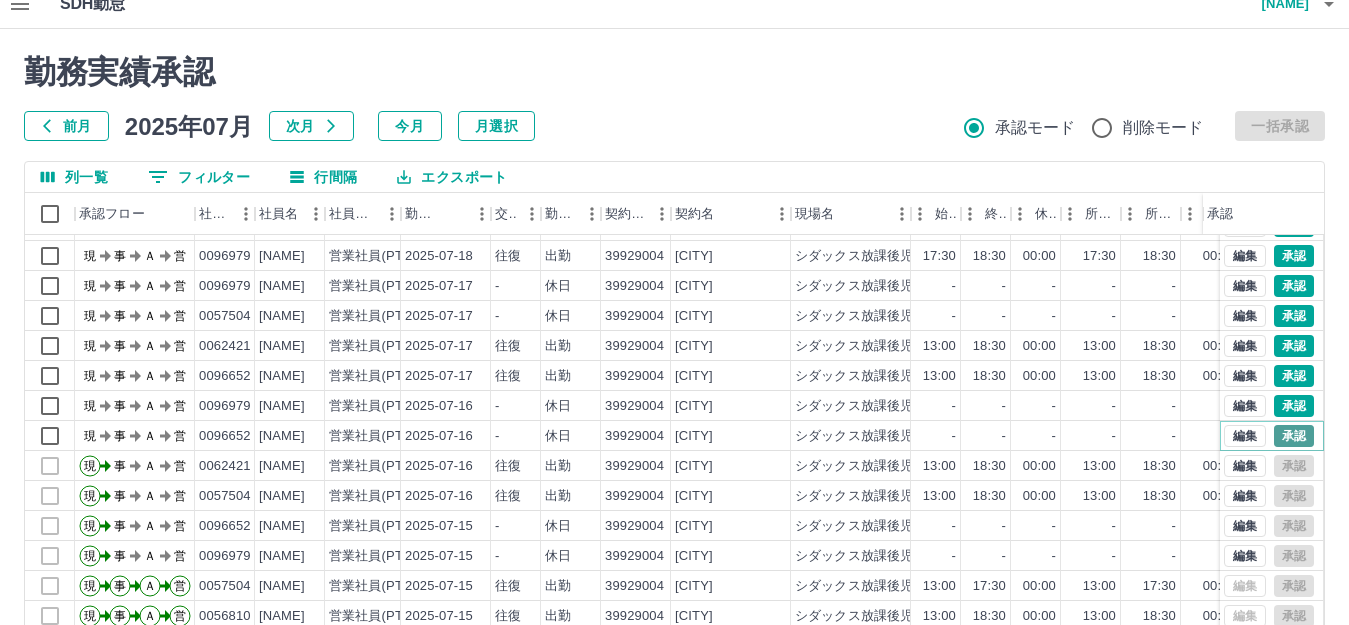 click on "承認" at bounding box center (1294, 436) 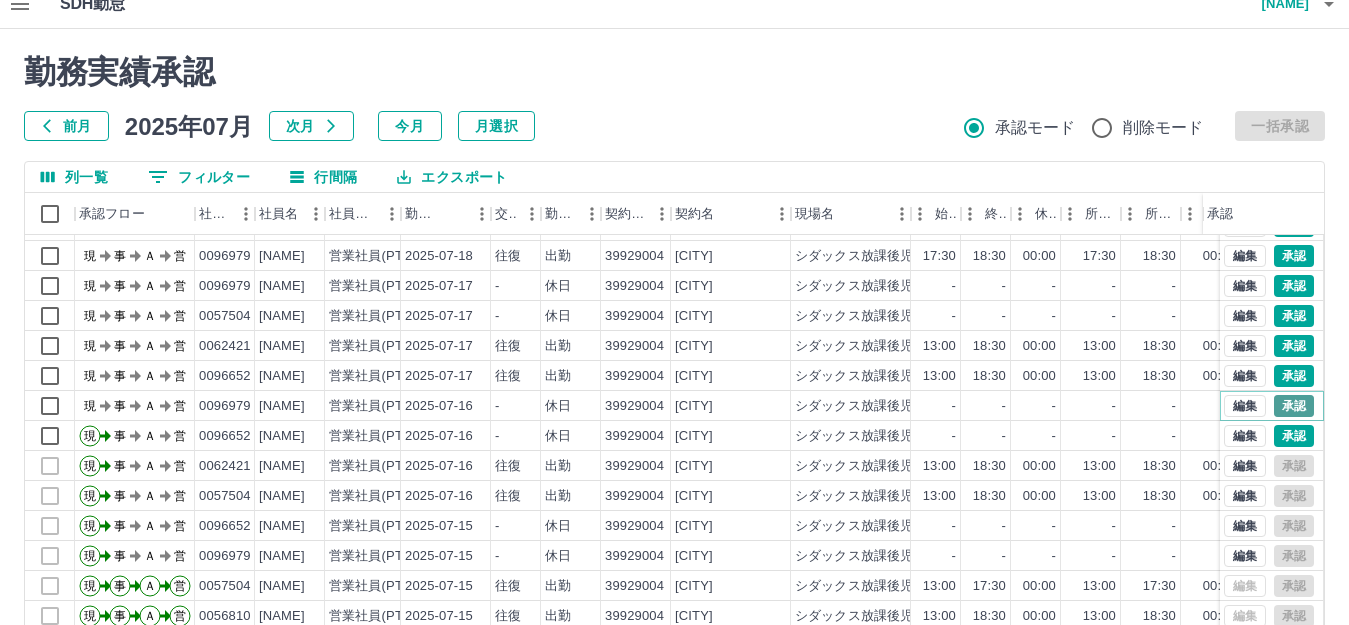 click on "承認" at bounding box center [1294, 406] 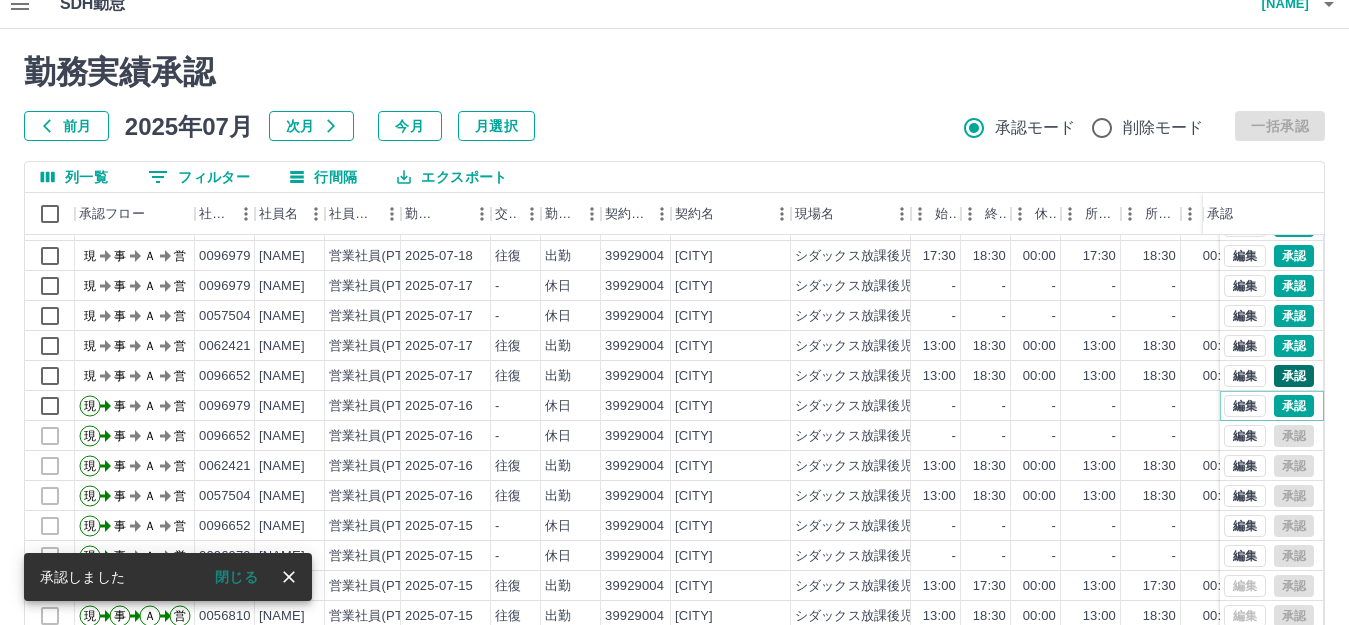 scroll, scrollTop: 1364, scrollLeft: 0, axis: vertical 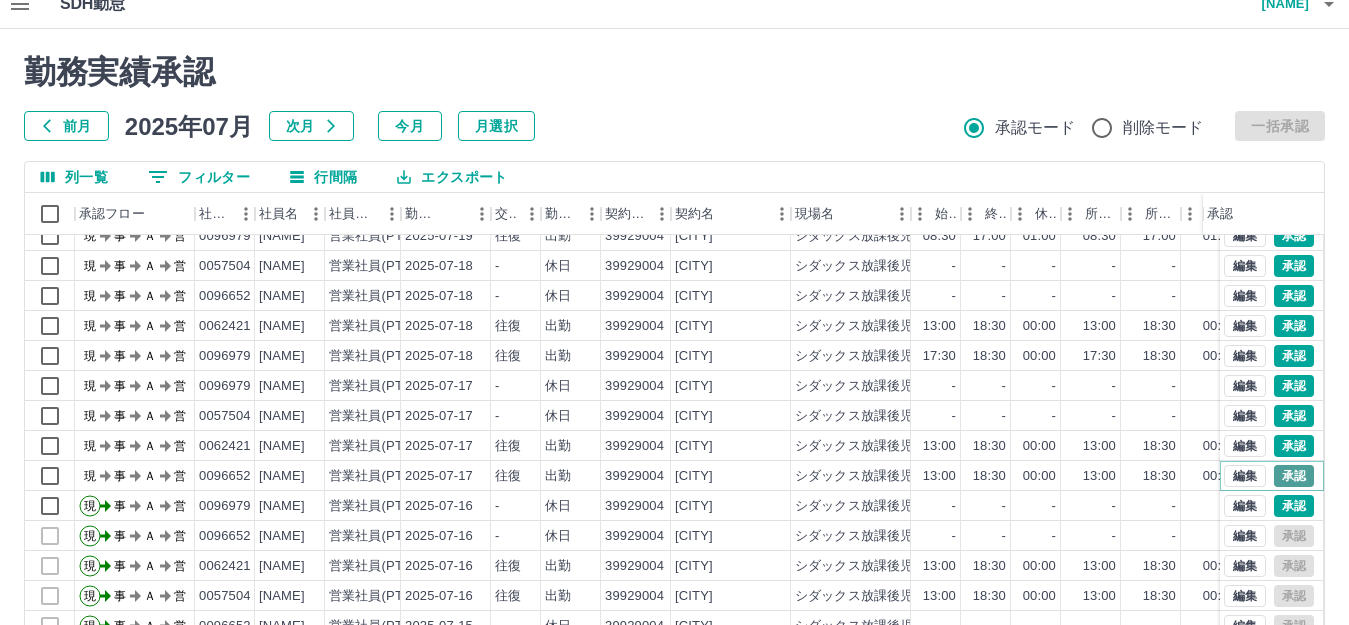 click on "承認" at bounding box center (1294, 476) 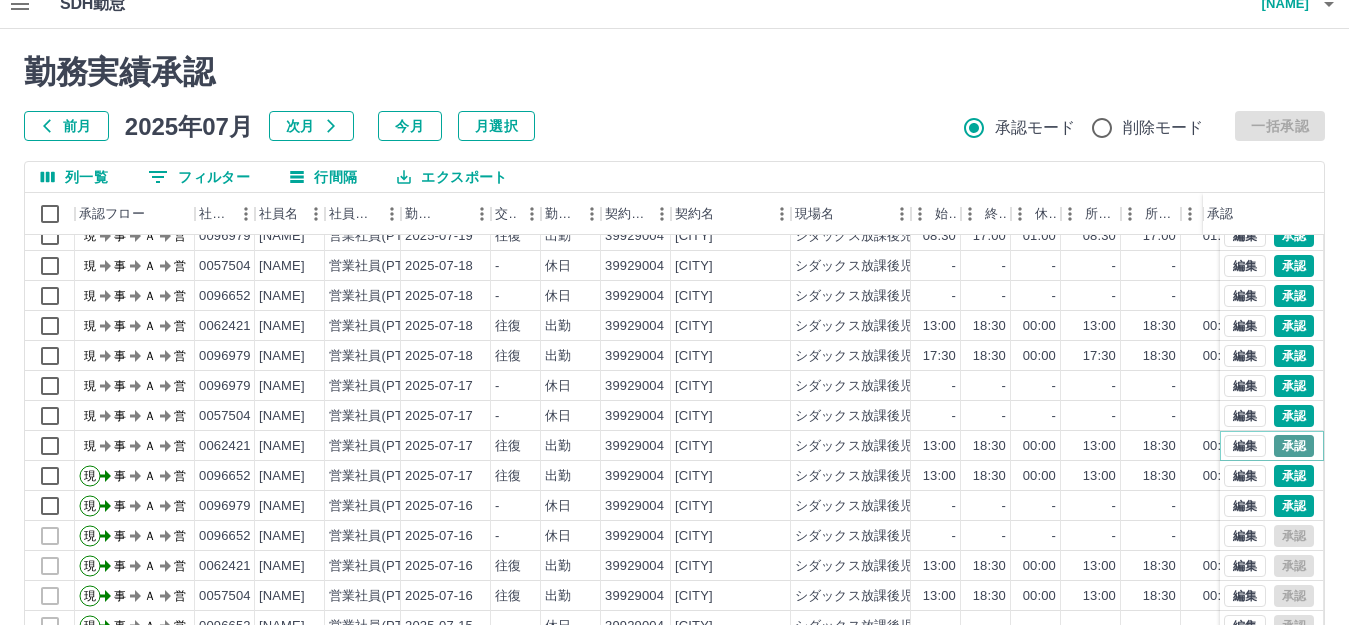 click on "承認" at bounding box center (1294, 446) 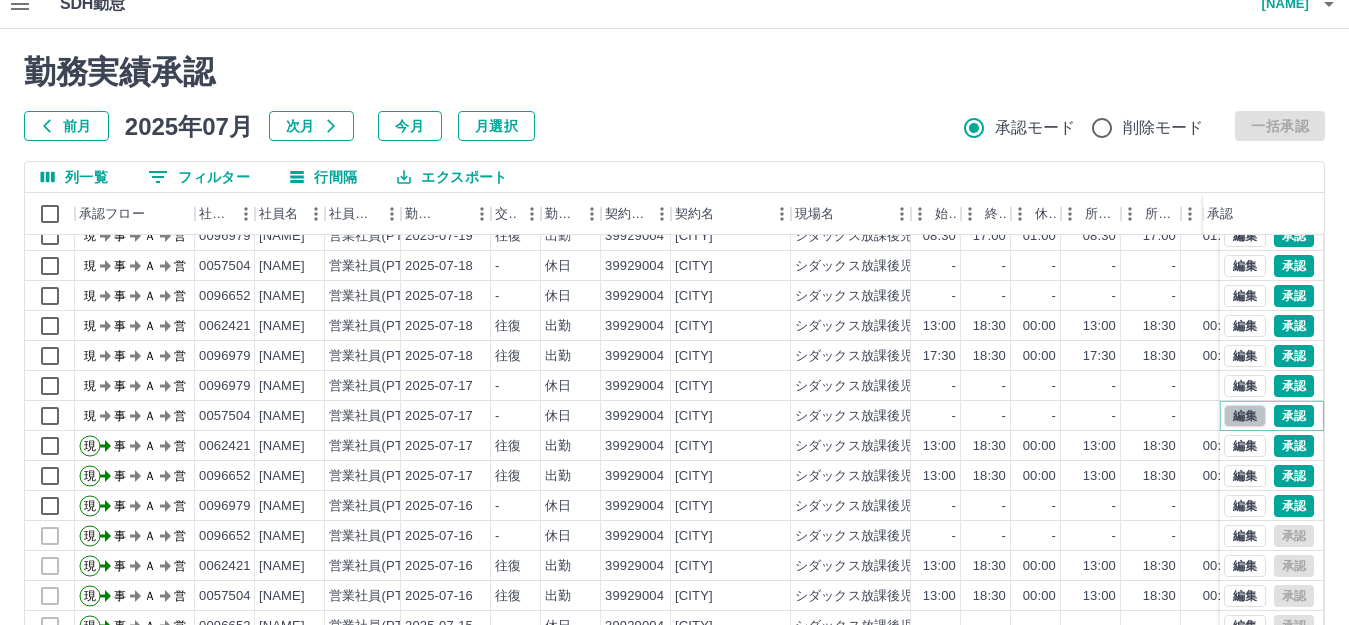 click on "編集" at bounding box center (1245, 416) 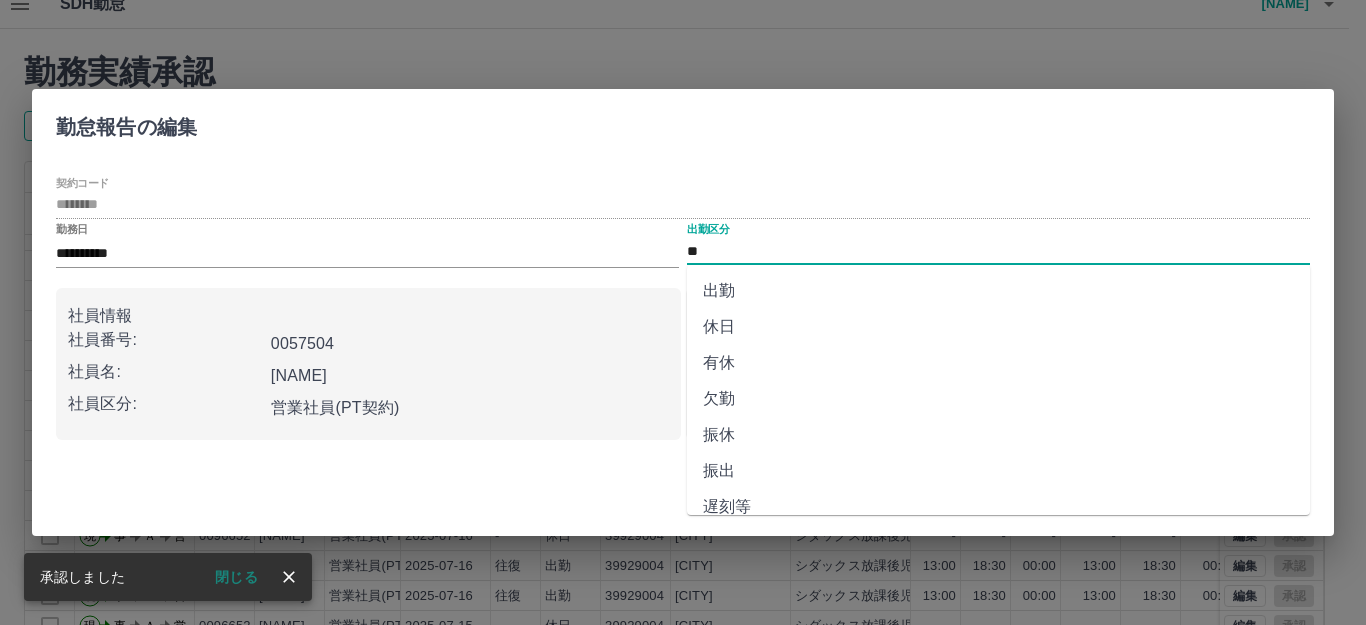 click on "**" at bounding box center [998, 251] 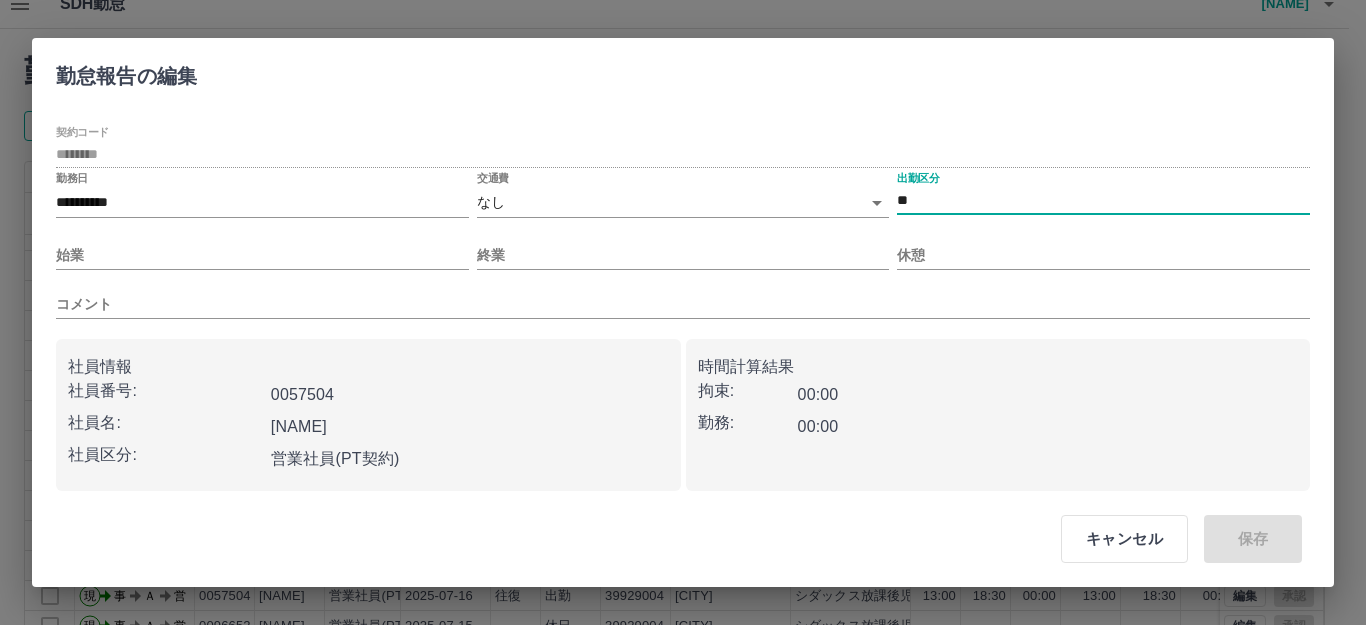 click on "始業" at bounding box center (262, 247) 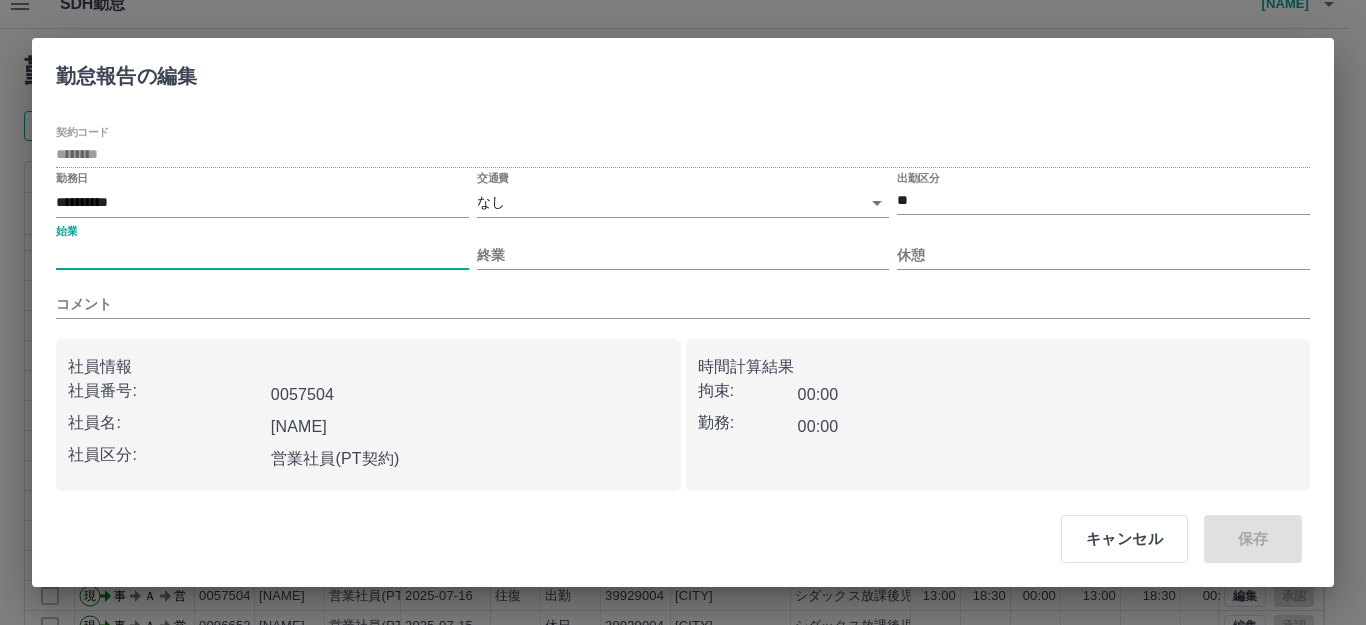 click on "始業" at bounding box center [262, 255] 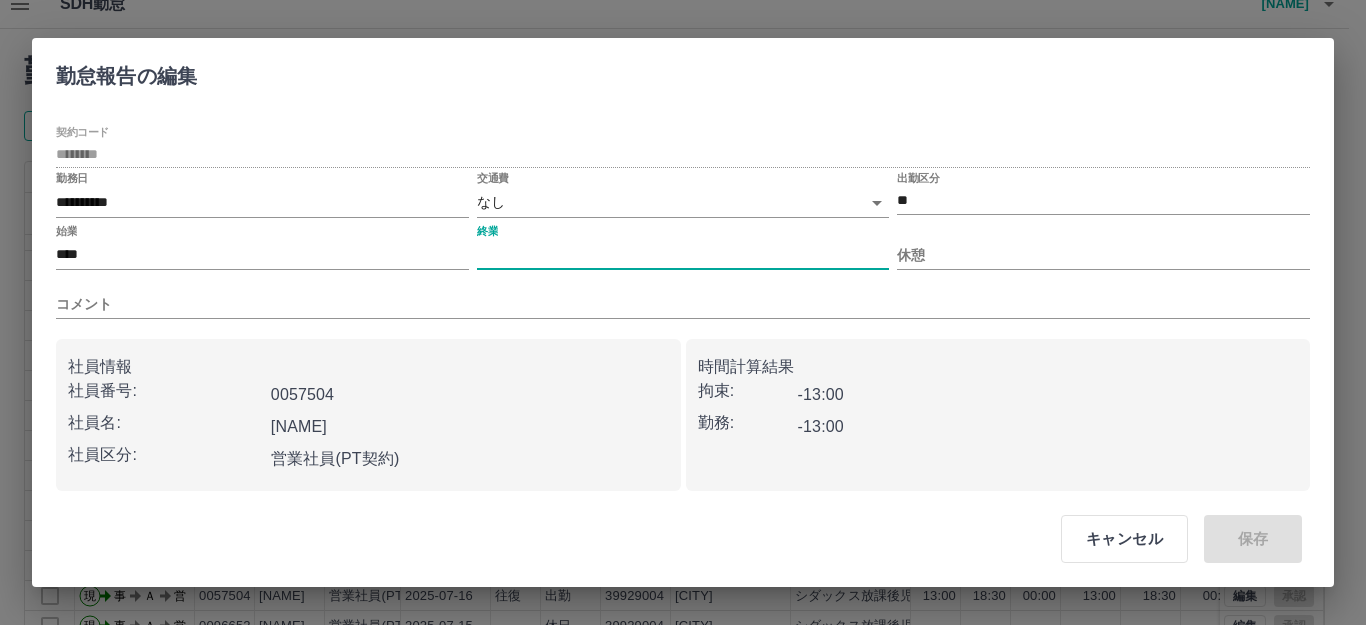 click on "終業" at bounding box center (683, 255) 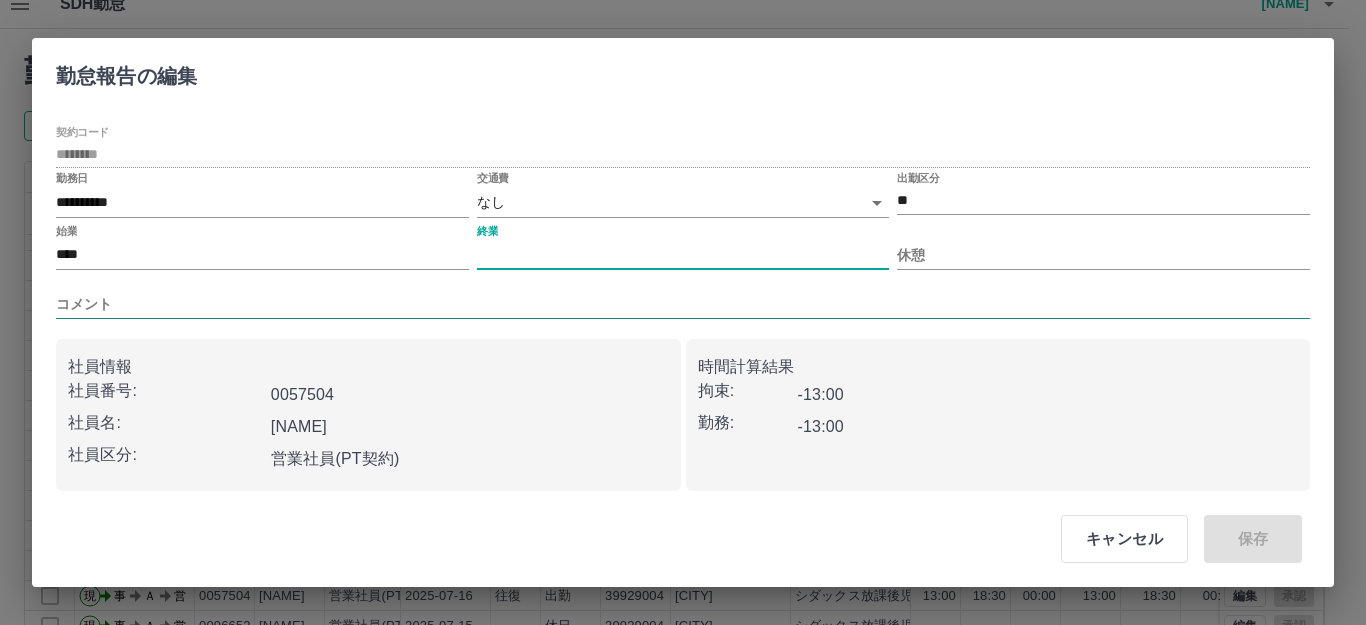 type on "****" 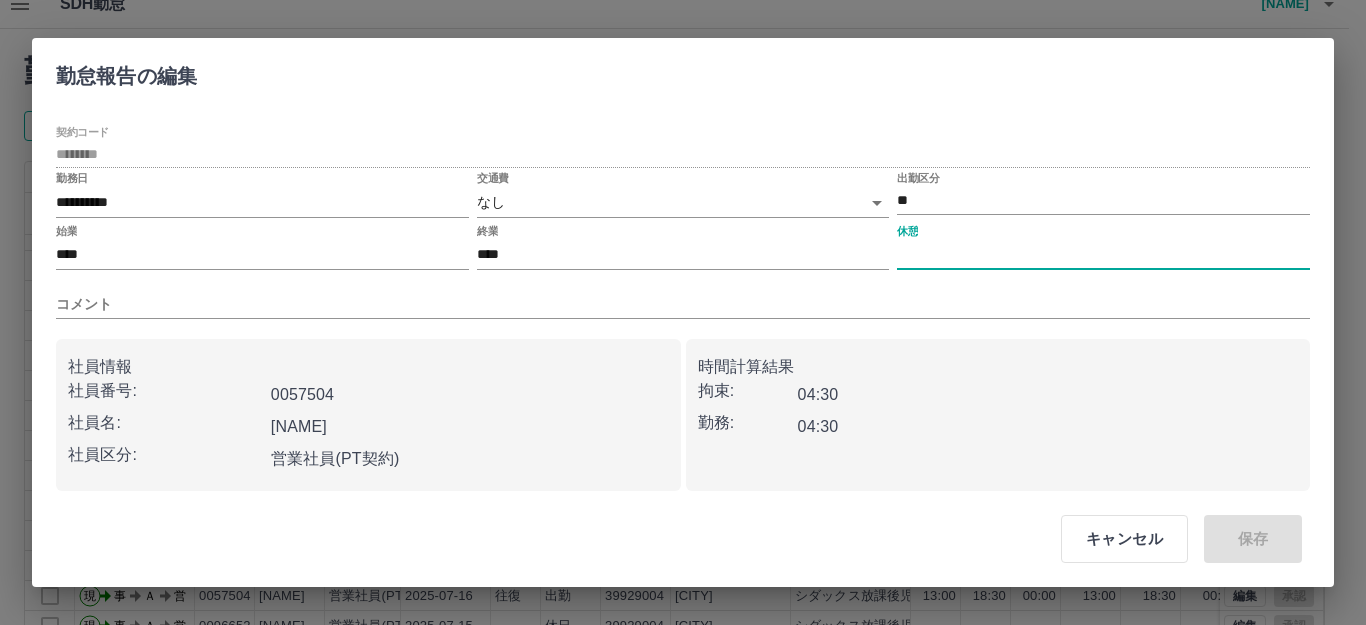 click on "休憩" at bounding box center [1103, 255] 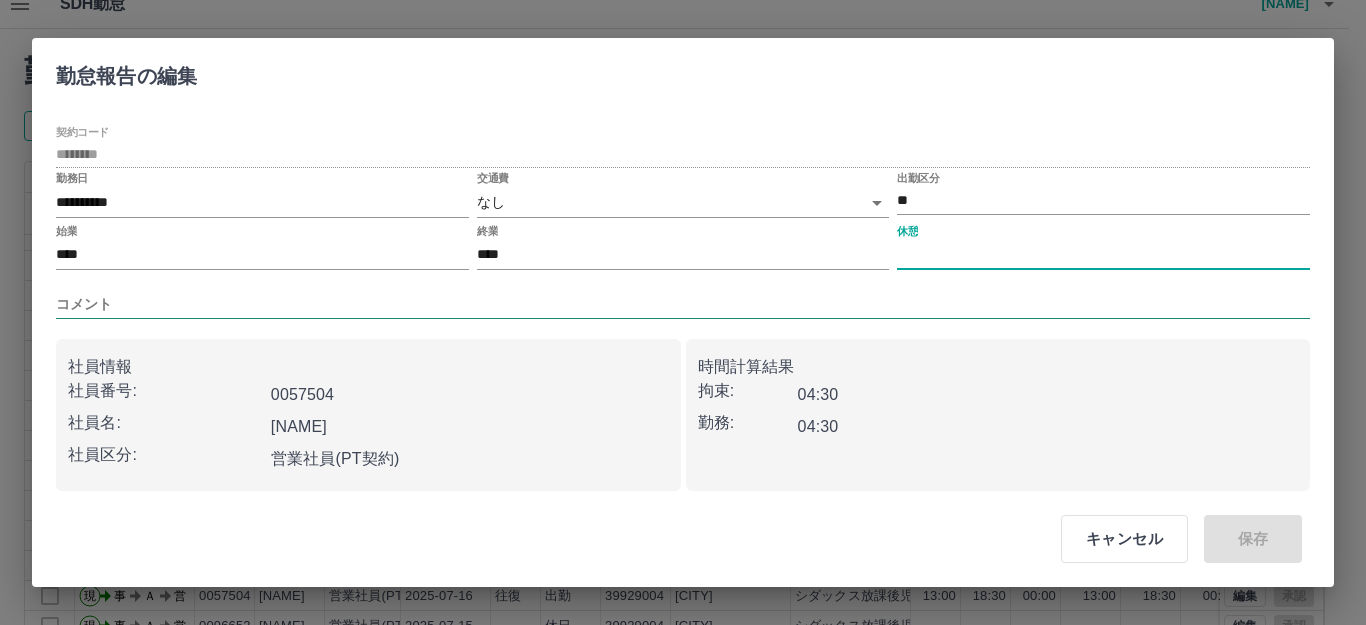 type on "***" 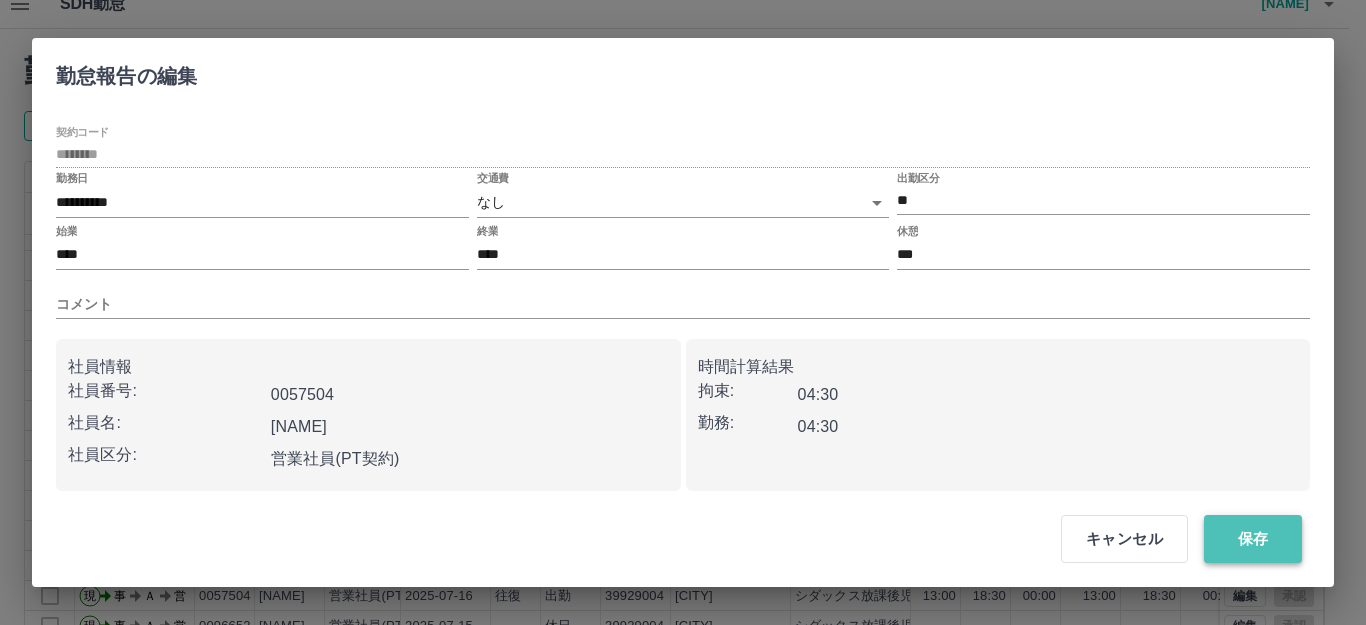 click on "保存" at bounding box center [1253, 539] 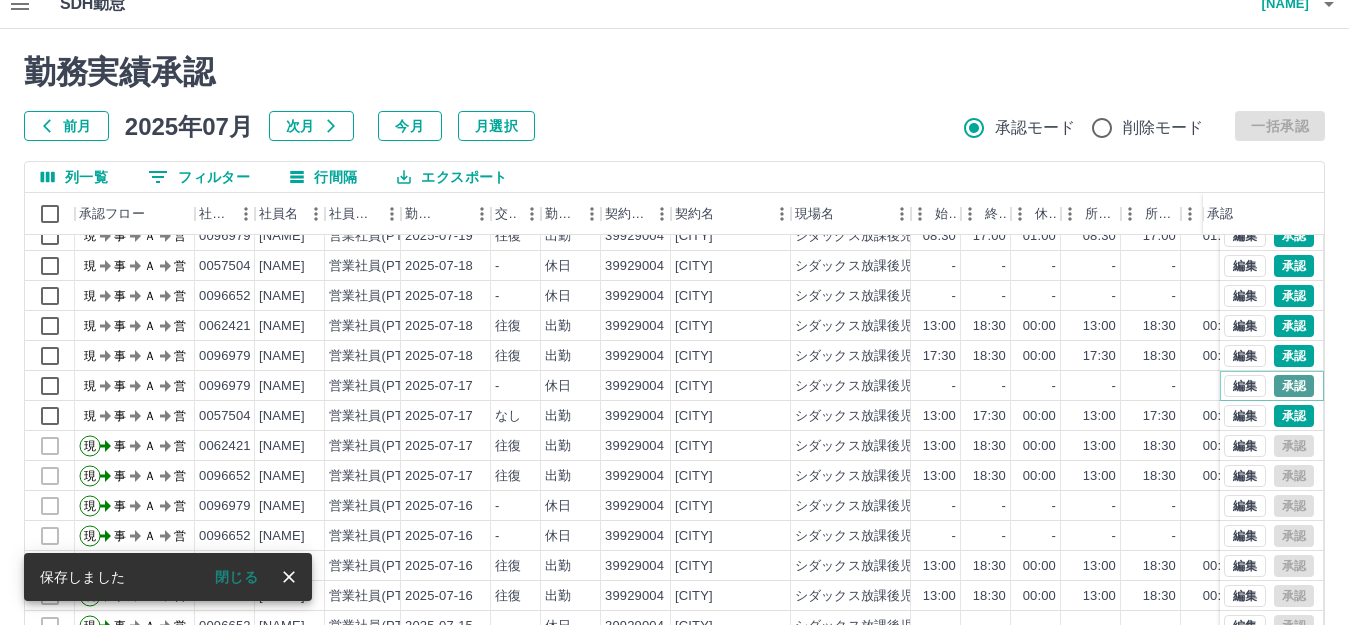 click on "承認" at bounding box center (1294, 386) 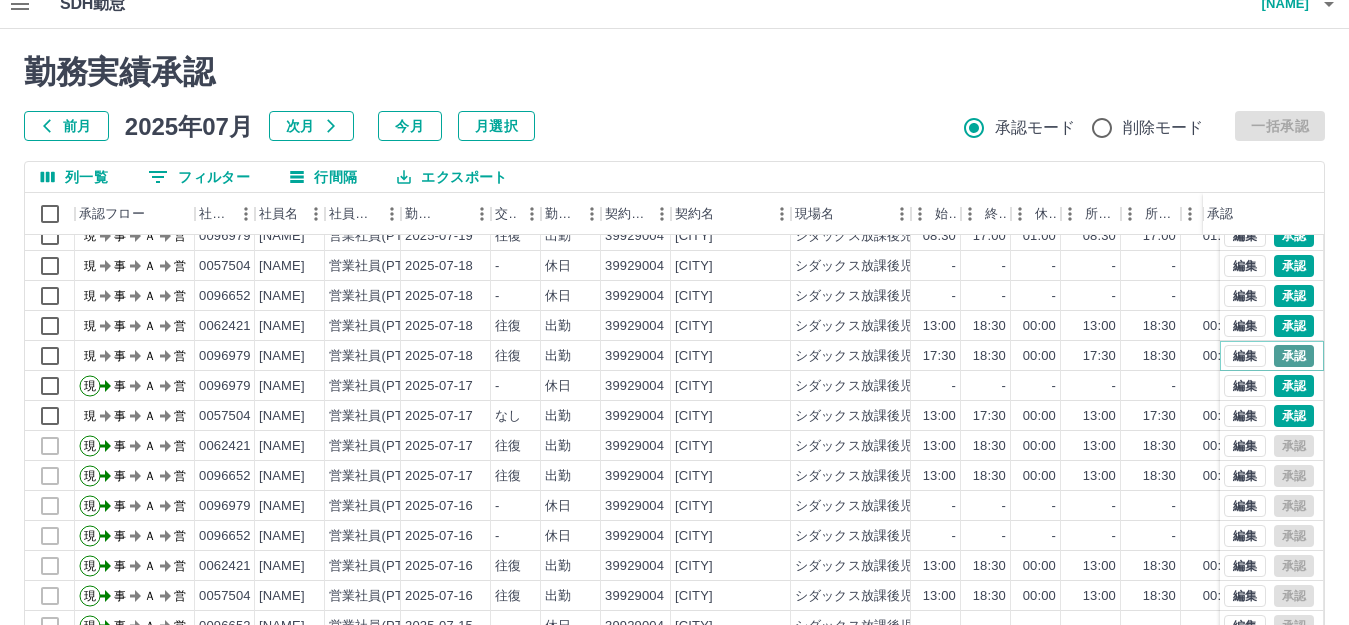 click on "承認" at bounding box center (1294, 356) 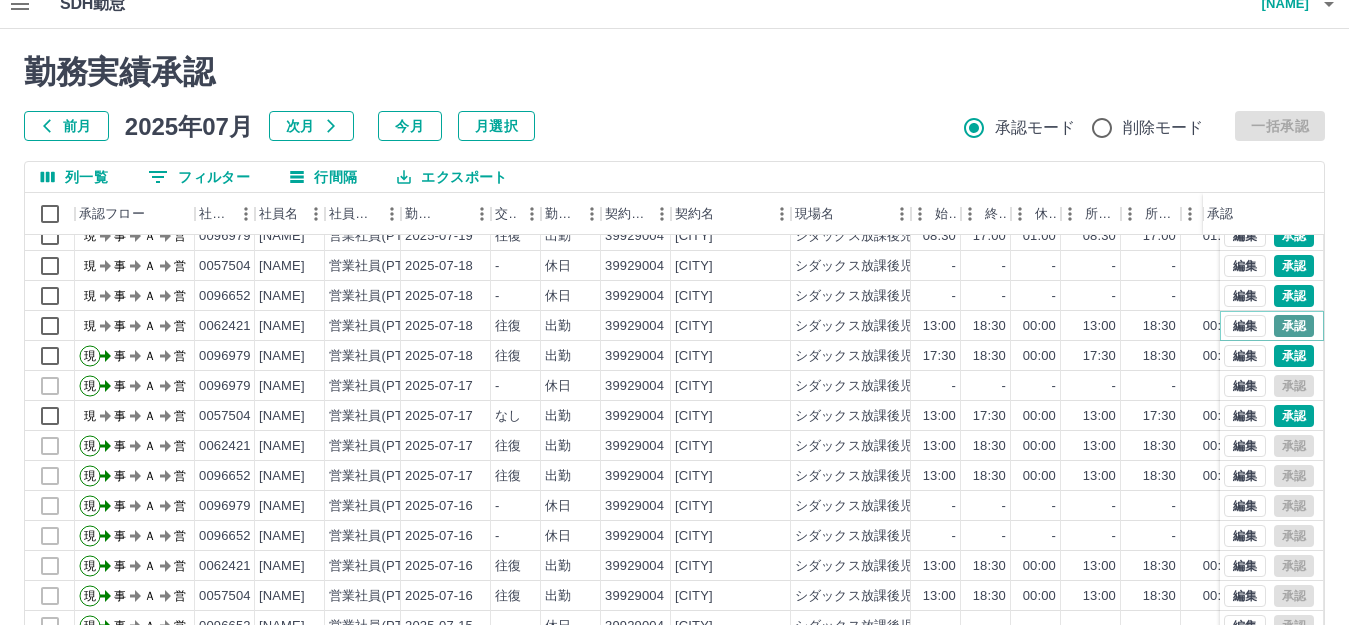 click on "承認" at bounding box center (1294, 326) 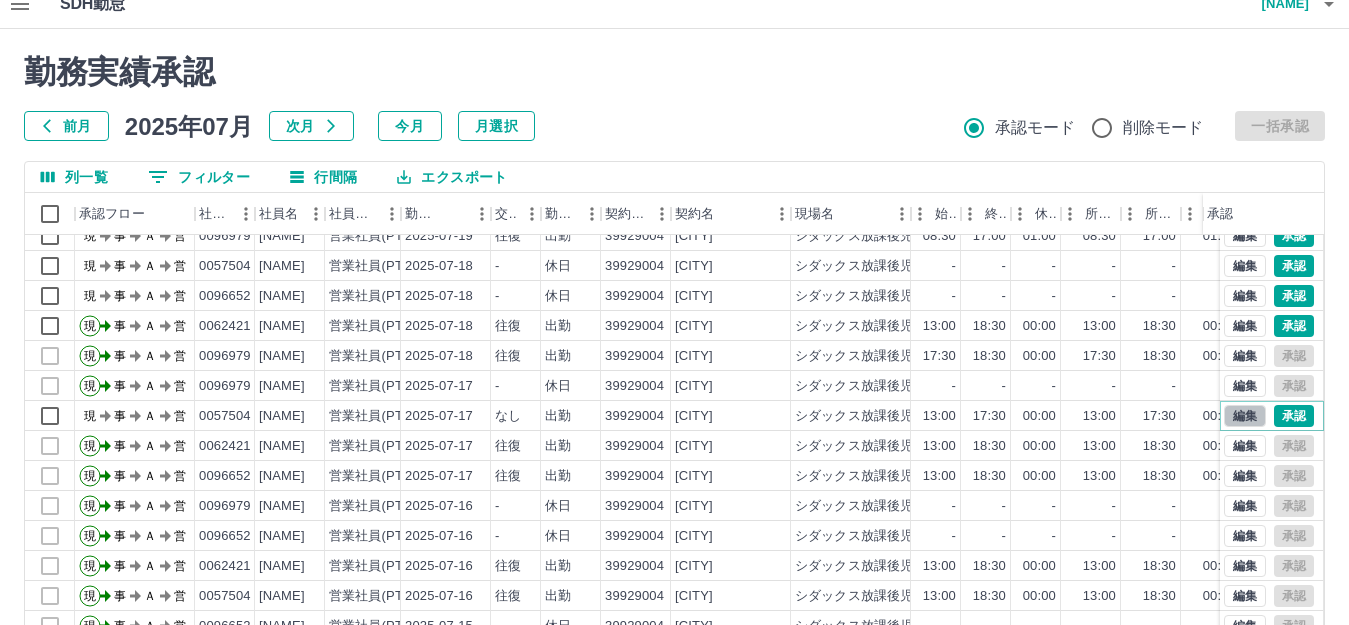 click on "編集" at bounding box center (1245, 416) 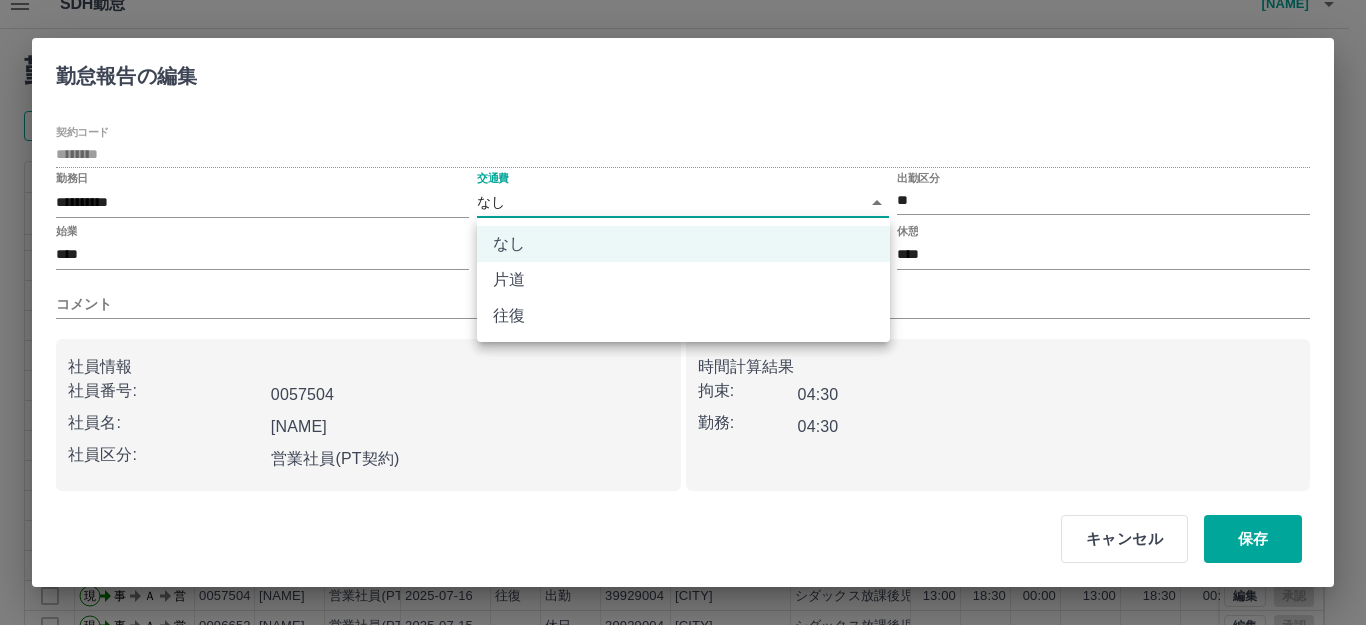 click on "SDH勤怠 石丸　牧子 勤務実績承認 前月 2025年07月 次月 今月 月選択 承認モード 削除モード 一括承認 列一覧 0 フィルター 行間隔 エクスポート 承認フロー 社員番号 社員名 社員区分 勤務日 交通費 勤務区分 契約コード 契約名 現場名 始業 終業 休憩 所定開始 所定終業 所定休憩 拘束 勤務 遅刻等 コメント ステータス 承認 現 事 Ａ 営 0096652 桑原　由佳子 営業社員(PT契約) 2025-07-19  -  休日 39929004 [CITY] シダックス放課後児童クラブ　草津 - - - - - - 00:00 00:00 00:00 現場責任者承認待 現 事 Ａ 営 0057504 石丸　牧子 営業社員(PT契約) 2025-07-19 往復 出勤 39929004 [CITY] シダックス放課後児童クラブ　草津 08:15 17:15 01:00 08:15 17:15 01:00 09:00 08:00 00:00 現場責任者承認待 現 事 Ａ 営 0096979 高山　響 営業社員(PT契約) 2025-07-19 往復 出勤 39929004 [CITY] 08:30 17:00 01:00 08:30 17:00 01:00 08:30" at bounding box center [683, 402] 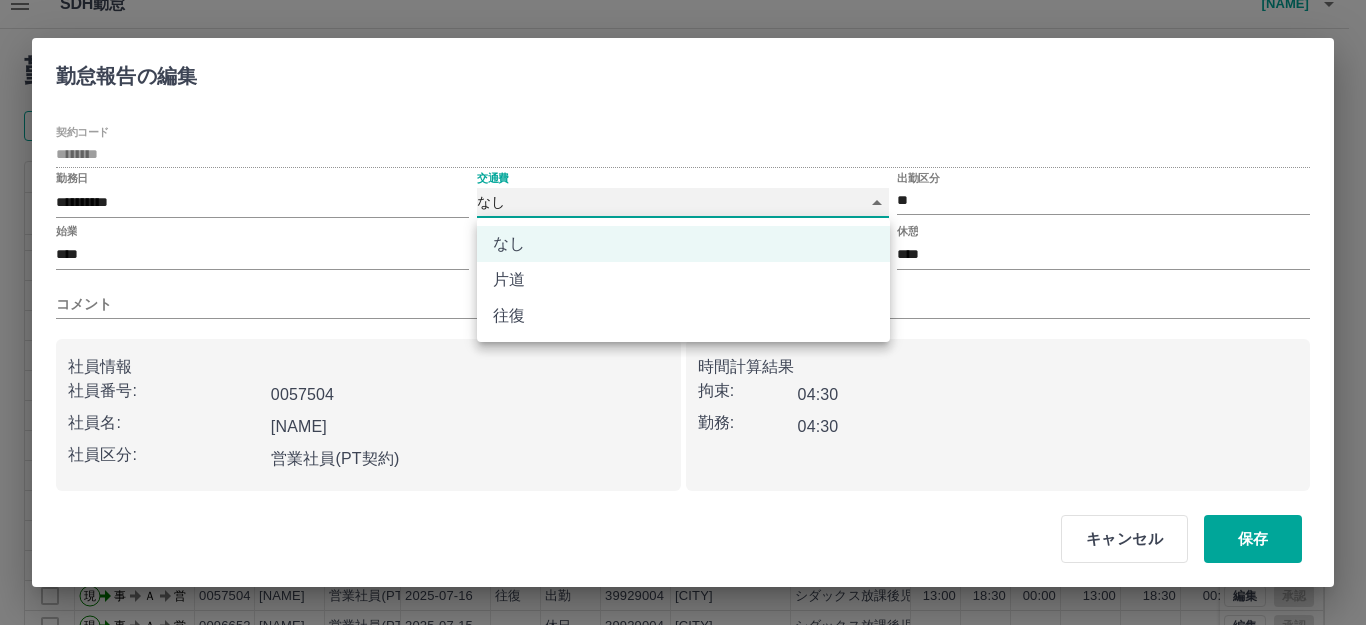 type on "******" 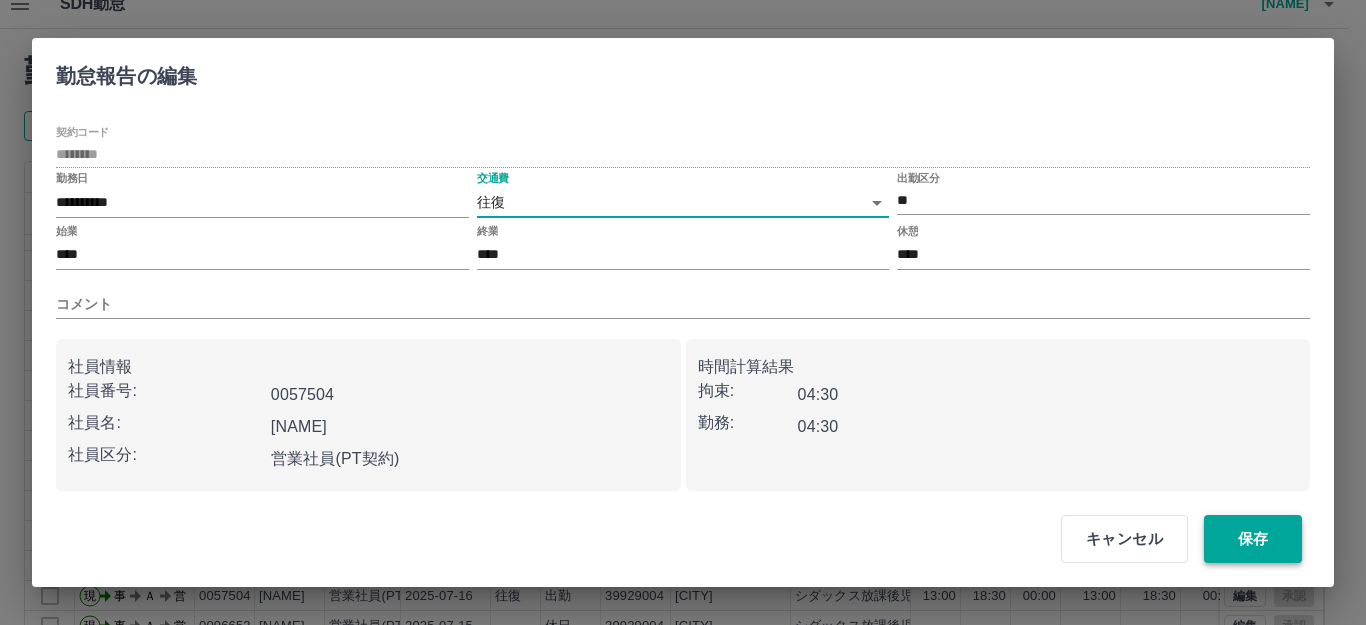 click on "保存" at bounding box center [1253, 539] 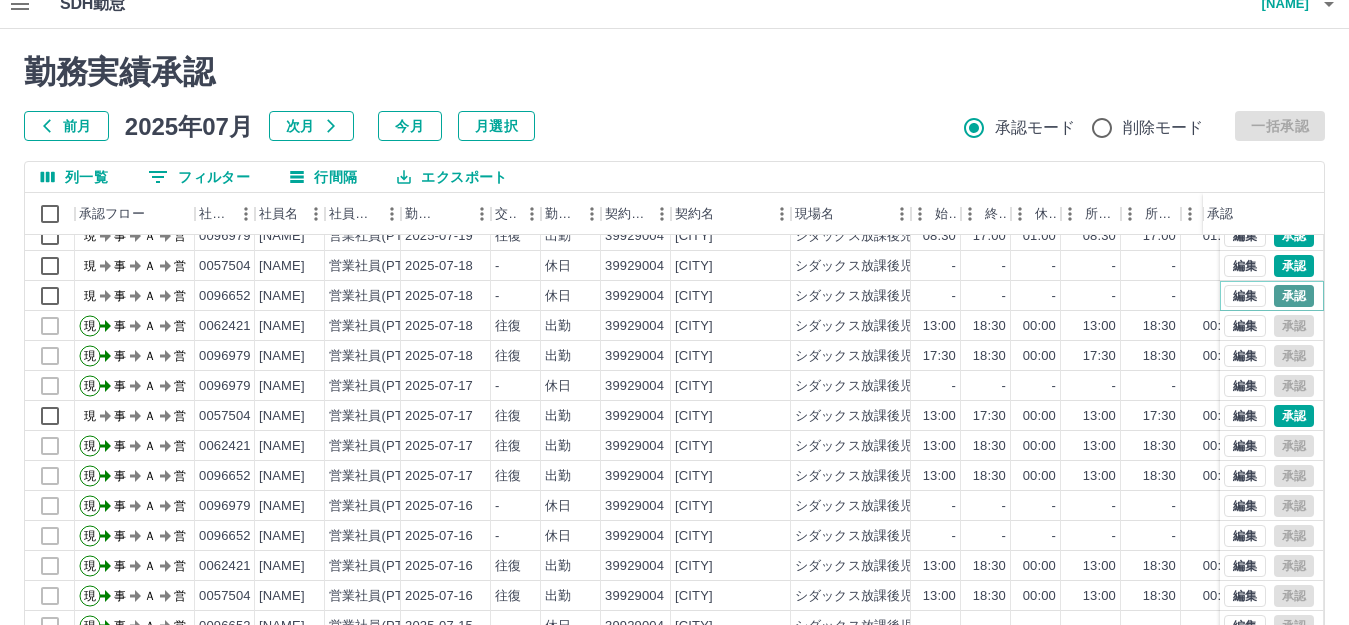 click on "承認" at bounding box center (1294, 296) 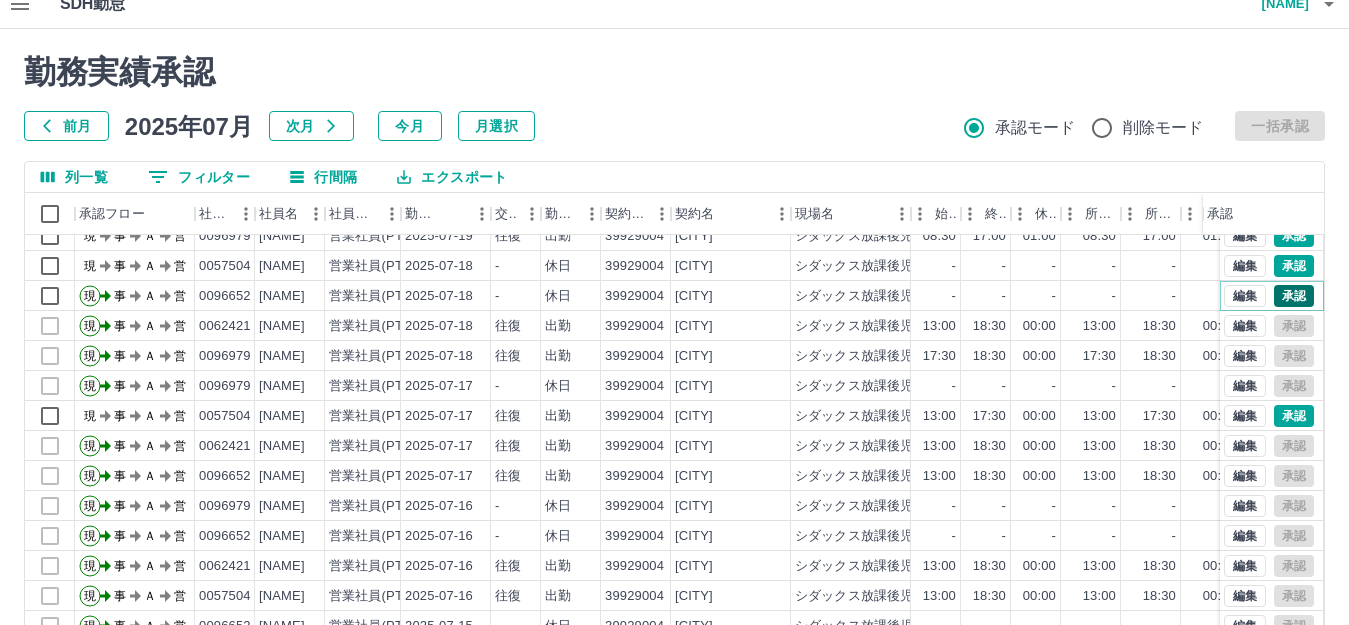 scroll, scrollTop: 1264, scrollLeft: 0, axis: vertical 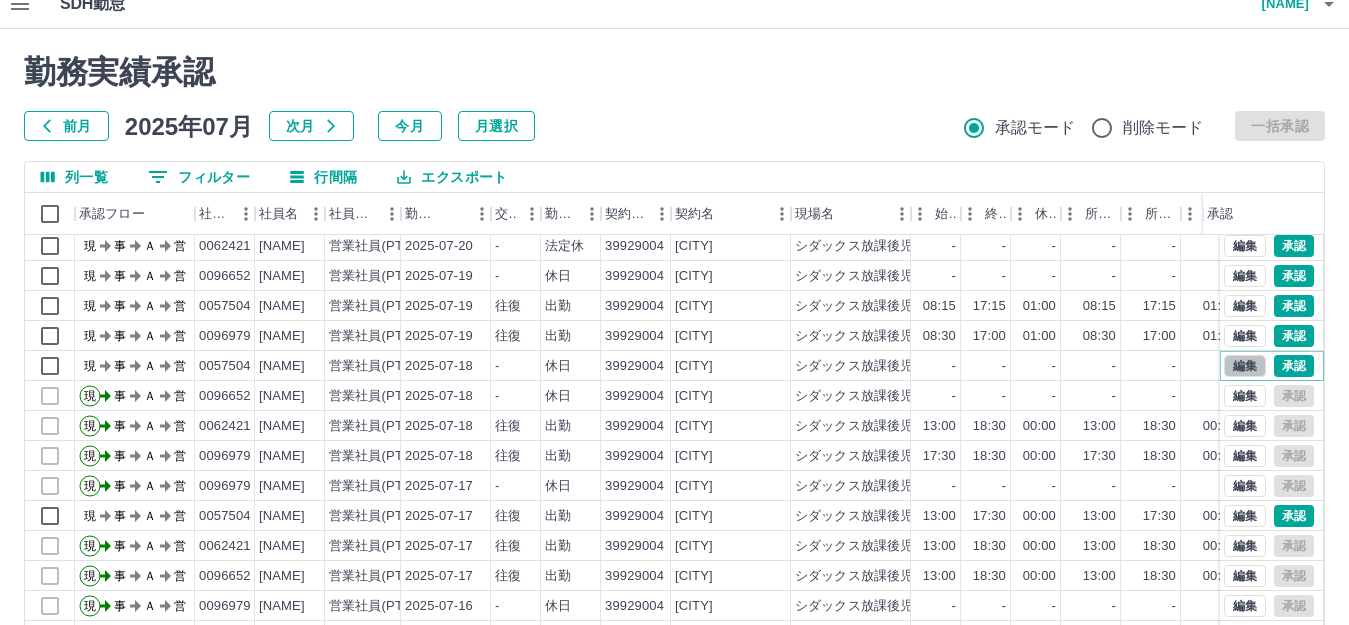click on "編集" at bounding box center [1245, 366] 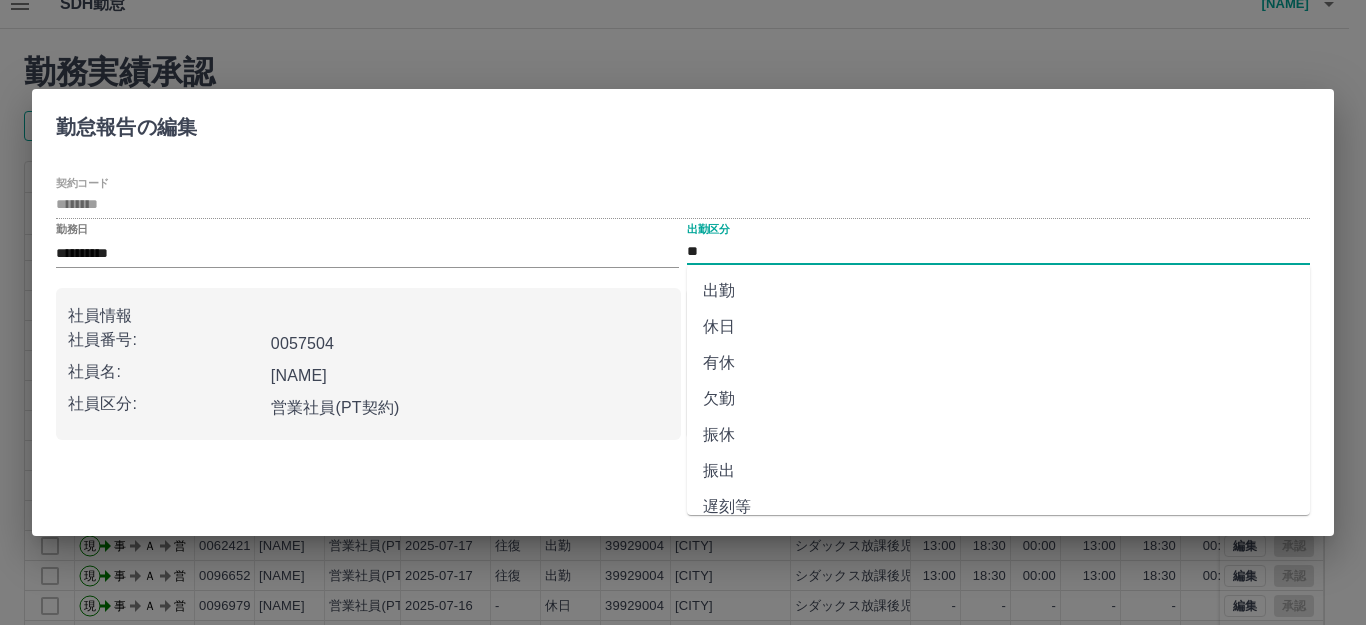 click on "**" at bounding box center (998, 251) 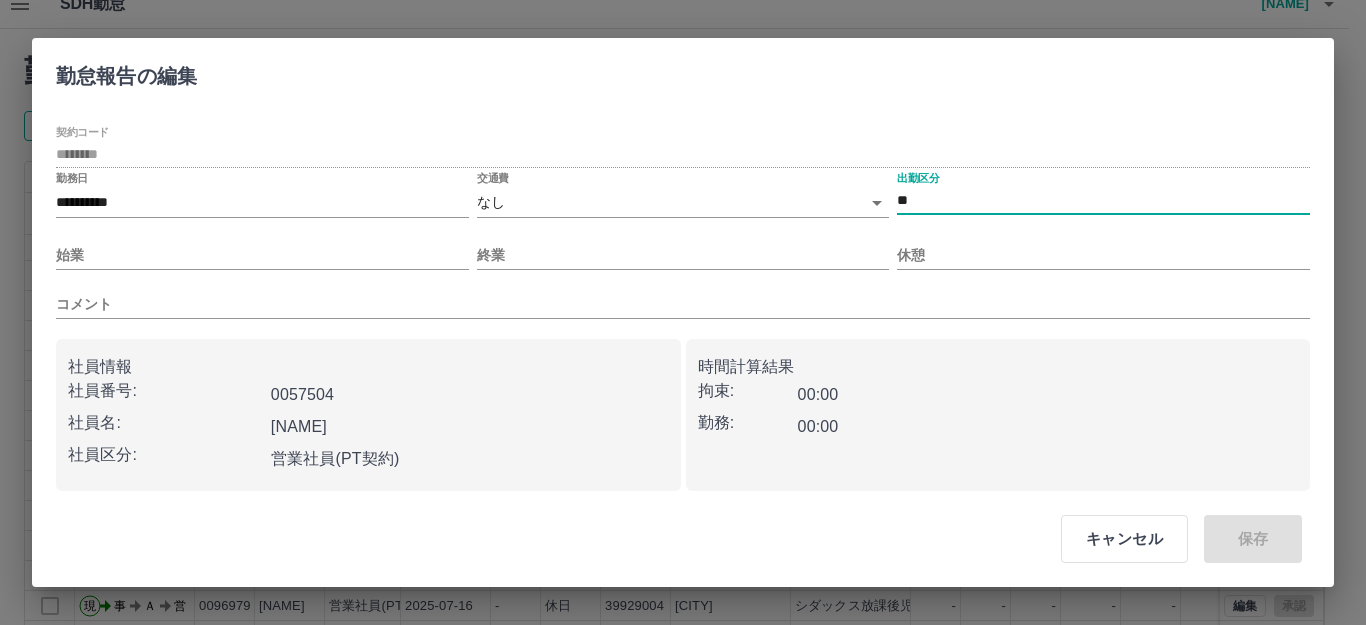 click on "SDH勤怠 石丸　牧子 勤務実績承認 前月 2025年07月 次月 今月 月選択 承認モード 削除モード 一括承認 列一覧 0 フィルター 行間隔 エクスポート 承認フロー 社員番号 社員名 社員区分 勤務日 交通費 勤務区分 契約コード 契約名 現場名 始業 終業 休憩 所定開始 所定終業 所定休憩 拘束 勤務 遅刻等 コメント ステータス 承認 現 事 Ａ 営 0057504 石丸　牧子 営業社員(PT契約) 2025-07-20  -  法定休 39929004 [CITY] シダックス放課後児童クラブ　草津 - - - - - - 00:00 00:00 00:00 現場責任者承認待 現 事 Ａ 営 0096652 桑原　由佳子 営業社員(PT契約) 2025-07-20  -  法定休 39929004 [CITY] シダックス放課後児童クラブ　草津 - - - - - - 00:00 00:00 00:00 現場責任者承認待 現 事 Ａ 営 0062421 佐藤　藍 営業社員(PT契約) 2025-07-20  -  法定休 39929004 [CITY] シダックス放課後児童クラブ　草津 - - - - - -" at bounding box center [683, 402] 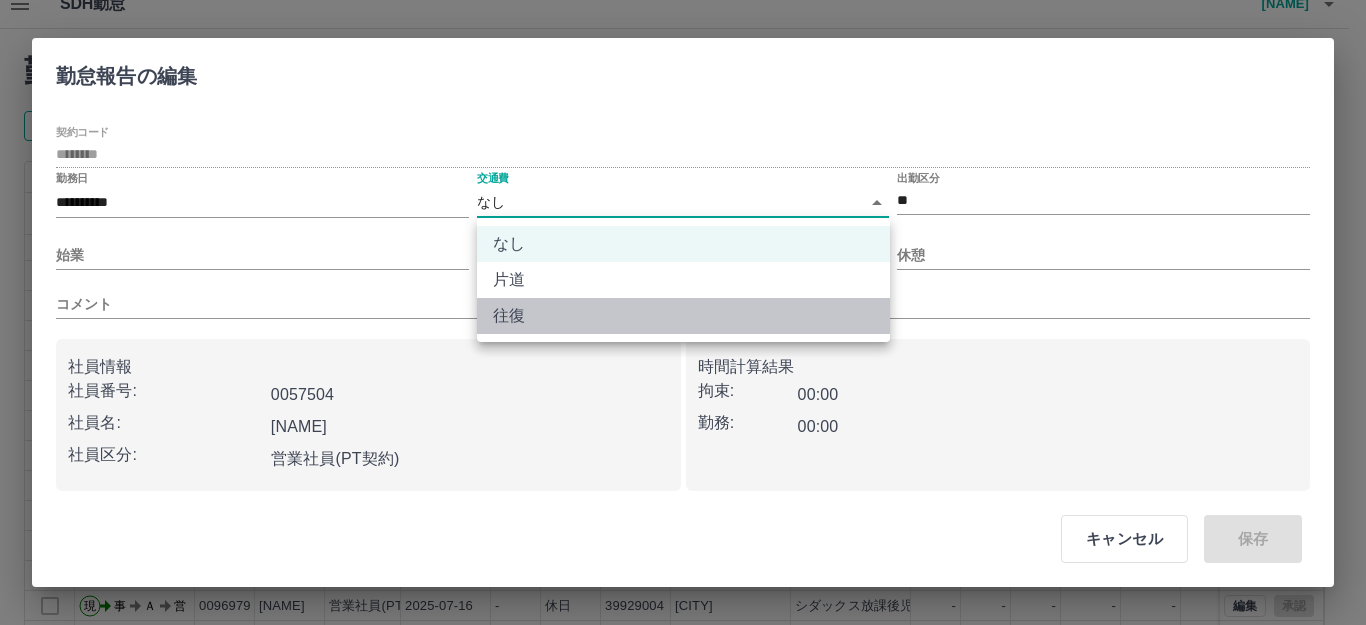 click on "往復" at bounding box center [683, 316] 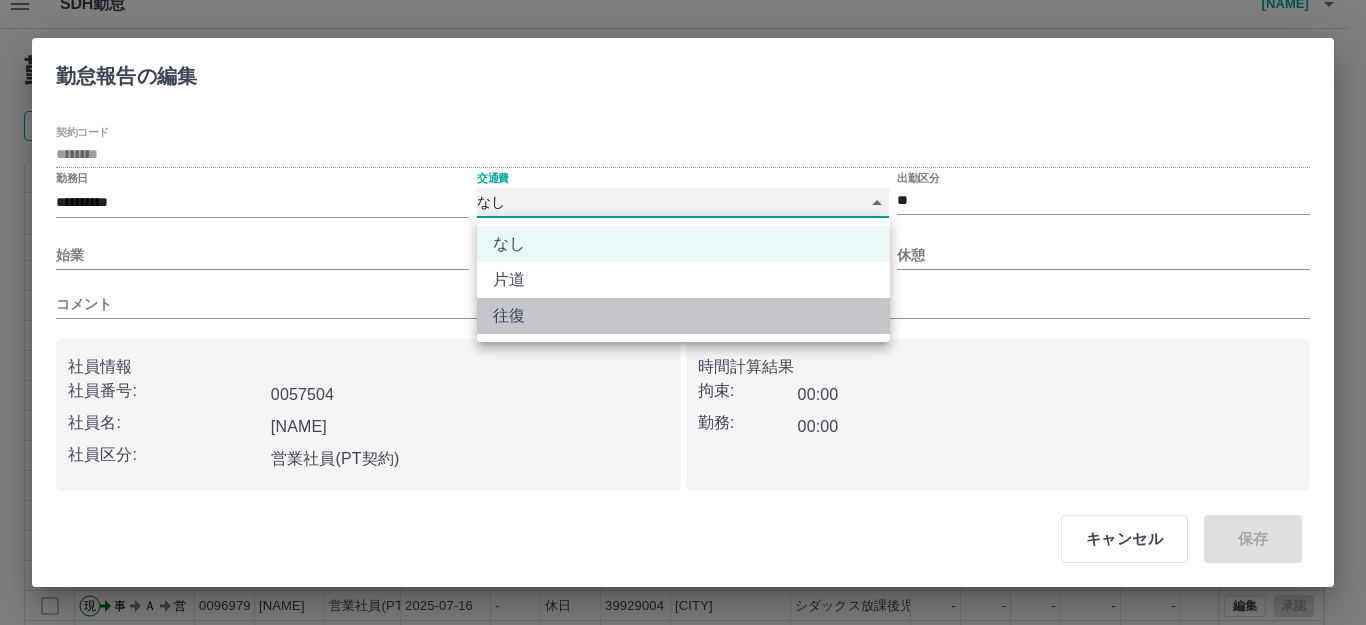 type on "******" 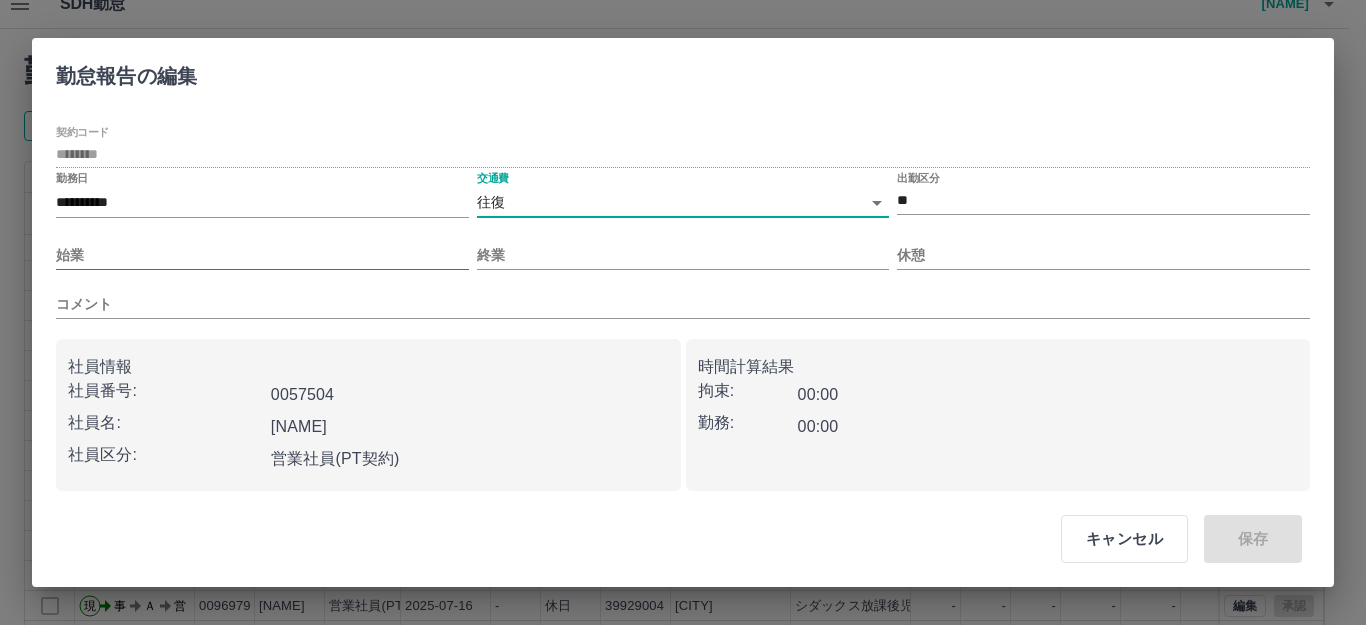 click on "始業" at bounding box center (262, 255) 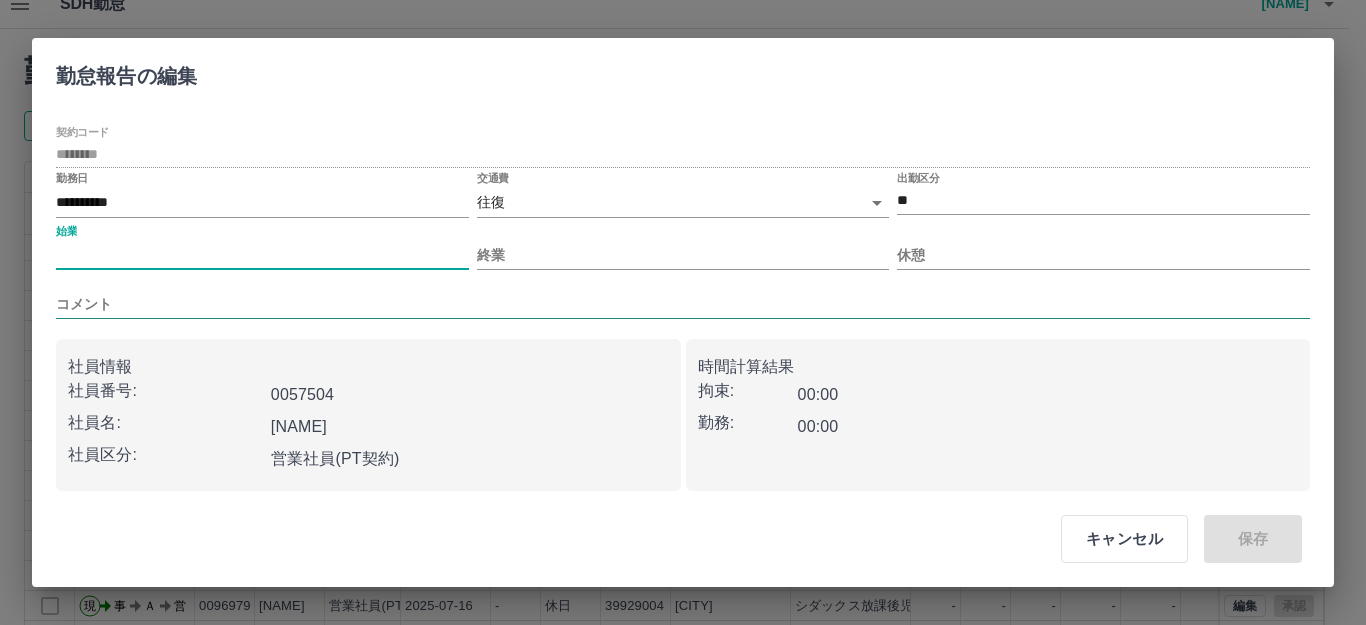 type on "****" 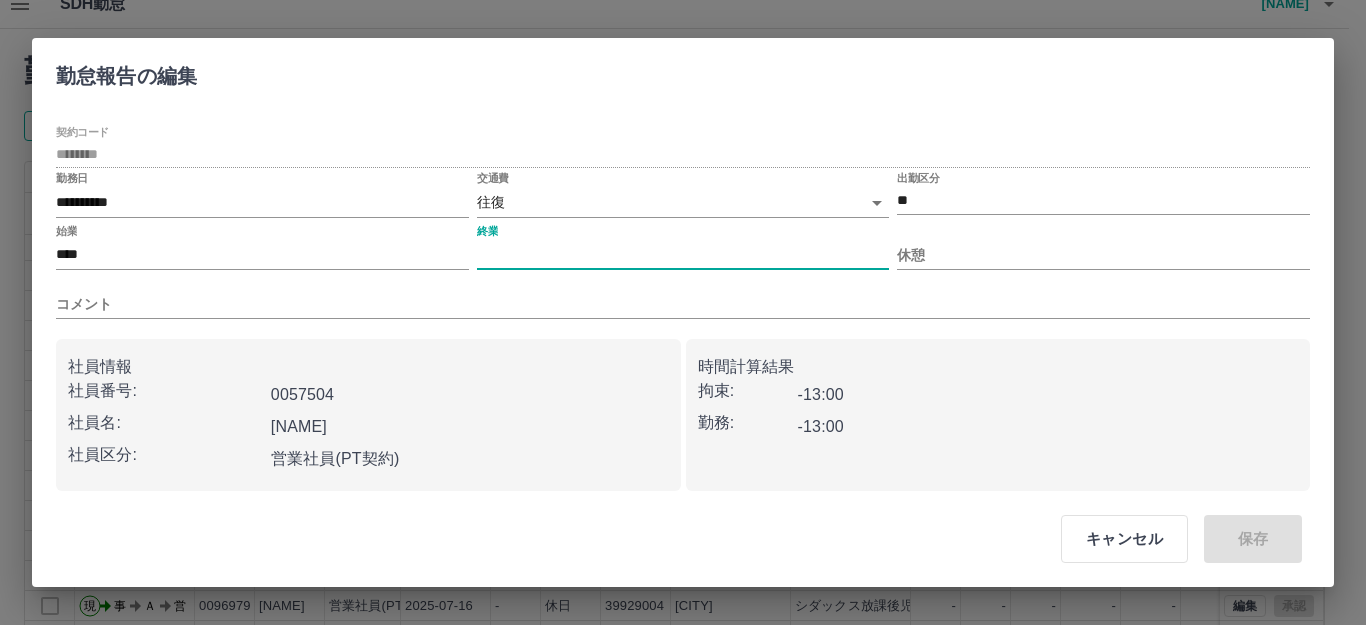 click on "終業" at bounding box center [683, 255] 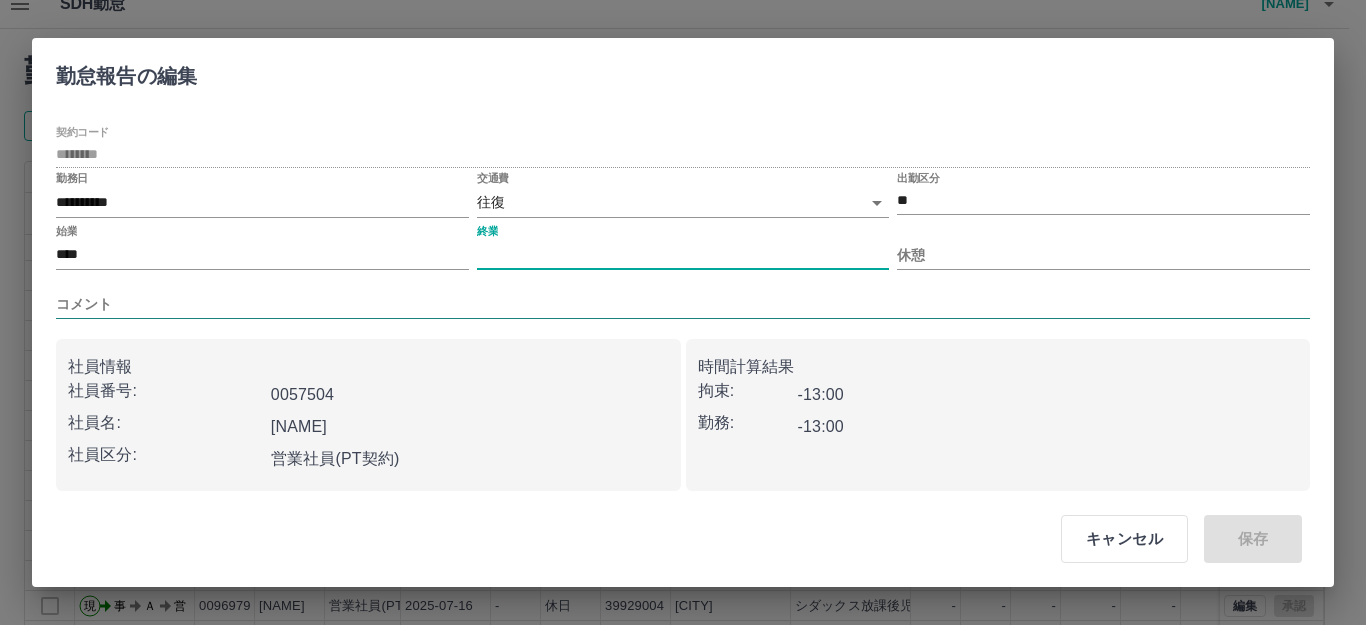 type on "****" 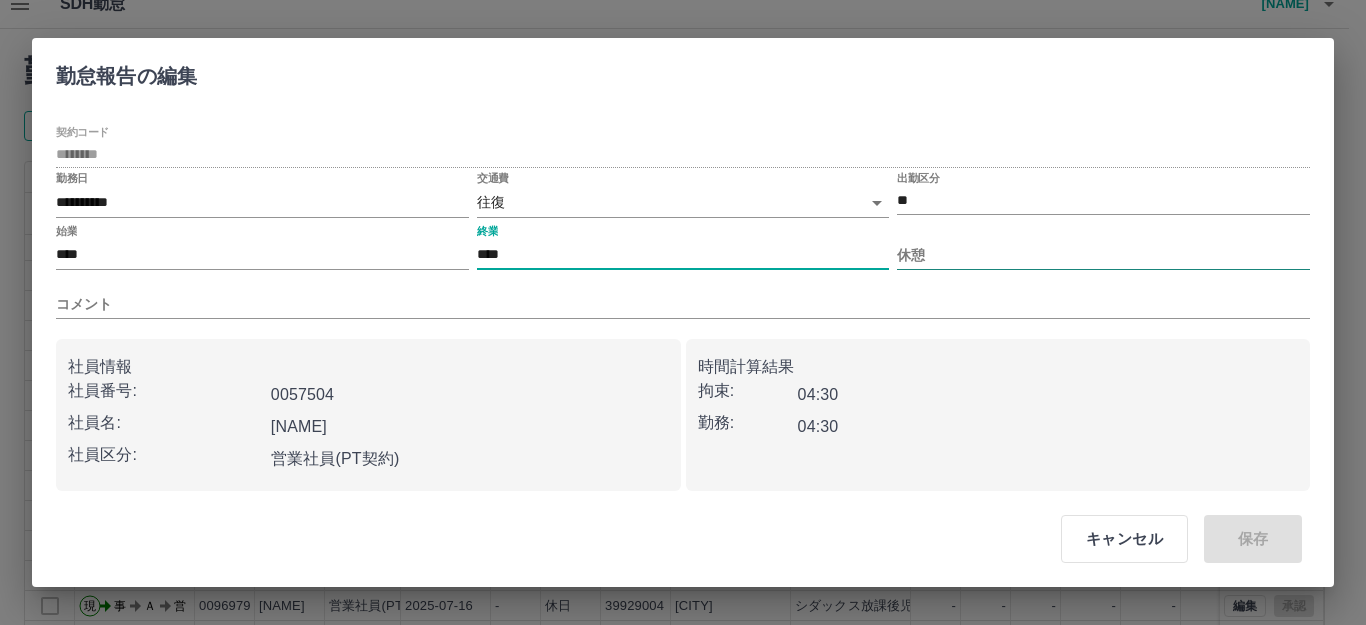 click on "休憩" at bounding box center [1103, 255] 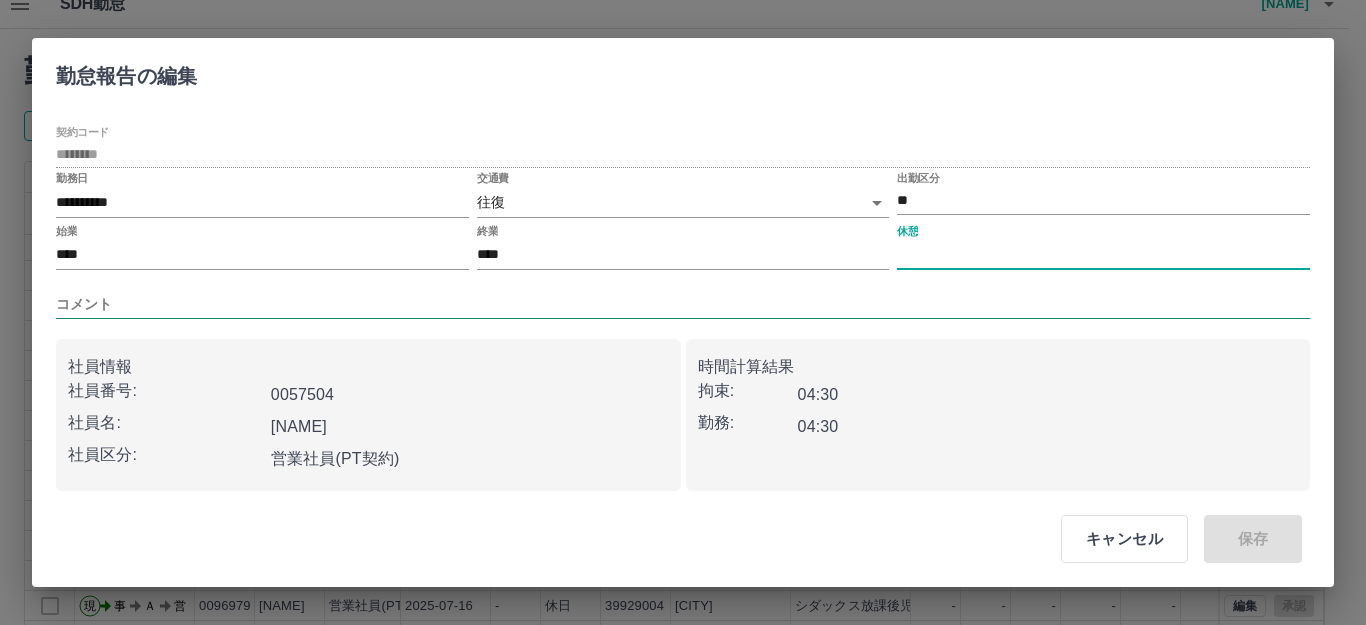 type on "***" 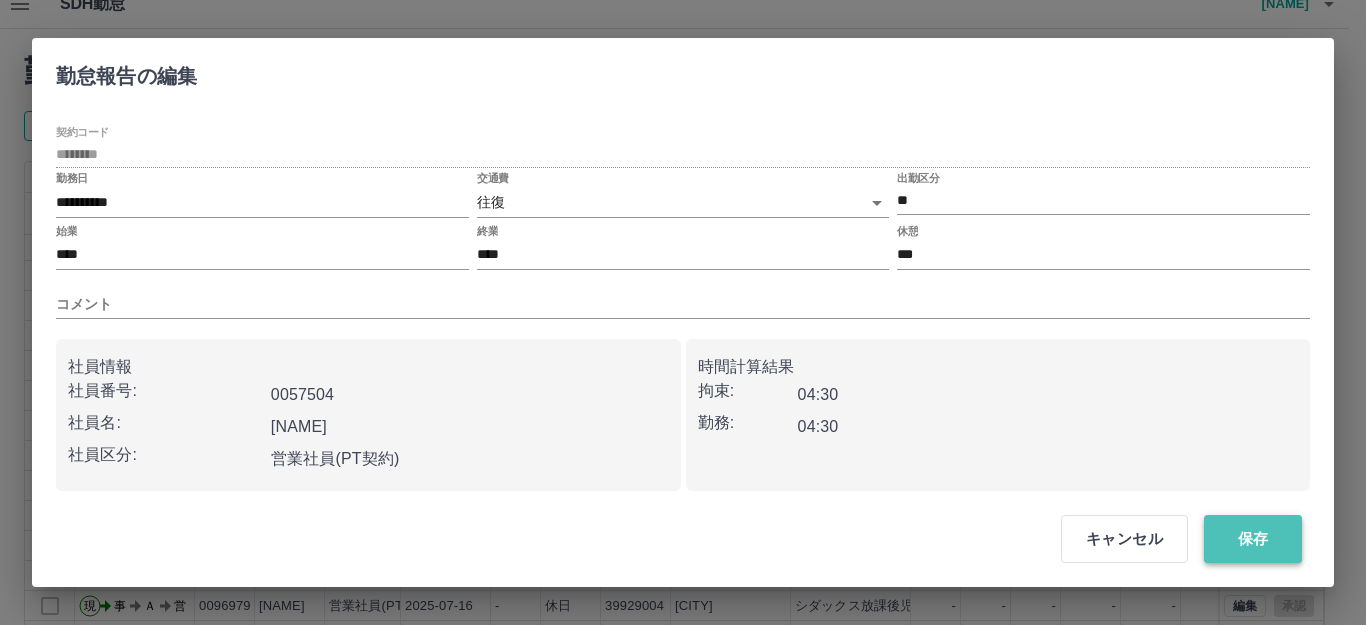 click on "保存" at bounding box center [1253, 539] 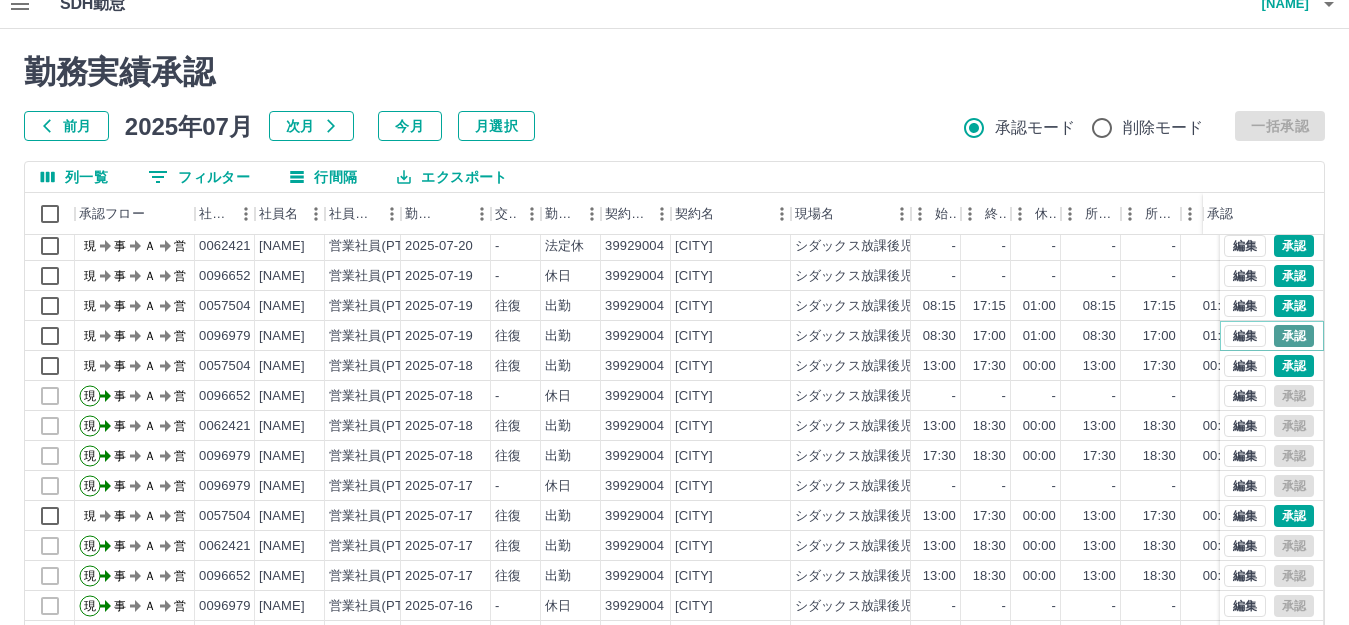 click on "承認" at bounding box center [1294, 336] 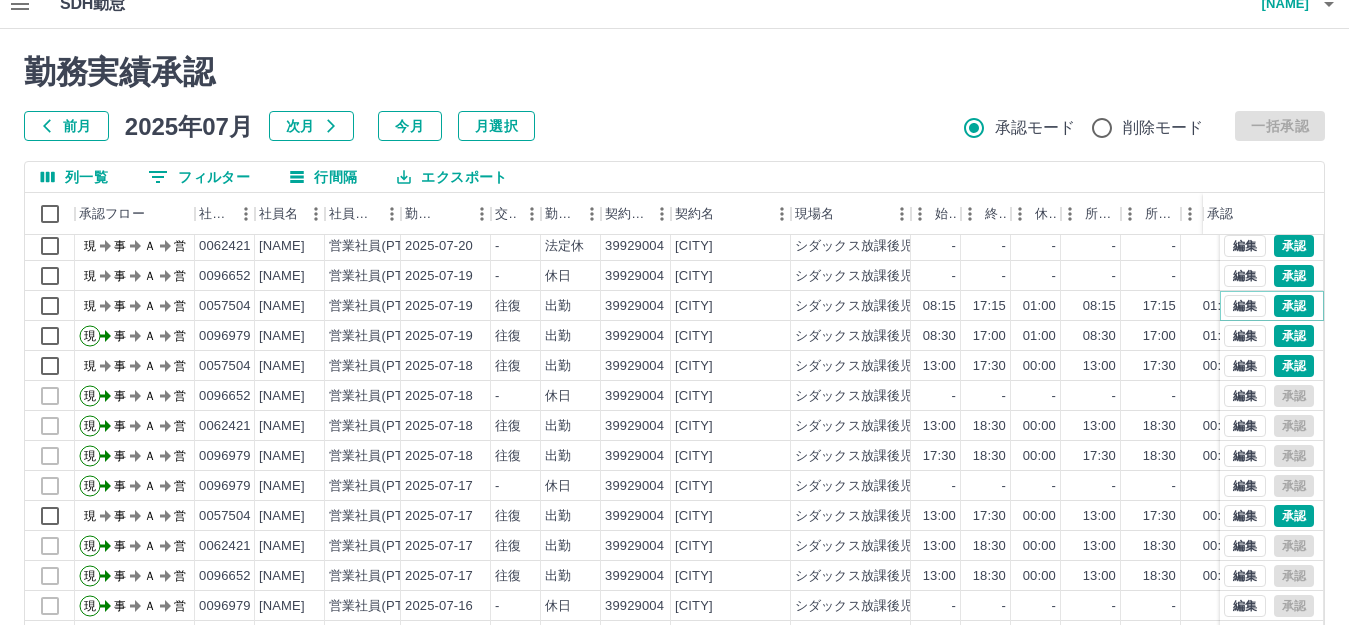 click on "承認" at bounding box center [1294, 306] 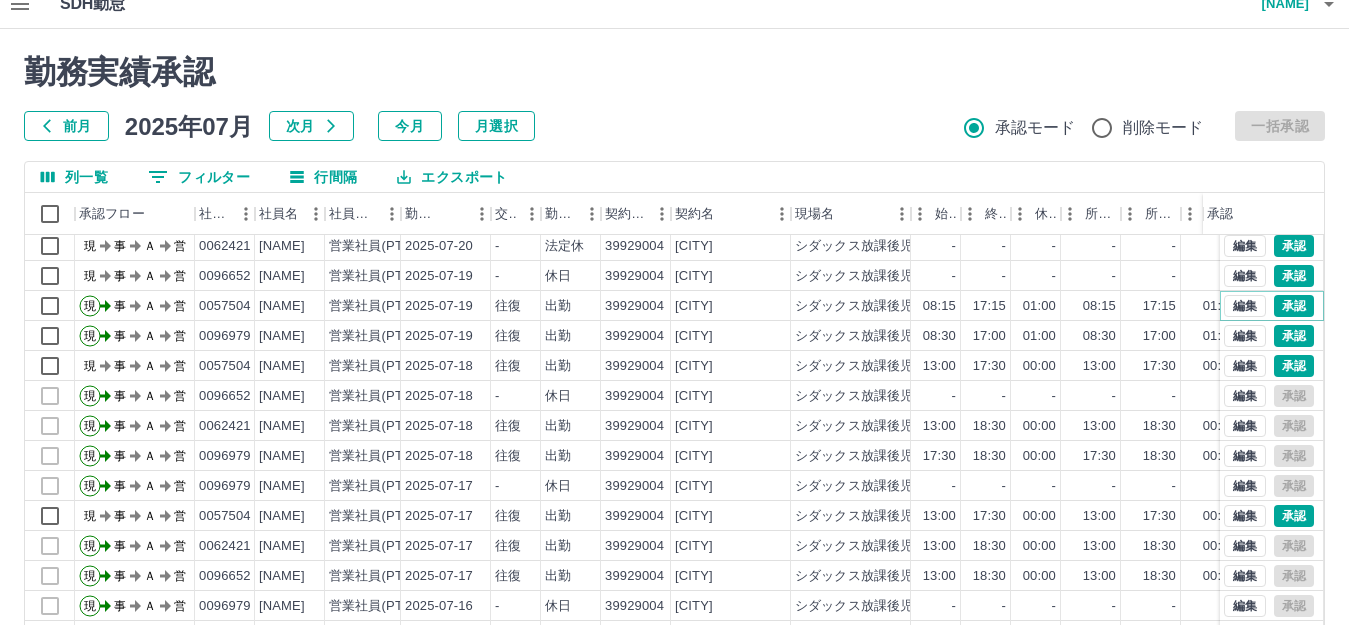 scroll, scrollTop: 0, scrollLeft: 0, axis: both 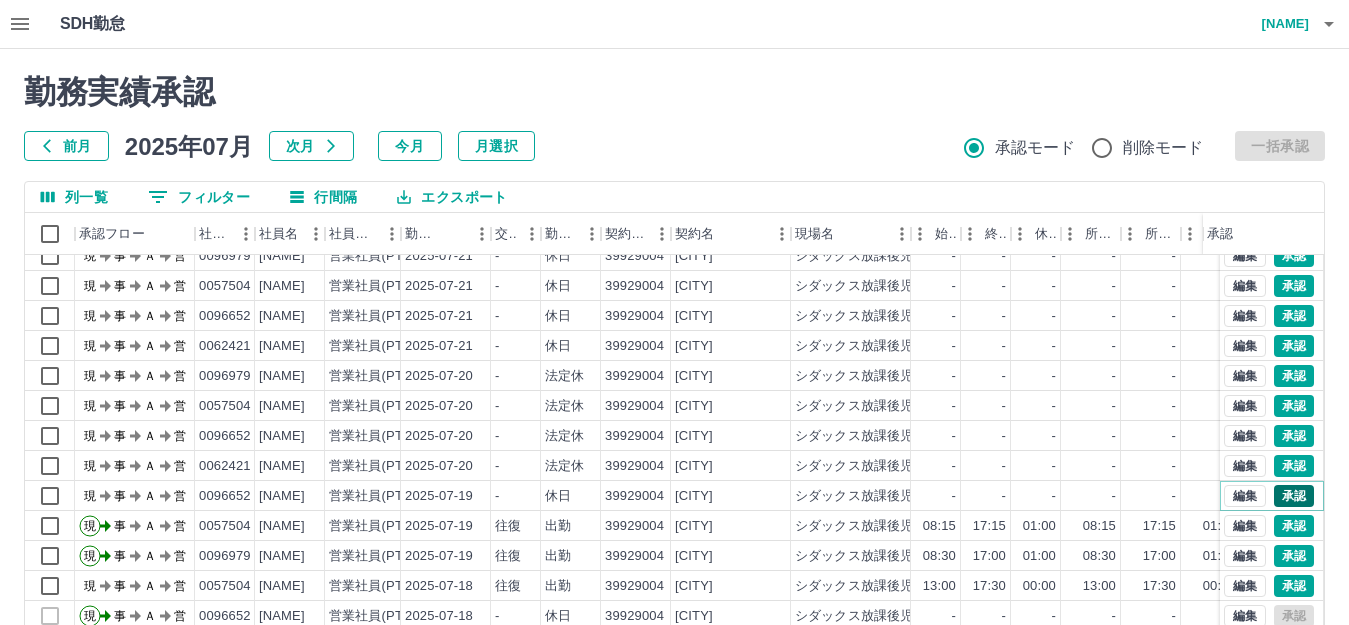 click on "承認" at bounding box center (1294, 496) 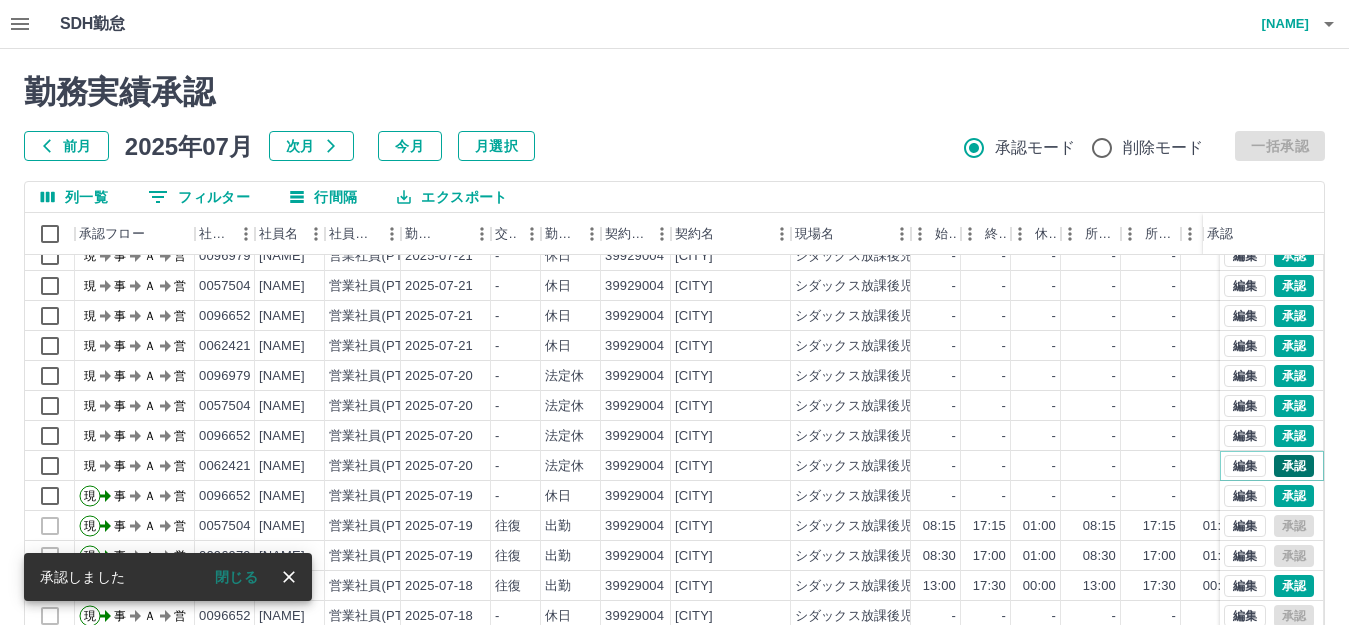 click on "承認" at bounding box center (1294, 466) 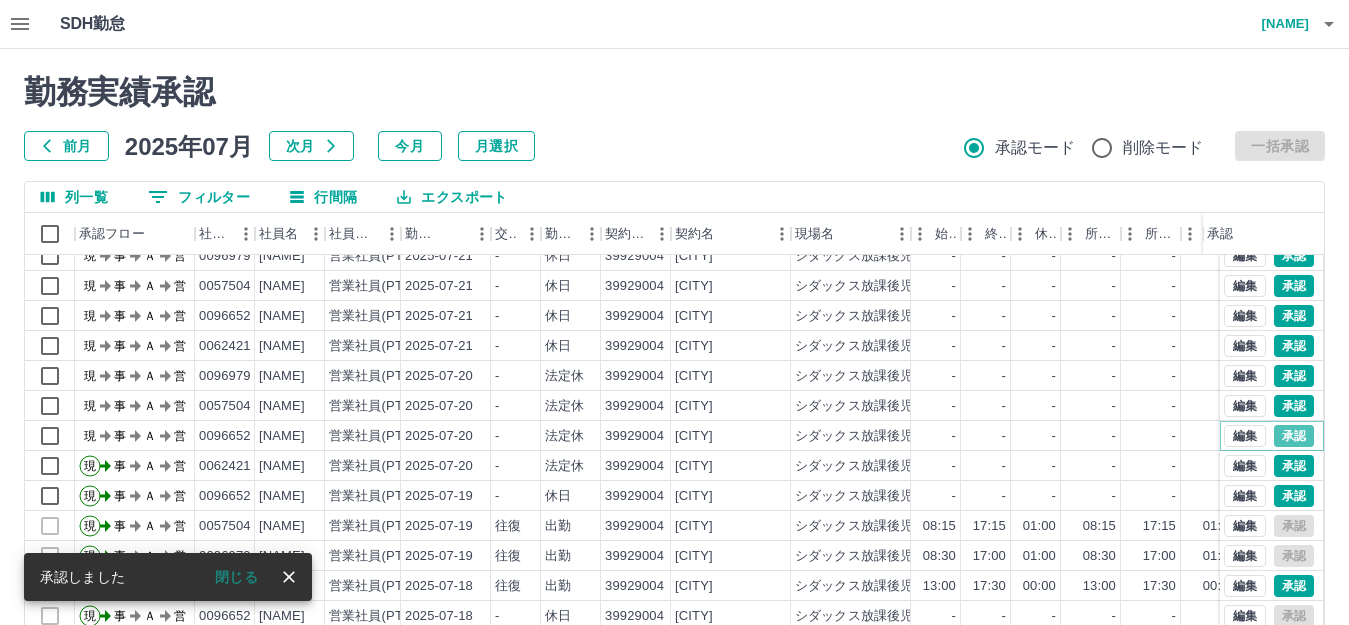 click on "承認" at bounding box center [1294, 436] 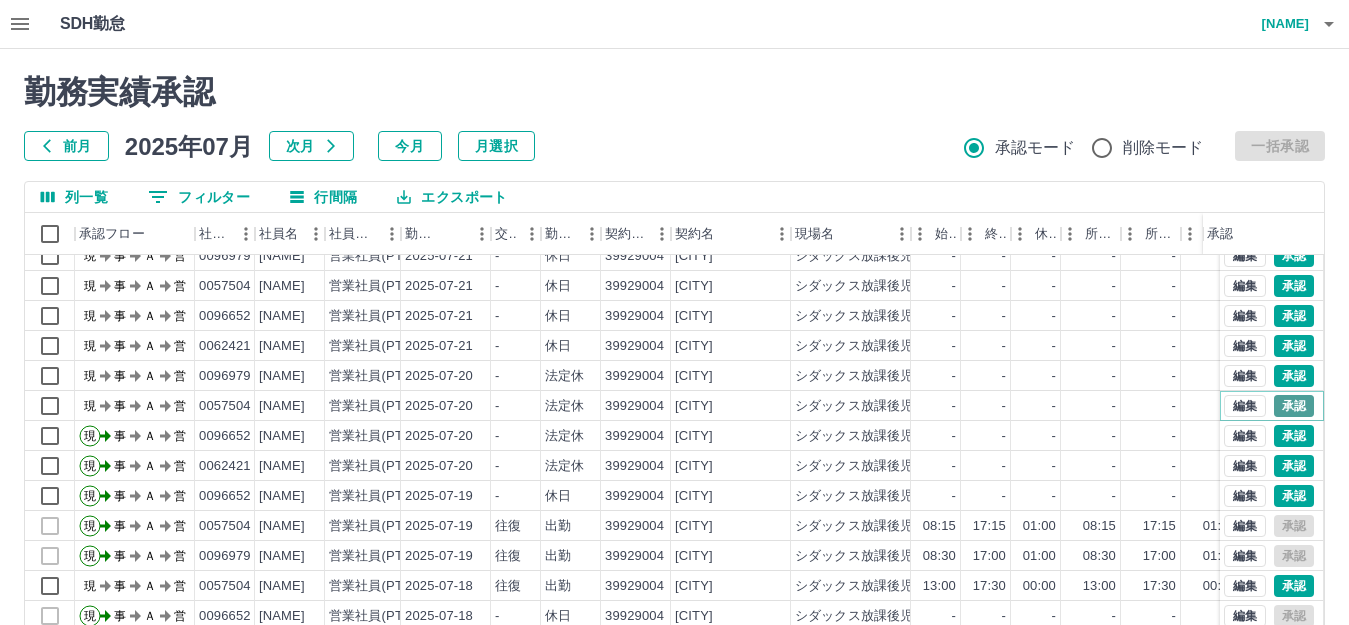 click on "承認" at bounding box center [1294, 406] 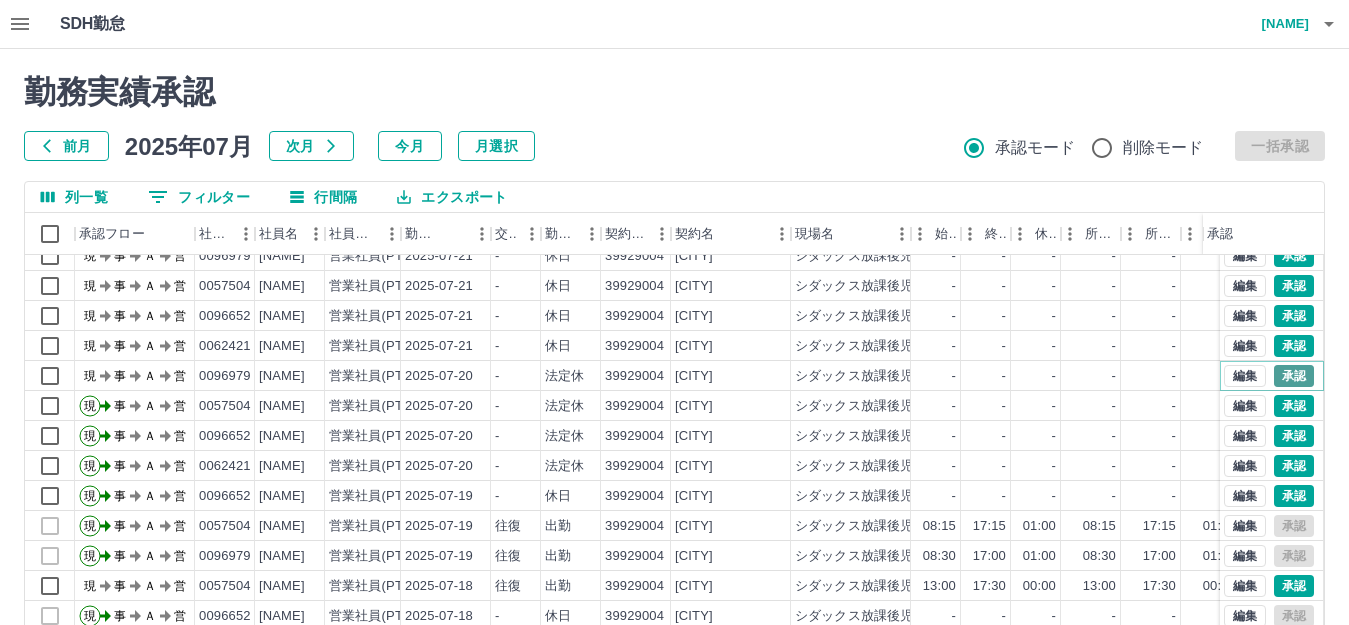 click on "承認" at bounding box center (1294, 376) 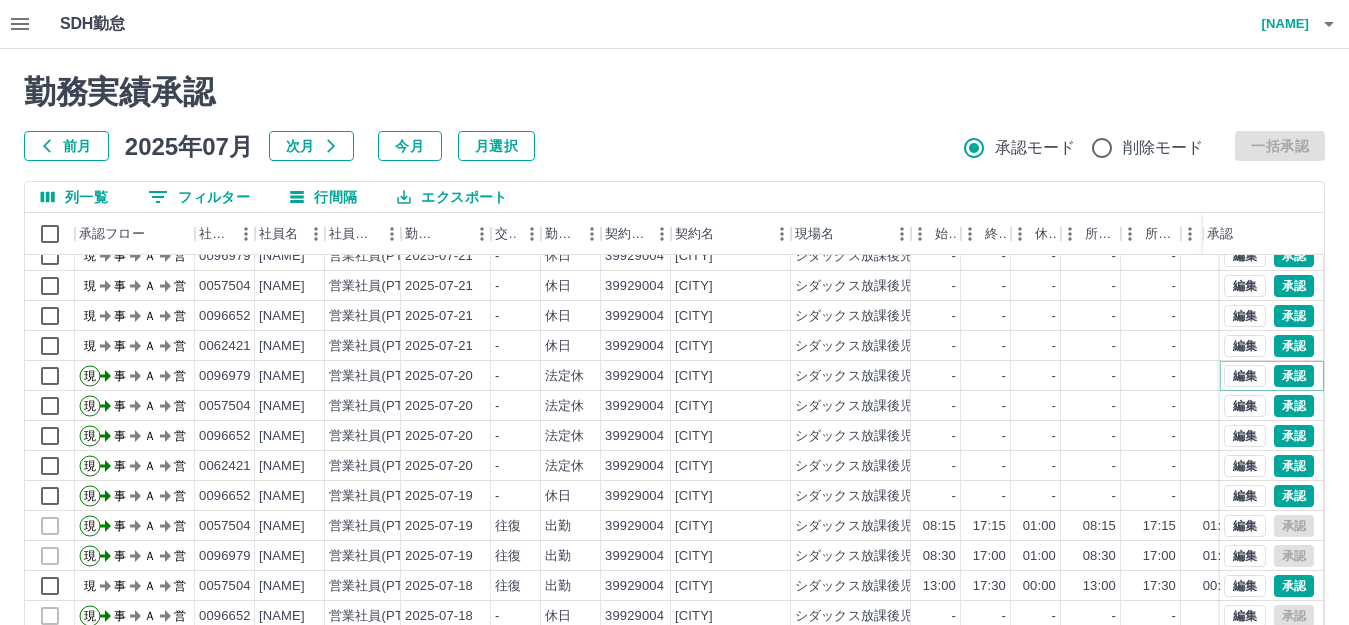 scroll, scrollTop: 964, scrollLeft: 0, axis: vertical 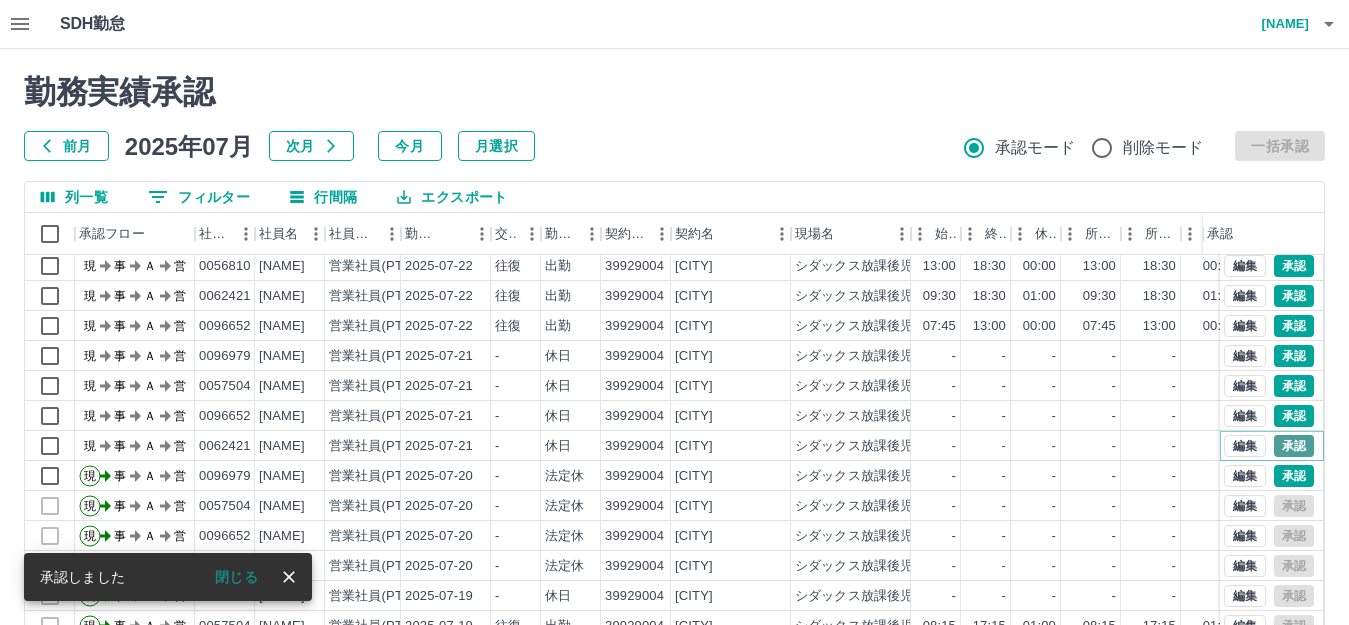 click on "承認" at bounding box center (1294, 446) 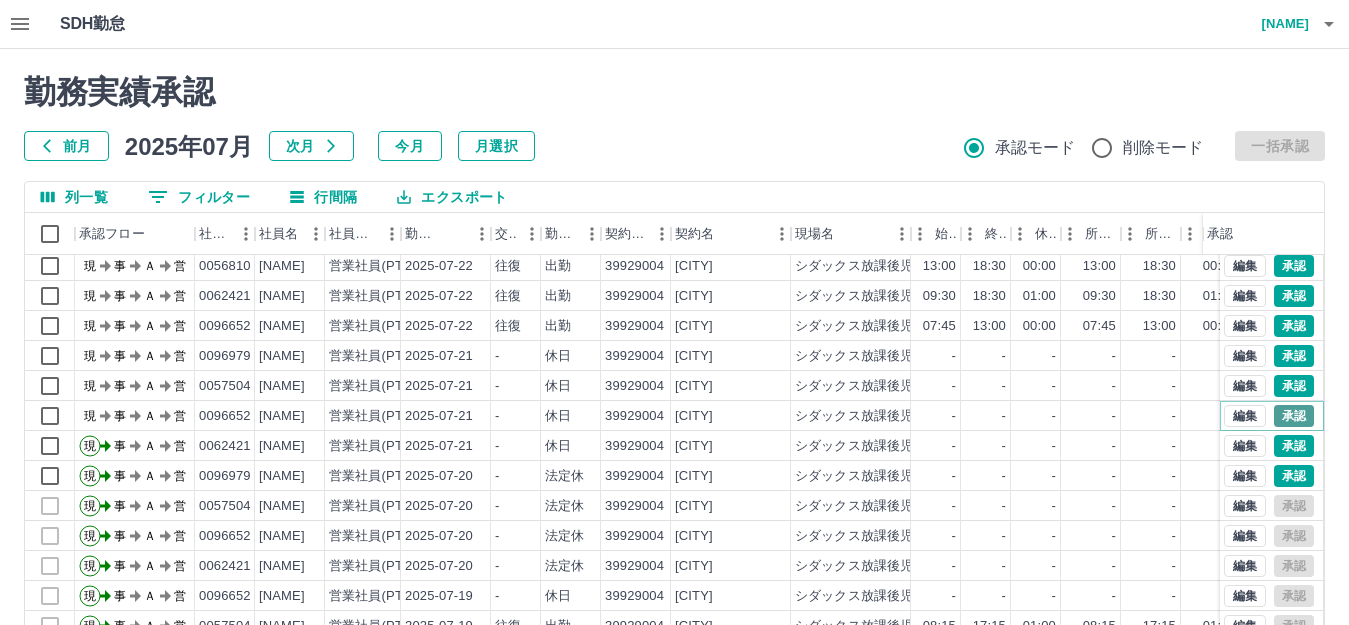 click on "承認" at bounding box center (1294, 416) 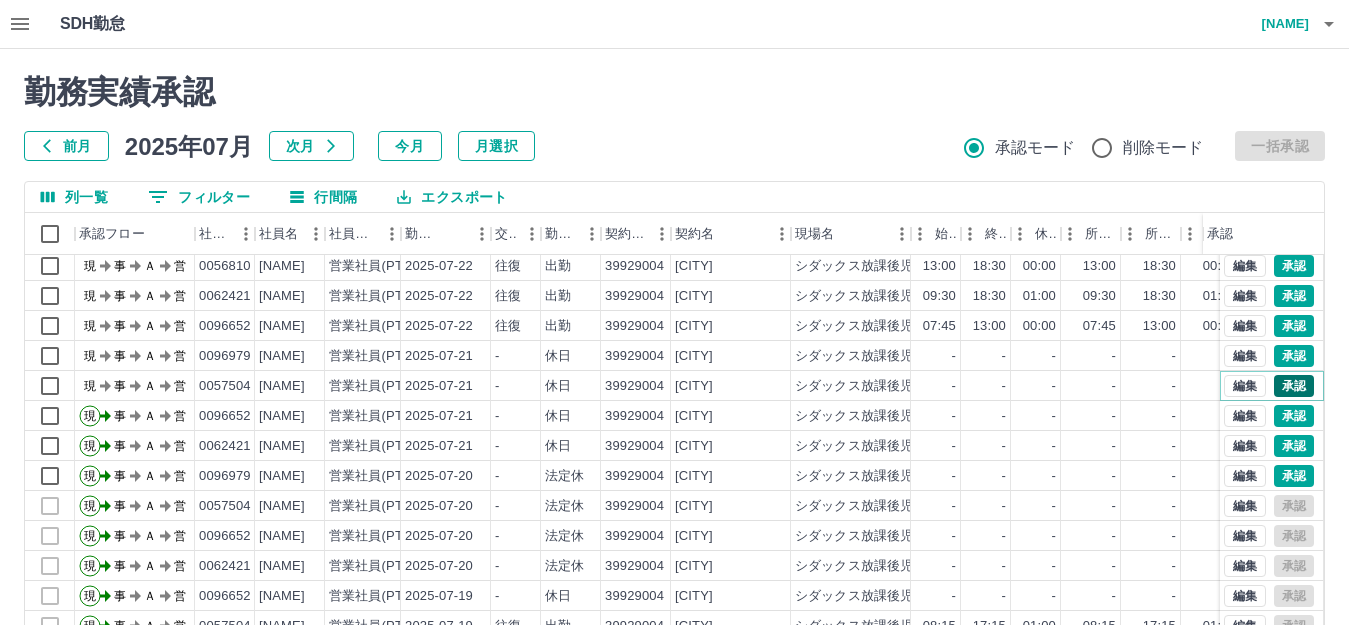 click on "承認" at bounding box center (1294, 386) 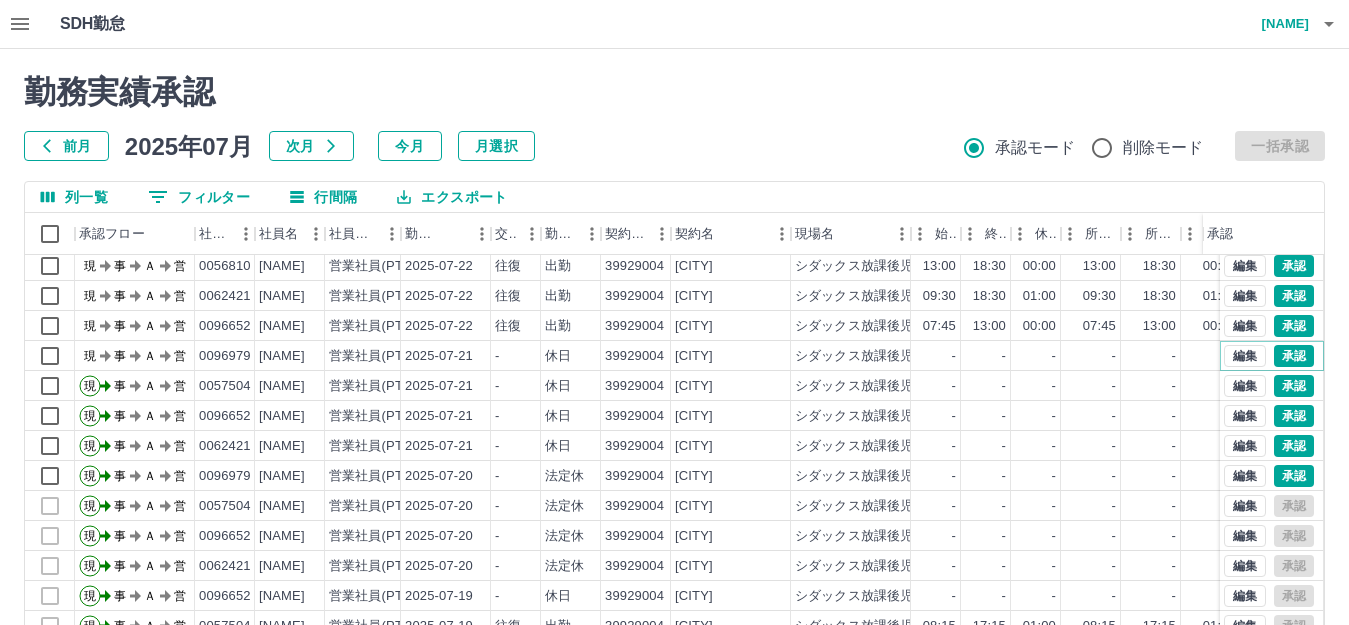 click on "承認" at bounding box center [1294, 356] 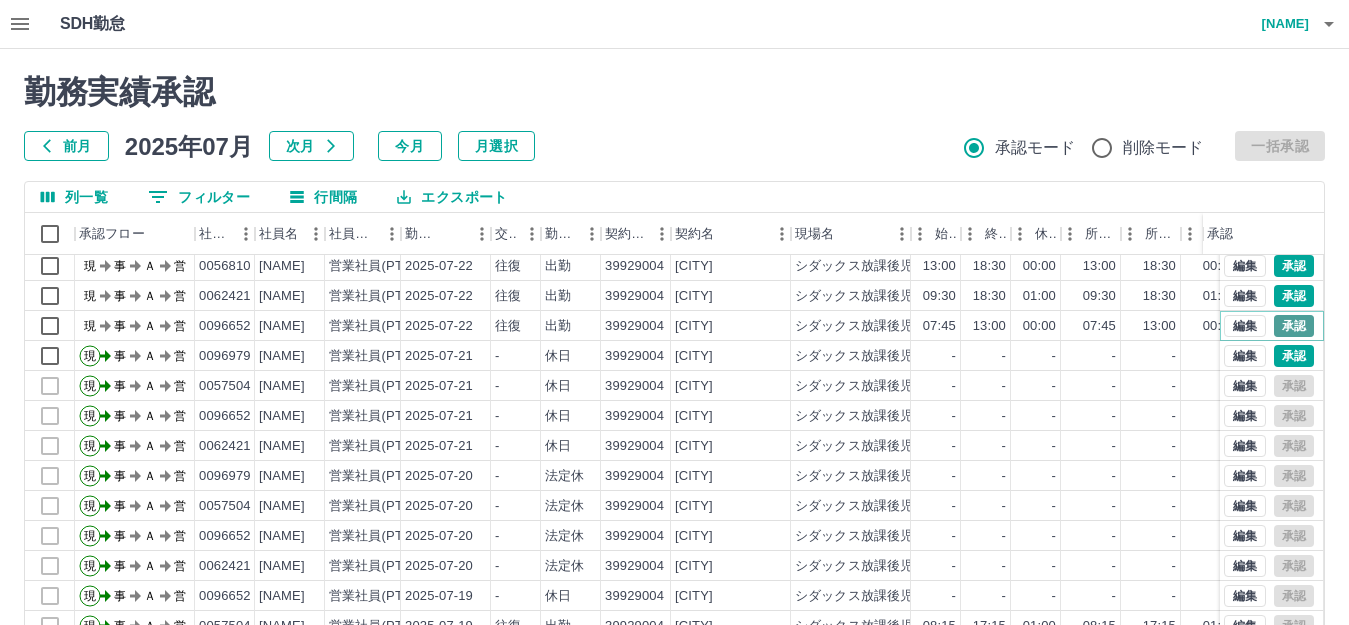 click on "承認" at bounding box center [1294, 326] 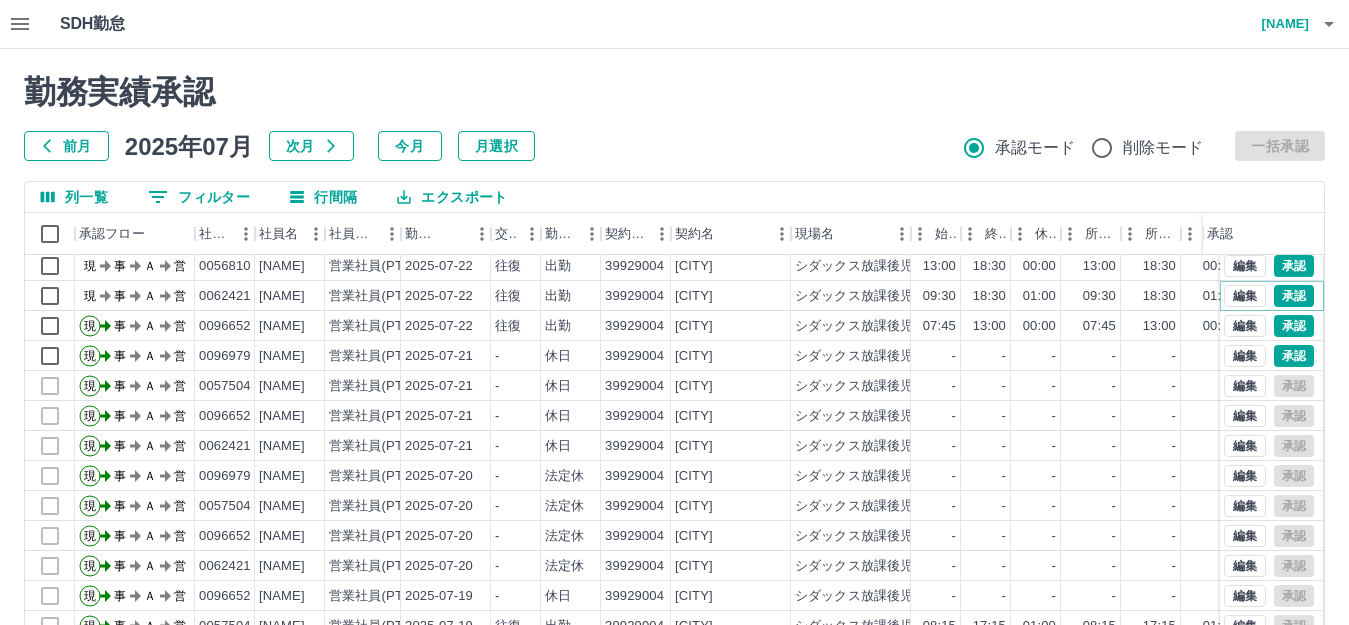 click on "承認" at bounding box center [1294, 296] 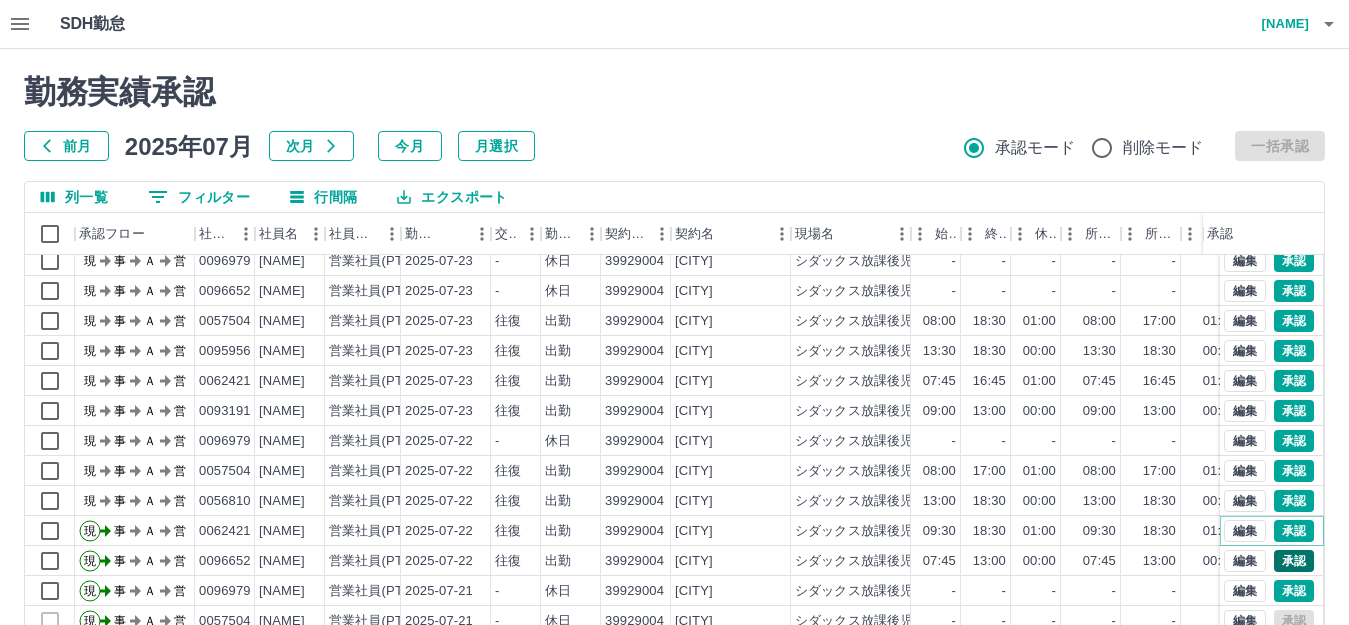 scroll, scrollTop: 764, scrollLeft: 0, axis: vertical 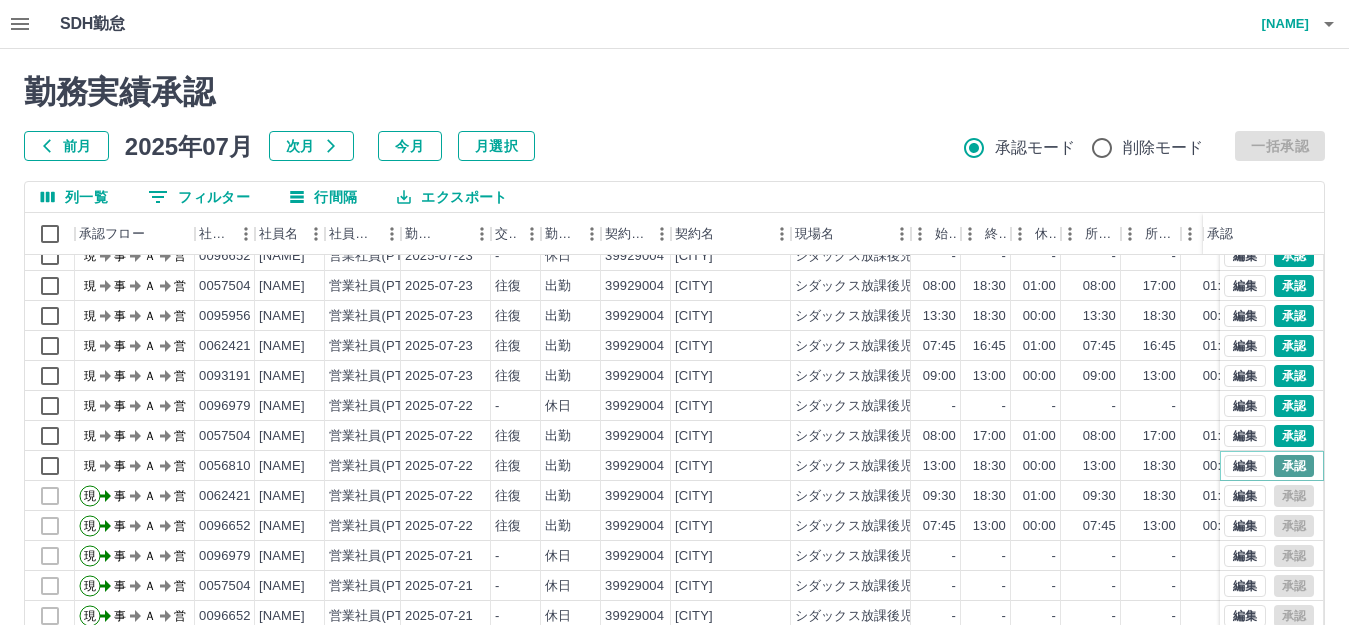 click on "承認" at bounding box center [1294, 466] 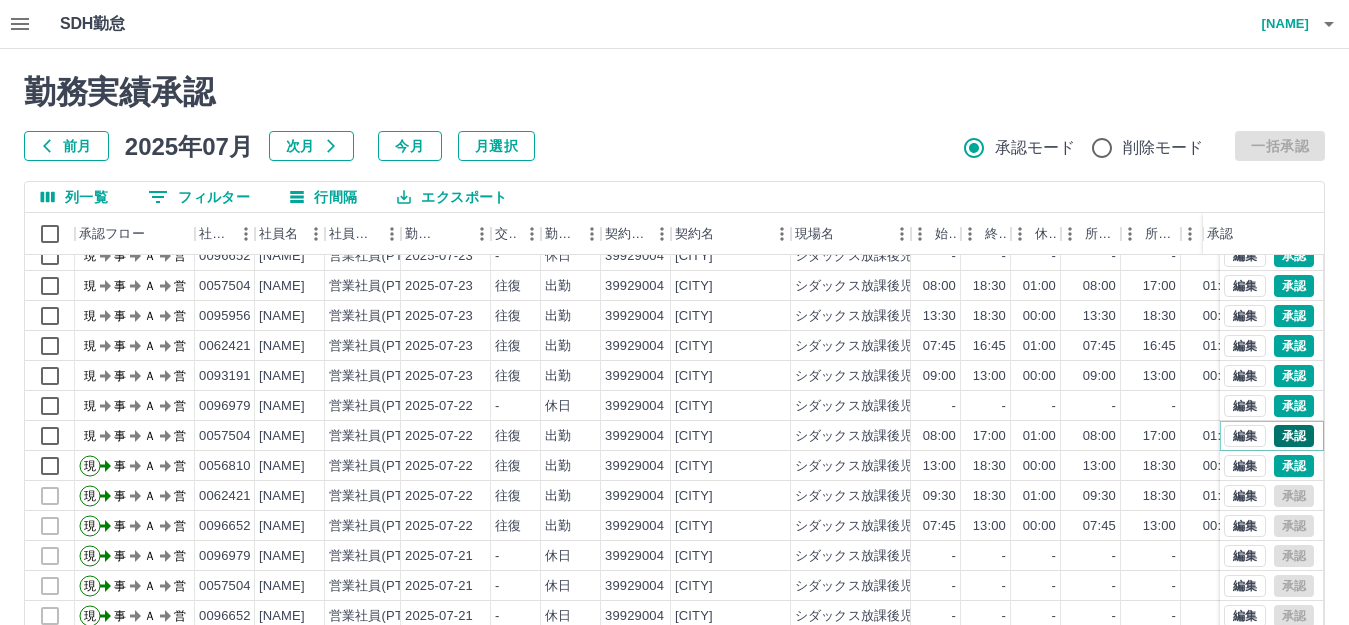 click on "承認" at bounding box center [1294, 436] 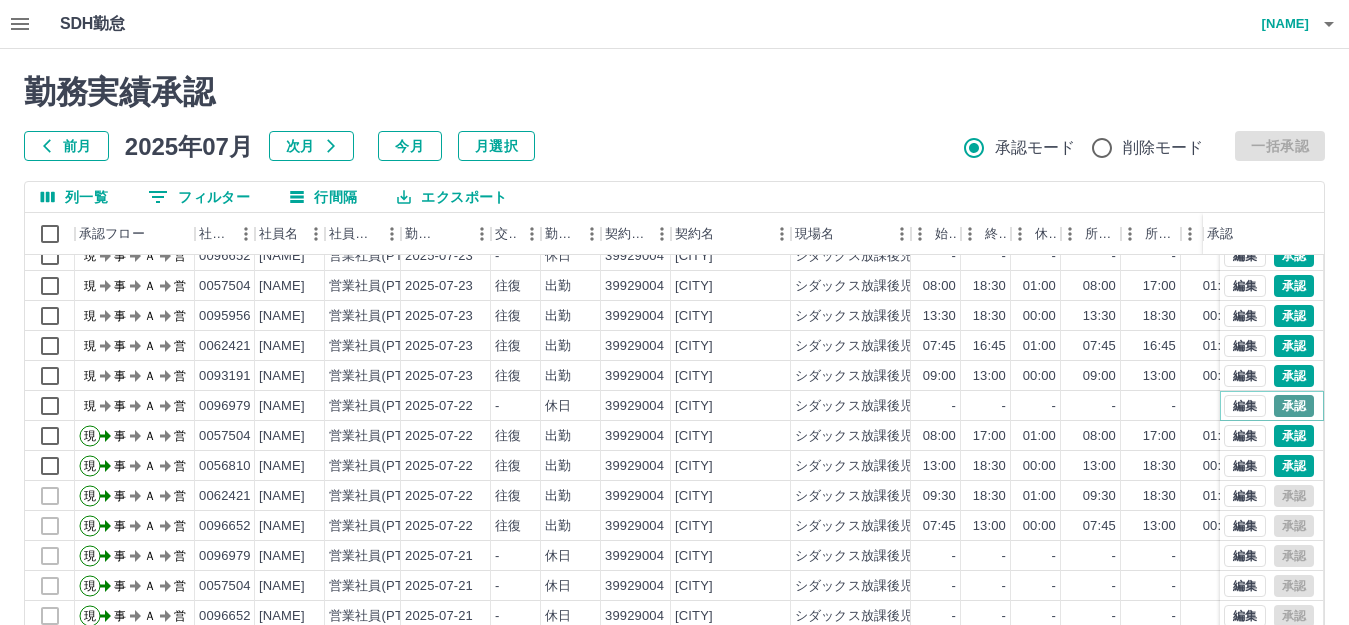 click on "承認" at bounding box center [1294, 406] 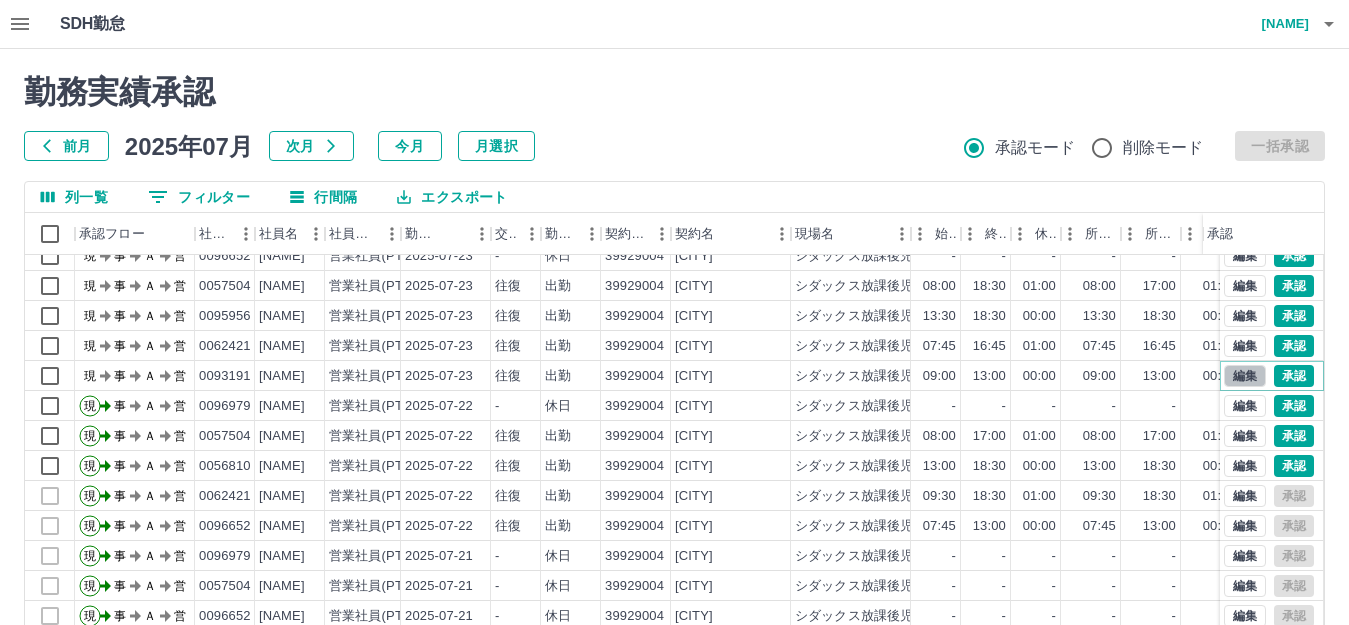 click on "編集" at bounding box center (1245, 376) 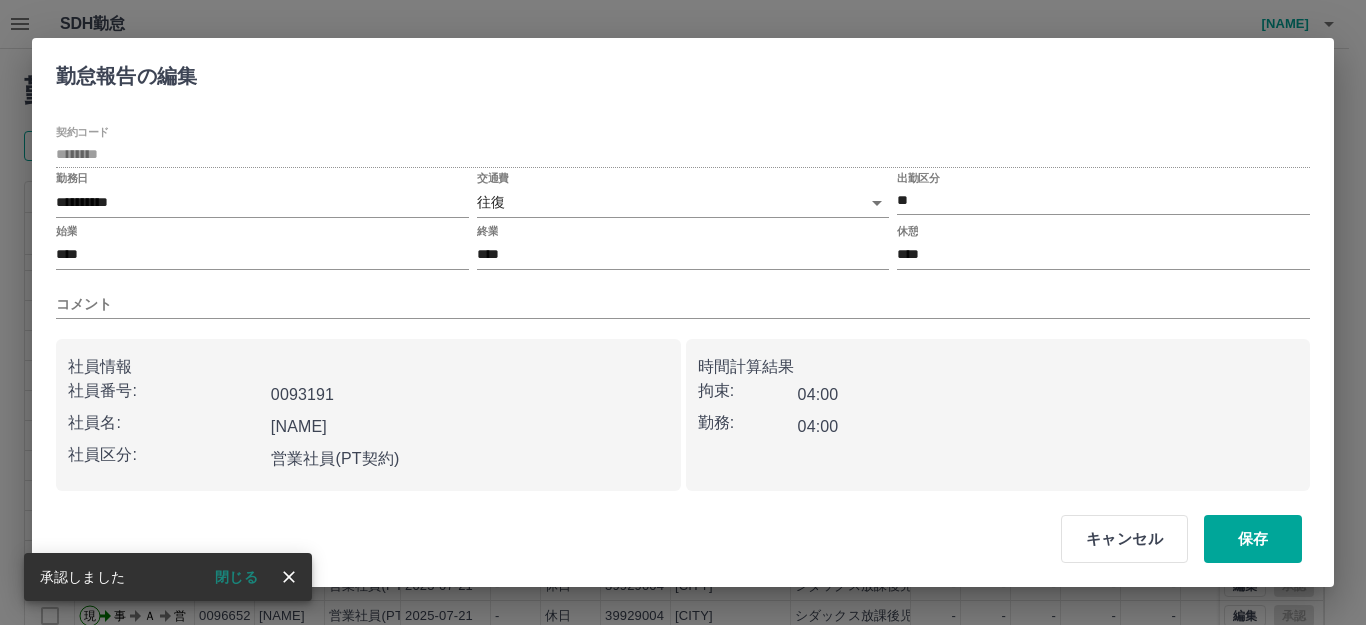 click on "SDH勤怠 石丸　牧子 勤務実績承認 前月 2025年07月 次月 今月 月選択 承認モード 削除モード 一括承認 列一覧 0 フィルター 行間隔 エクスポート 承認フロー 社員番号 社員名 社員区分 勤務日 交通費 勤務区分 契約コード 契約名 現場名 始業 終業 休憩 所定開始 所定終業 所定休憩 拘束 勤務 遅刻等 コメント ステータス 承認 現 事 Ａ 営 0096652 桑原　由佳子 営業社員(PT契約) 2025-07-24 往復 出勤 39929004 [CITY] シダックス放課後児童クラブ　草津 07:45 16:45 01:00 07:45 16:45 01:00 09:00 08:00 00:00 現場責任者承認待 現 事 Ａ 営 0096979 高山　響 営業社員(PT契約) 2025-07-23  -  休日 39929004 [CITY] シダックス放課後児童クラブ　草津 - - - - - - 00:00 00:00 00:00 現場責任者承認待 現 事 Ａ 営 0096652 桑原　由佳子 営業社員(PT契約) 2025-07-23  -  休日 39929004 [CITY] - - - - - - 00:00 00:00 00:00 現 事 Ａ" at bounding box center [683, 422] 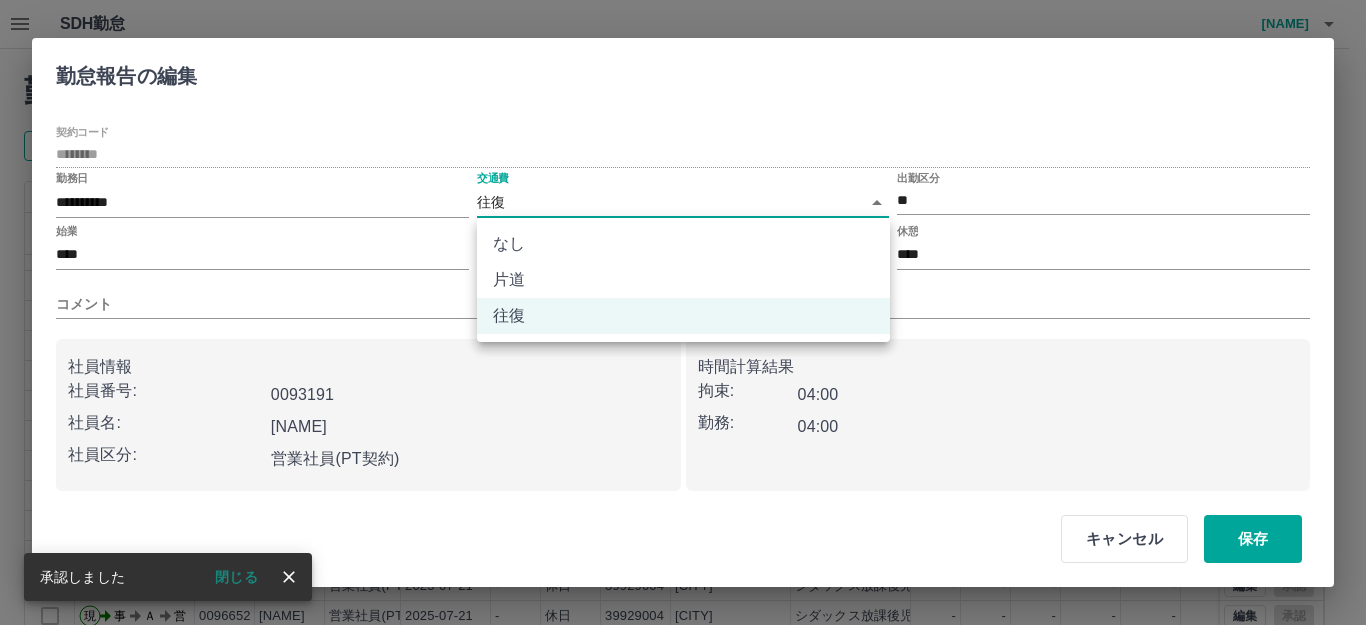 click on "なし" at bounding box center [683, 244] 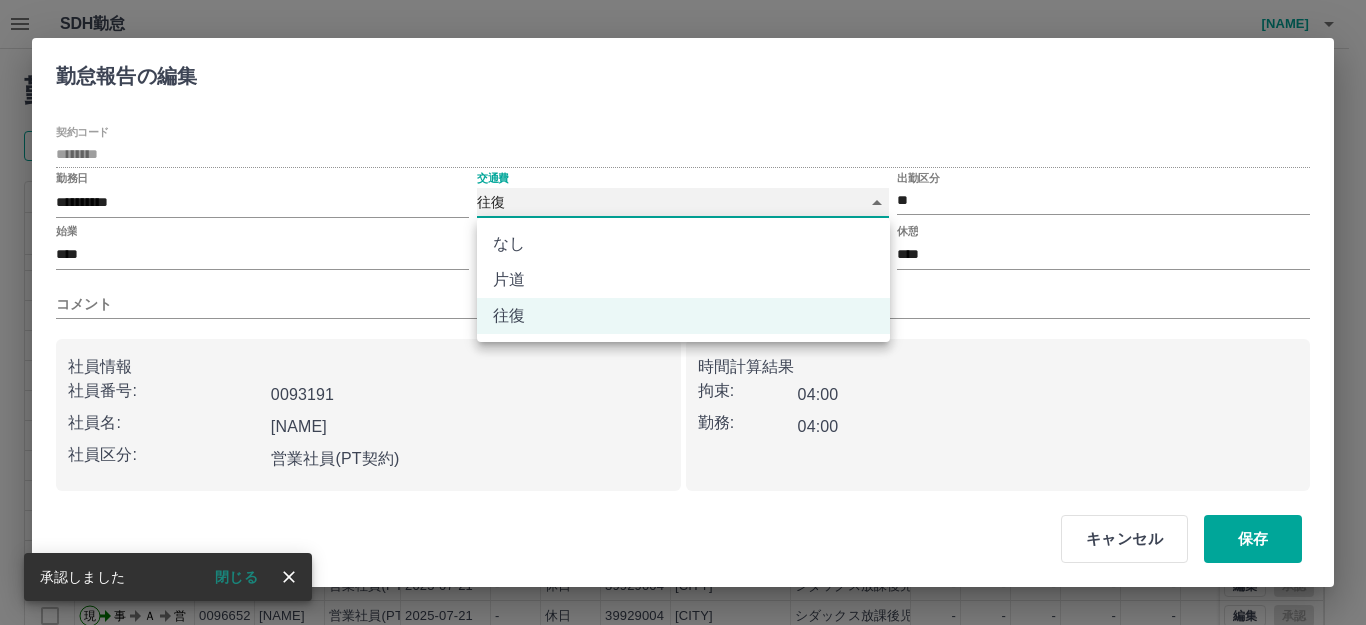 type on "****" 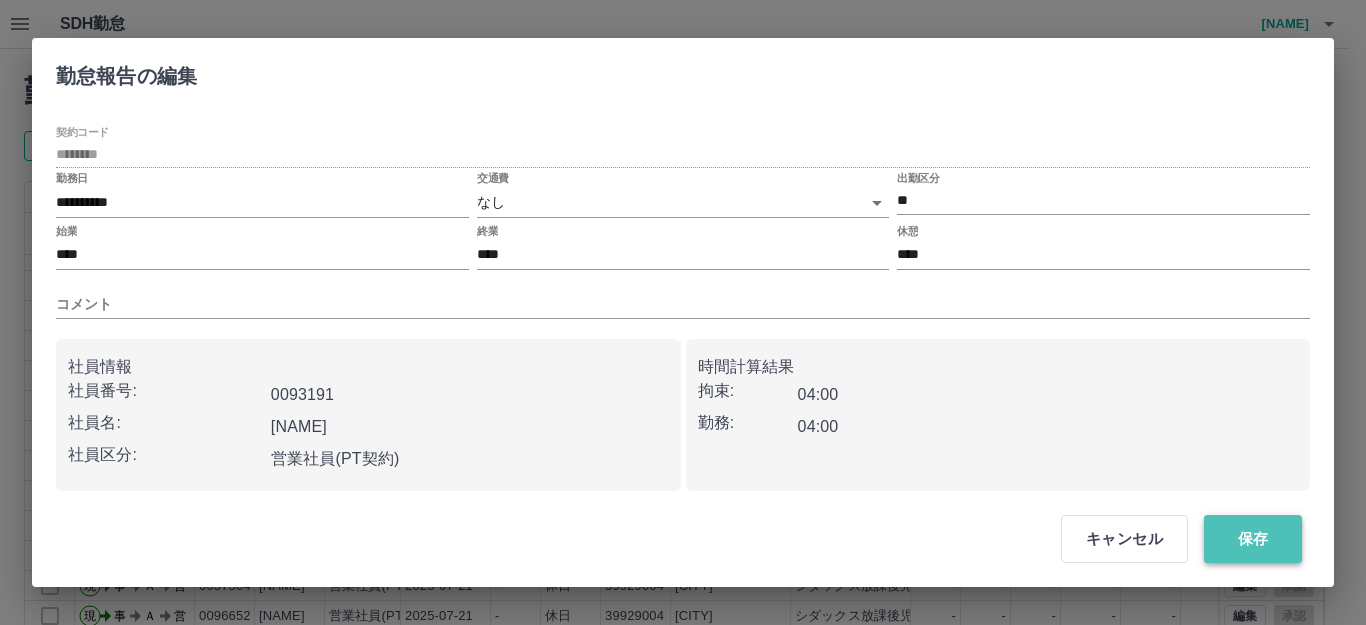 click on "保存" at bounding box center [1253, 539] 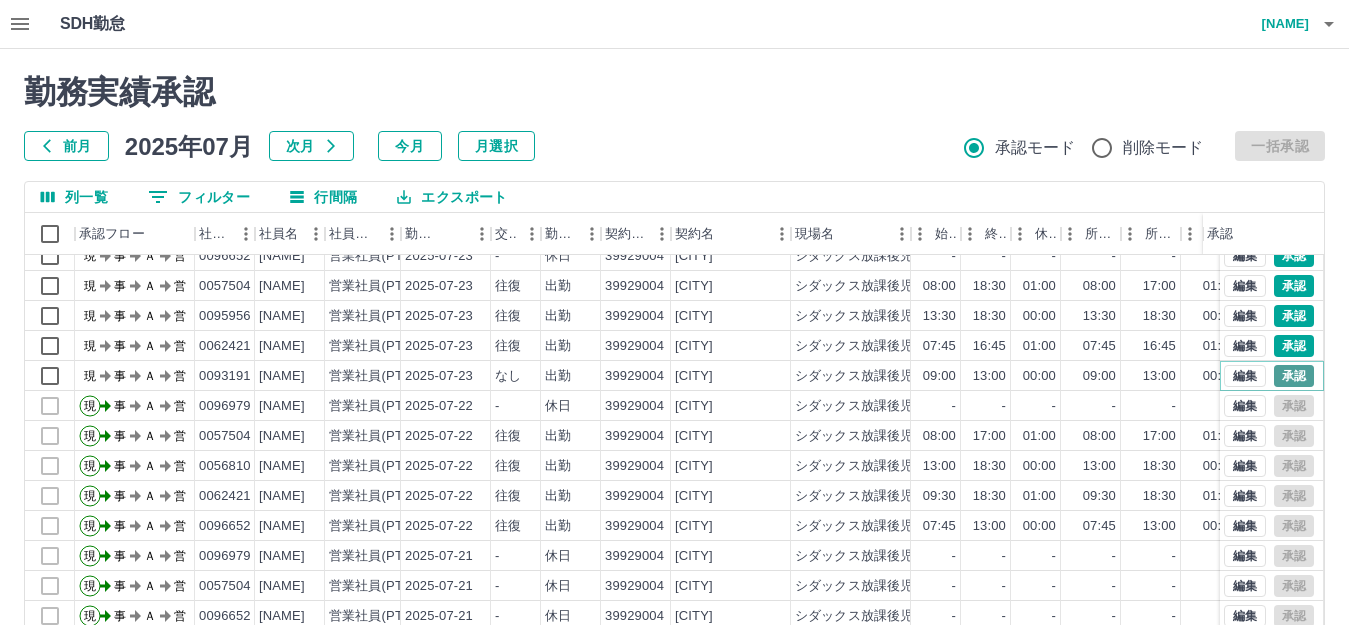 click on "承認" at bounding box center (1294, 376) 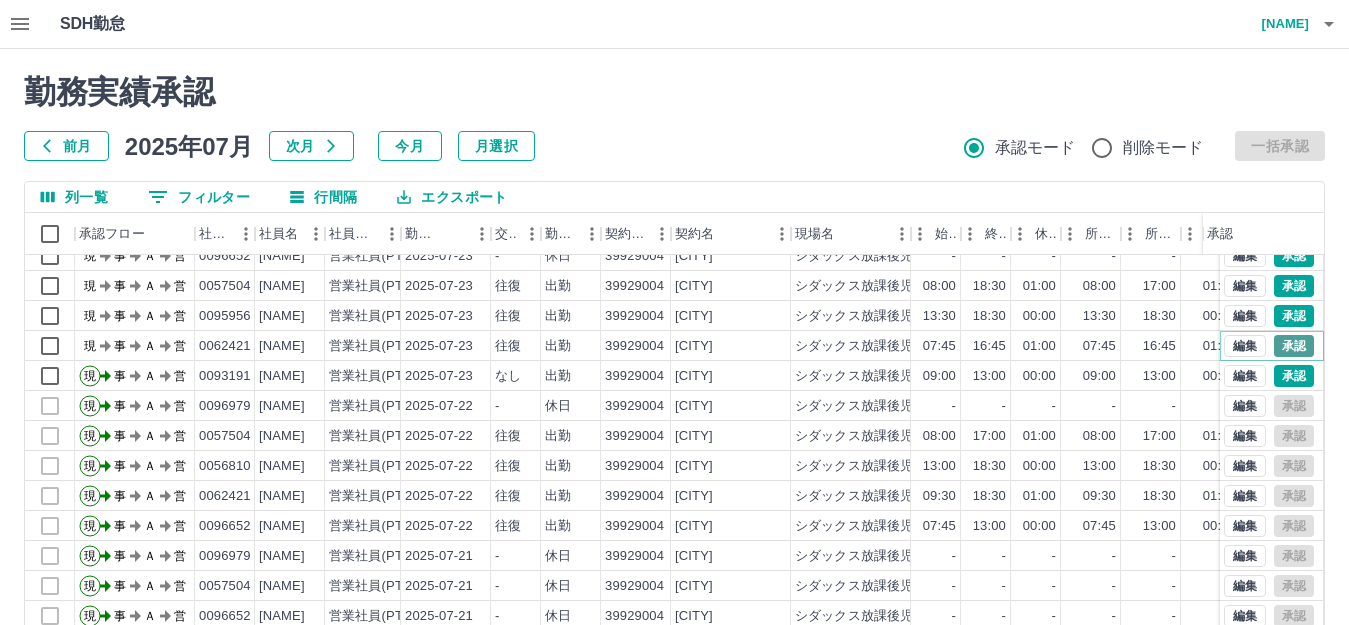 click on "承認" at bounding box center [1294, 346] 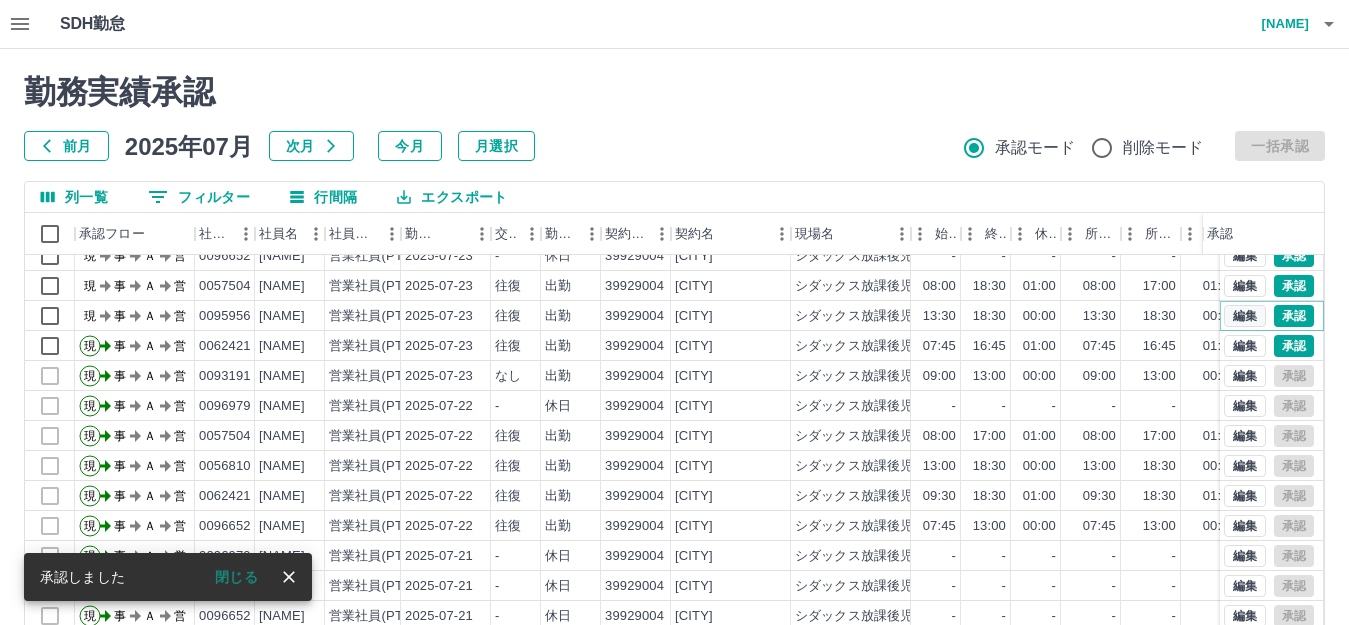 click on "編集" at bounding box center (1245, 316) 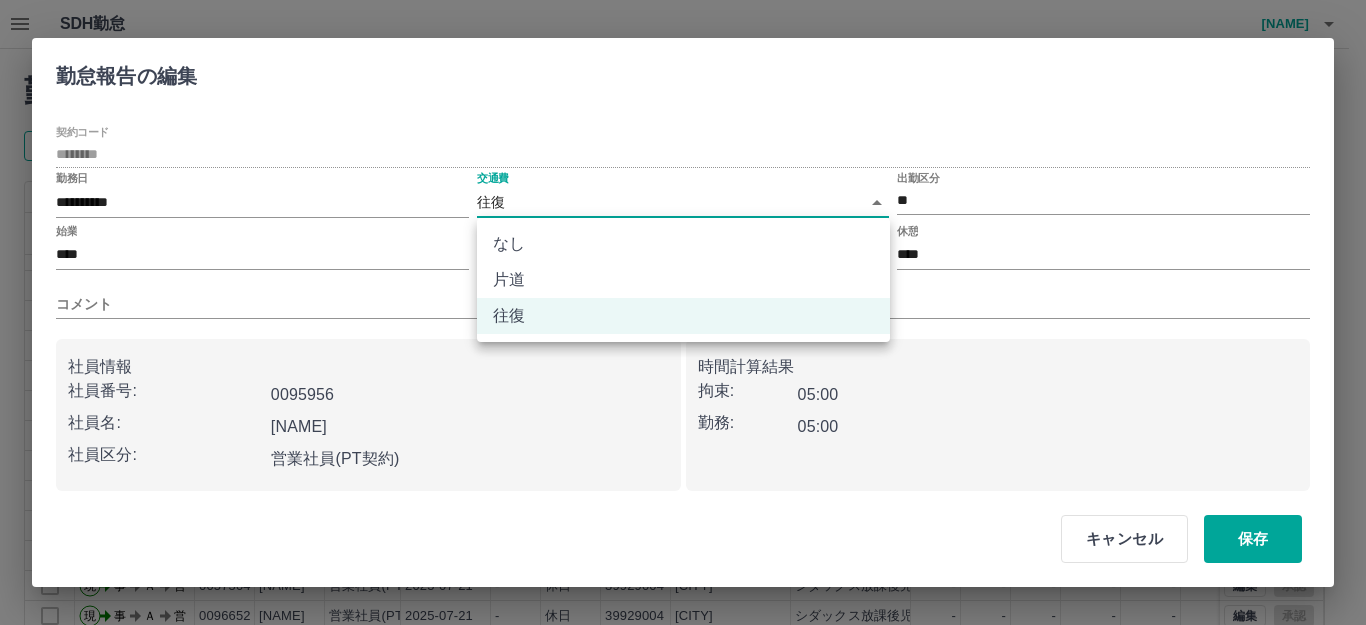 click on "SDH勤怠 石丸　牧子 勤務実績承認 前月 2025年07月 次月 今月 月選択 承認モード 削除モード 一括承認 列一覧 0 フィルター 行間隔 エクスポート 承認フロー 社員番号 社員名 社員区分 勤務日 交通費 勤務区分 契約コード 契約名 現場名 始業 終業 休憩 所定開始 所定終業 所定休憩 拘束 勤務 遅刻等 コメント ステータス 承認 現 事 Ａ 営 0096652 桑原　由佳子 営業社員(PT契約) 2025-07-24 往復 出勤 39929004 [CITY] シダックス放課後児童クラブ　草津 07:45 16:45 01:00 07:45 16:45 01:00 09:00 08:00 00:00 現場責任者承認待 現 事 Ａ 営 0096979 高山　響 営業社員(PT契約) 2025-07-23  -  休日 39929004 [CITY] シダックス放課後児童クラブ　草津 - - - - - - 00:00 00:00 00:00 現場責任者承認待 現 事 Ａ 営 0096652 桑原　由佳子 営業社員(PT契約) 2025-07-23  -  休日 39929004 [CITY] - - - - - - 00:00 00:00 00:00 現 事 Ａ" at bounding box center [683, 422] 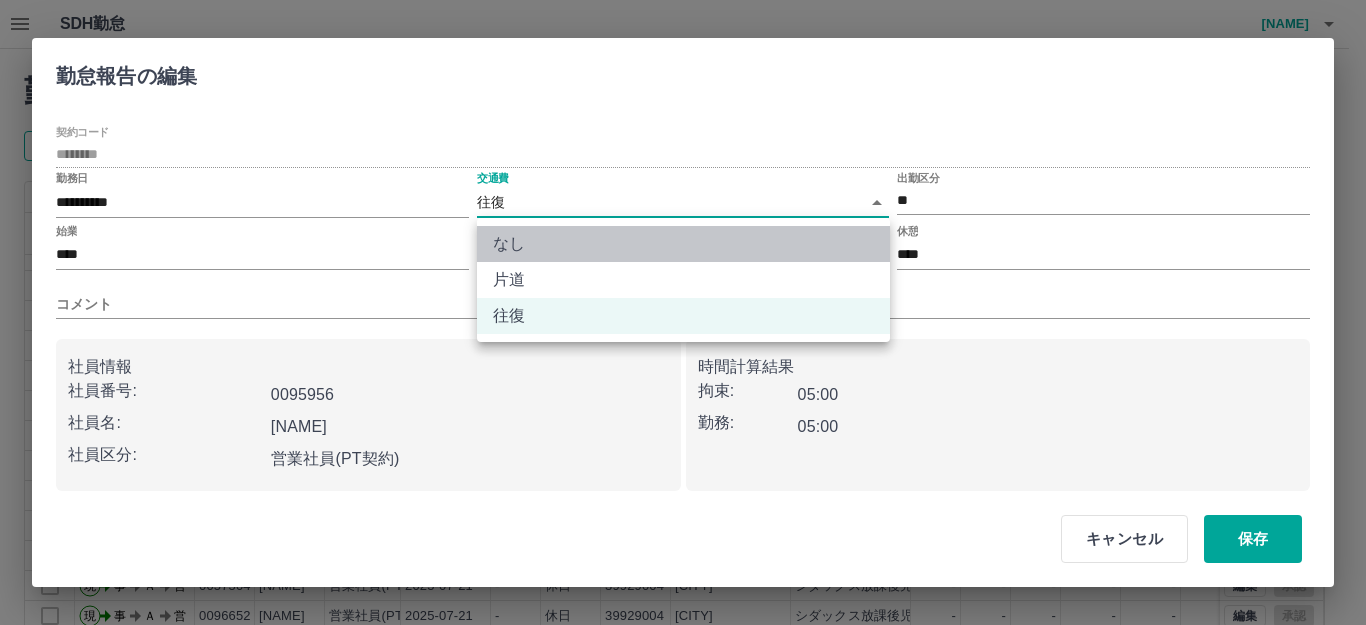 click on "なし" at bounding box center (683, 244) 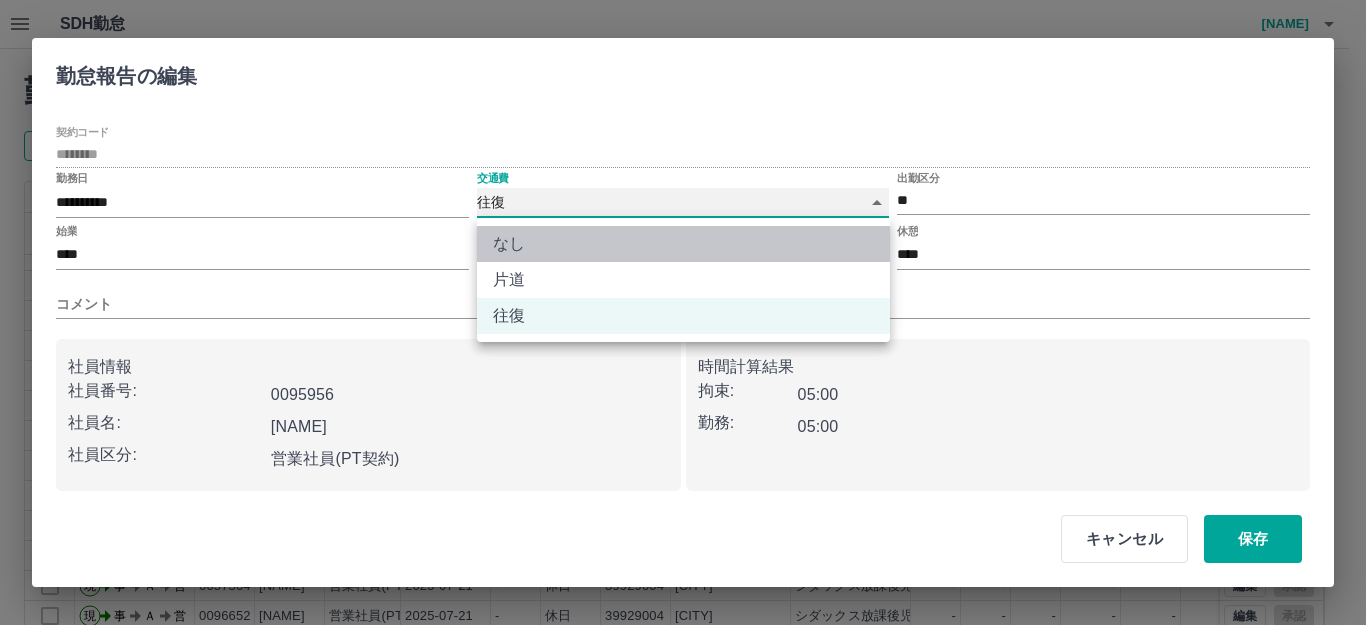 type on "****" 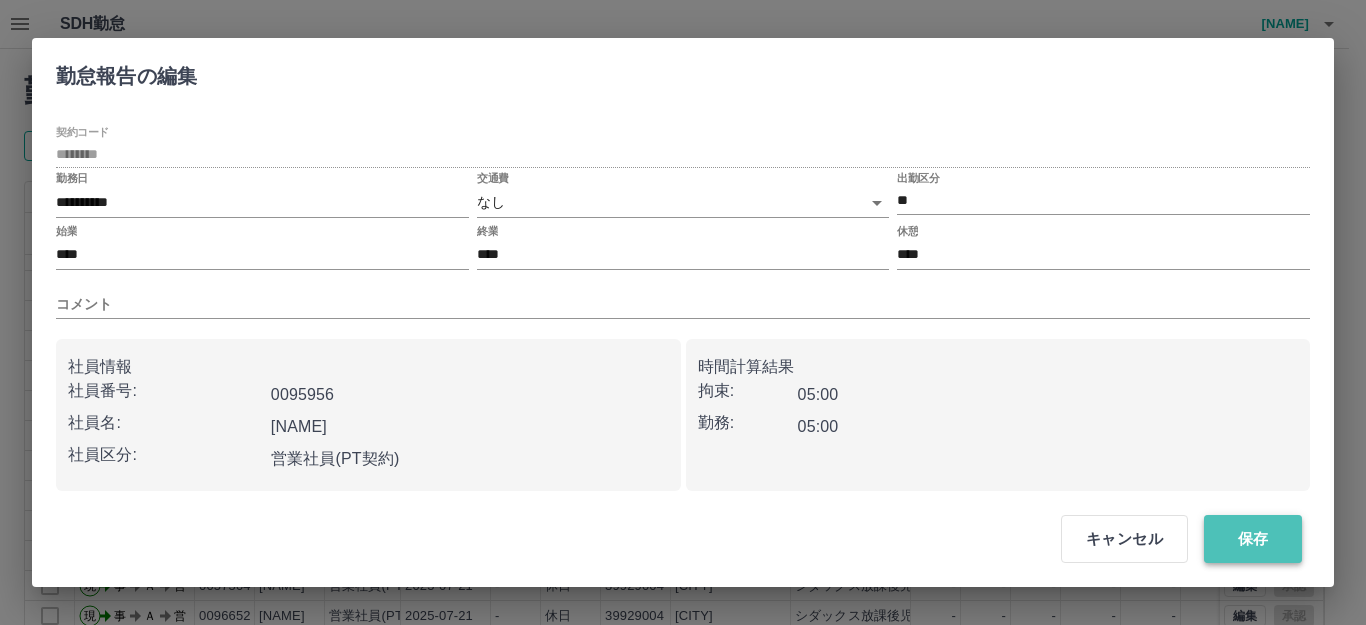 click on "保存" at bounding box center [1253, 539] 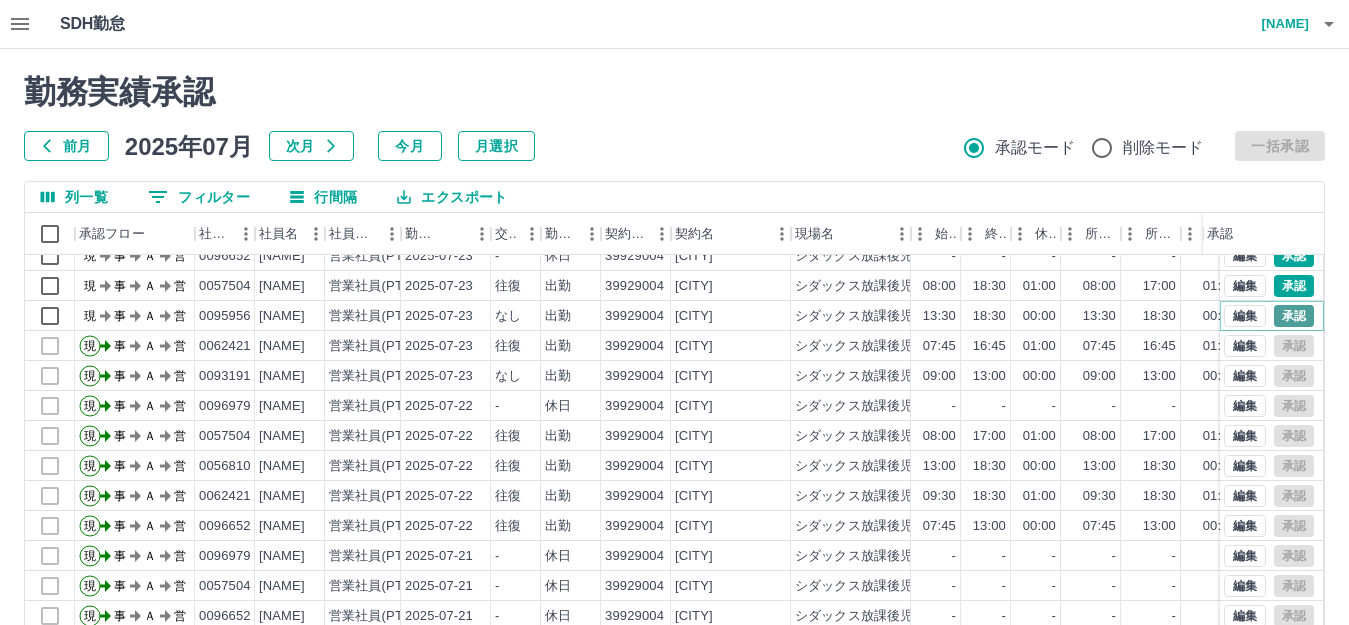 click on "承認" at bounding box center (1294, 316) 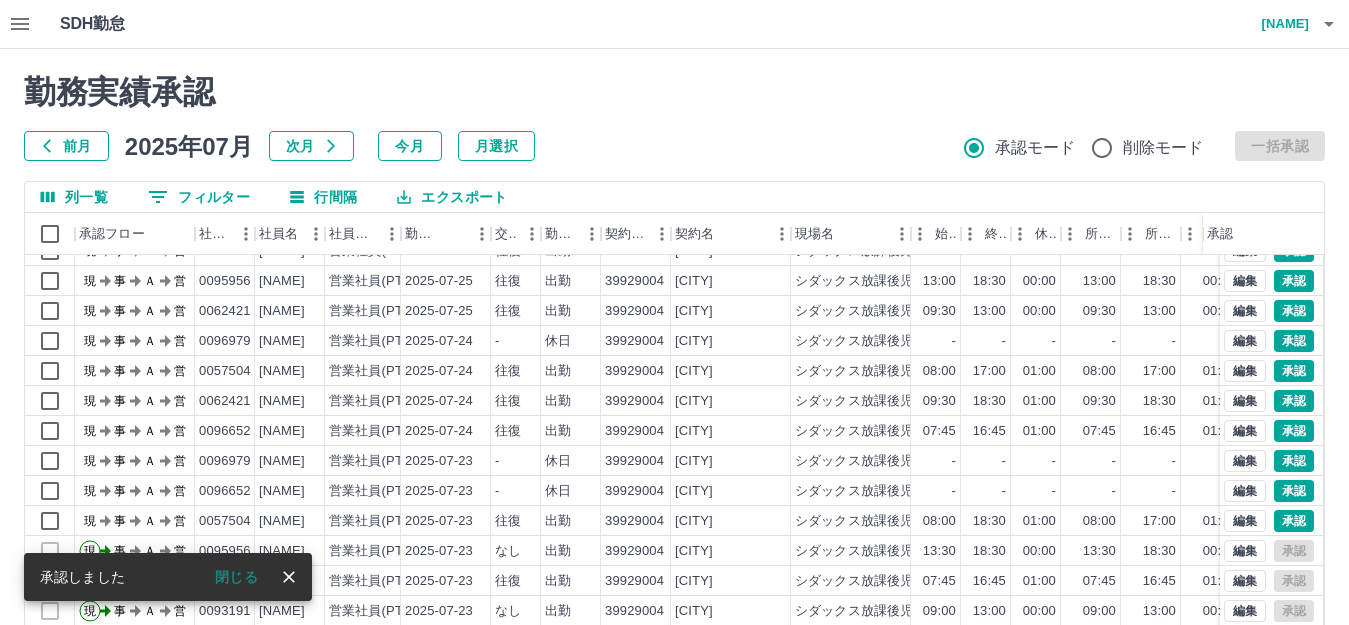 scroll, scrollTop: 564, scrollLeft: 0, axis: vertical 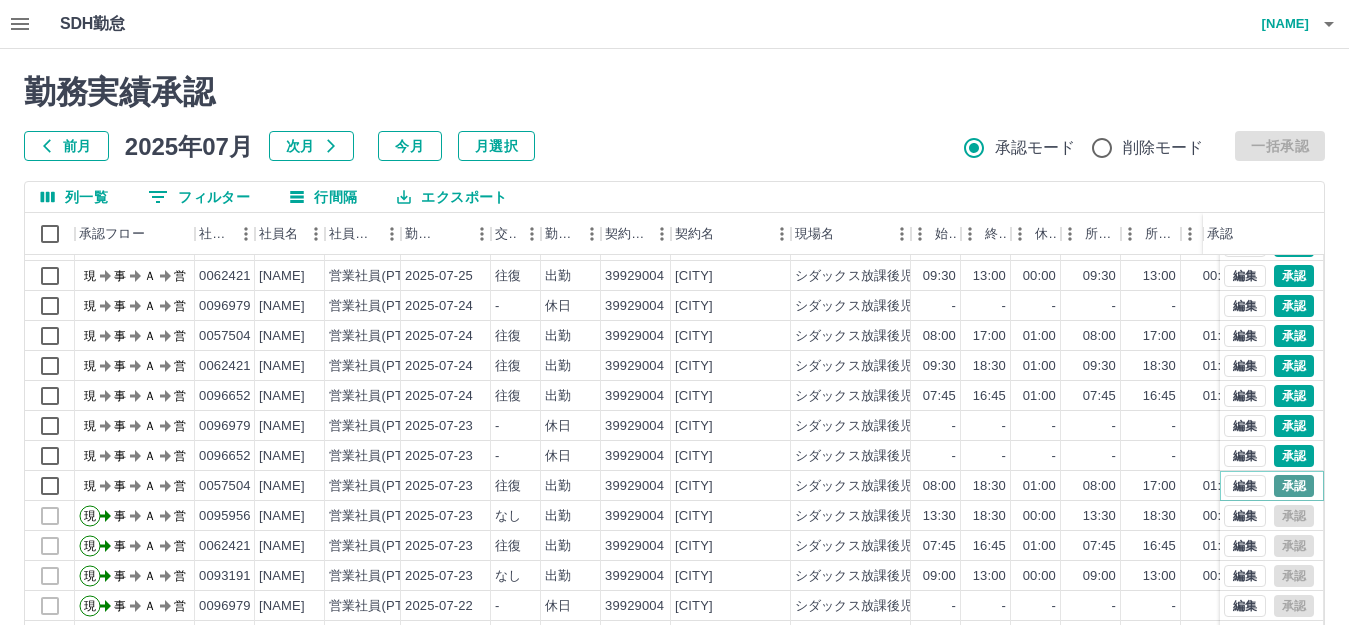 click on "承認" at bounding box center (1294, 486) 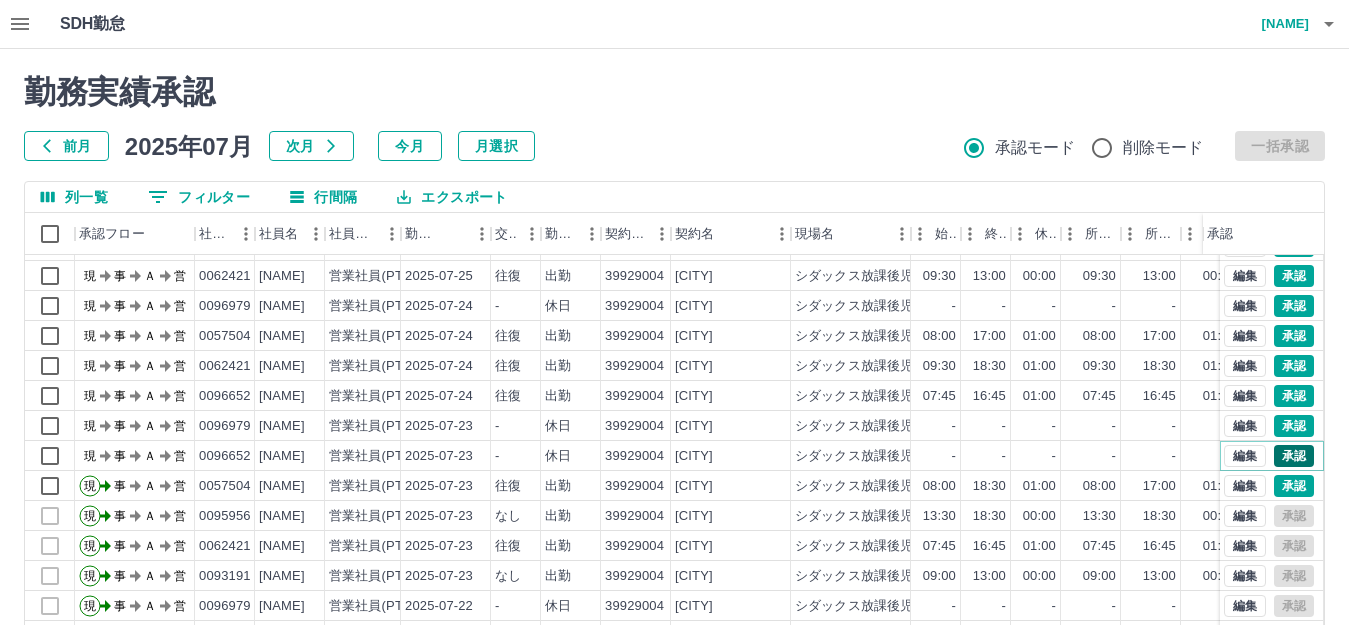 click on "承認" at bounding box center (1294, 456) 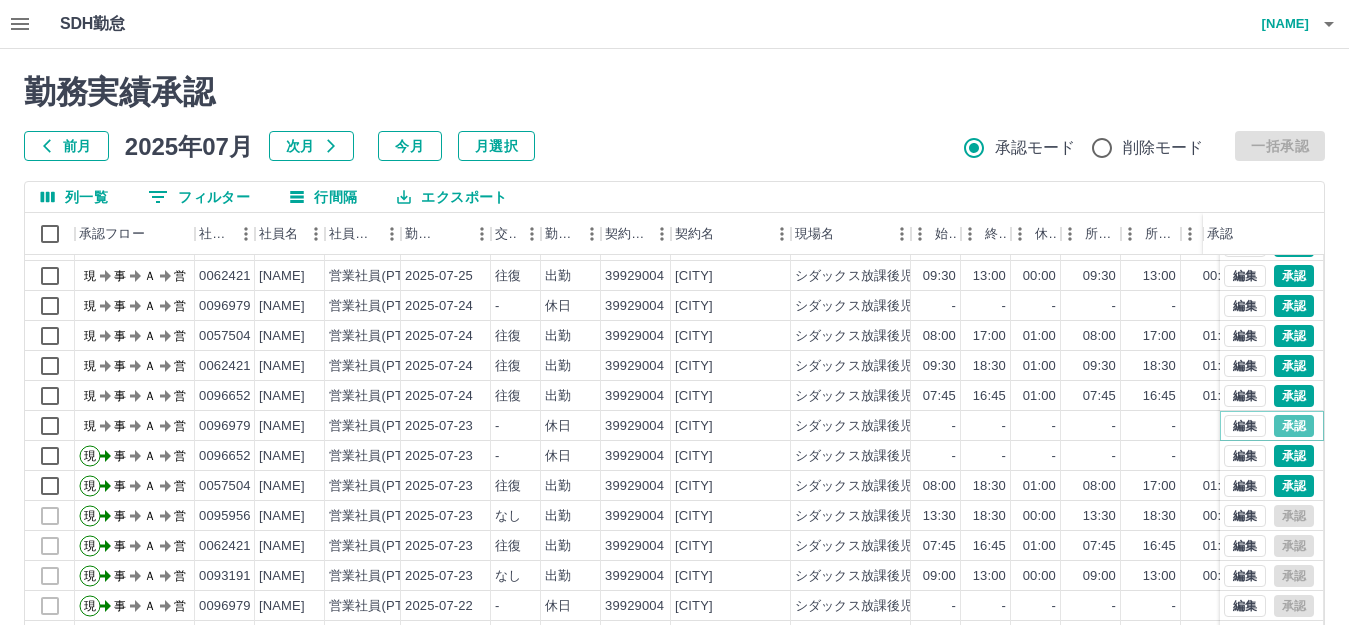 click on "承認" at bounding box center (1294, 426) 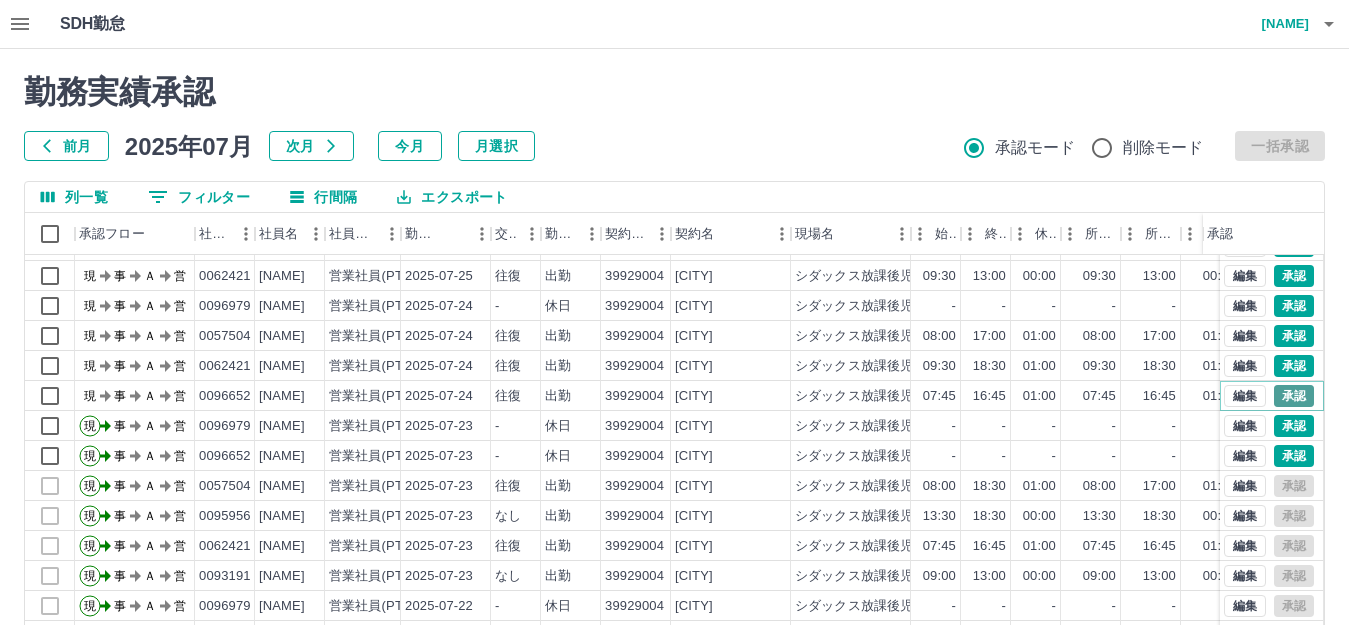 click on "承認" at bounding box center [1294, 396] 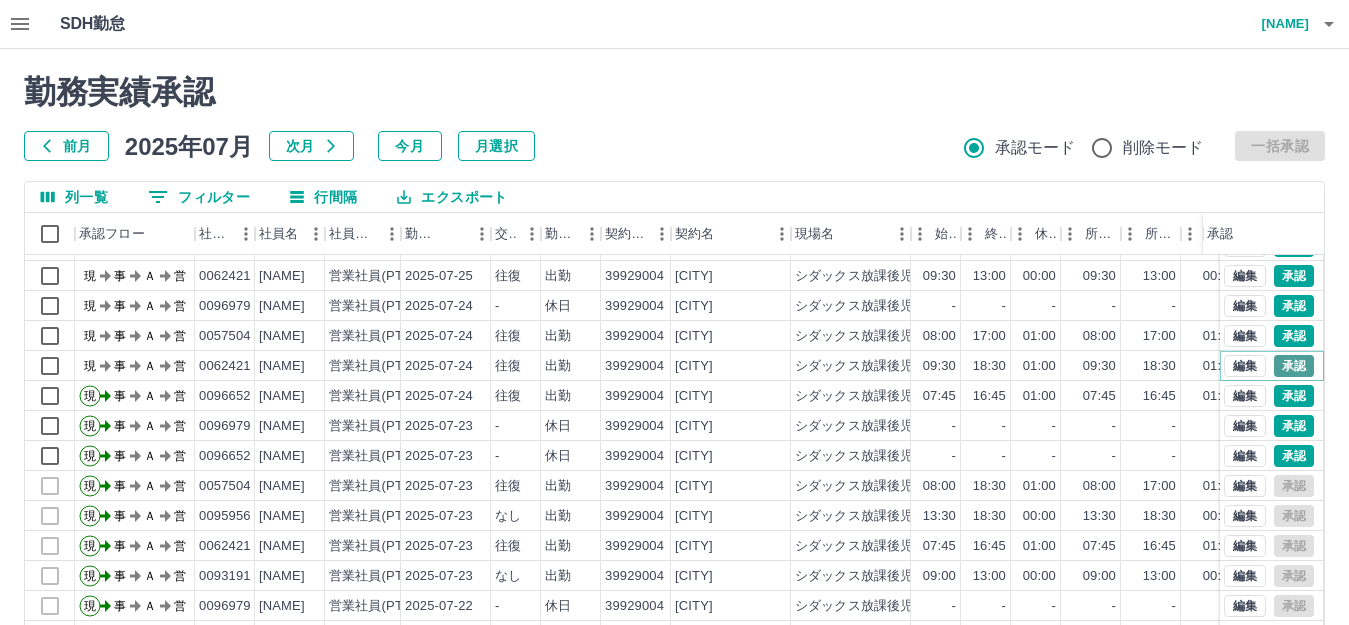 click on "承認" at bounding box center [1294, 366] 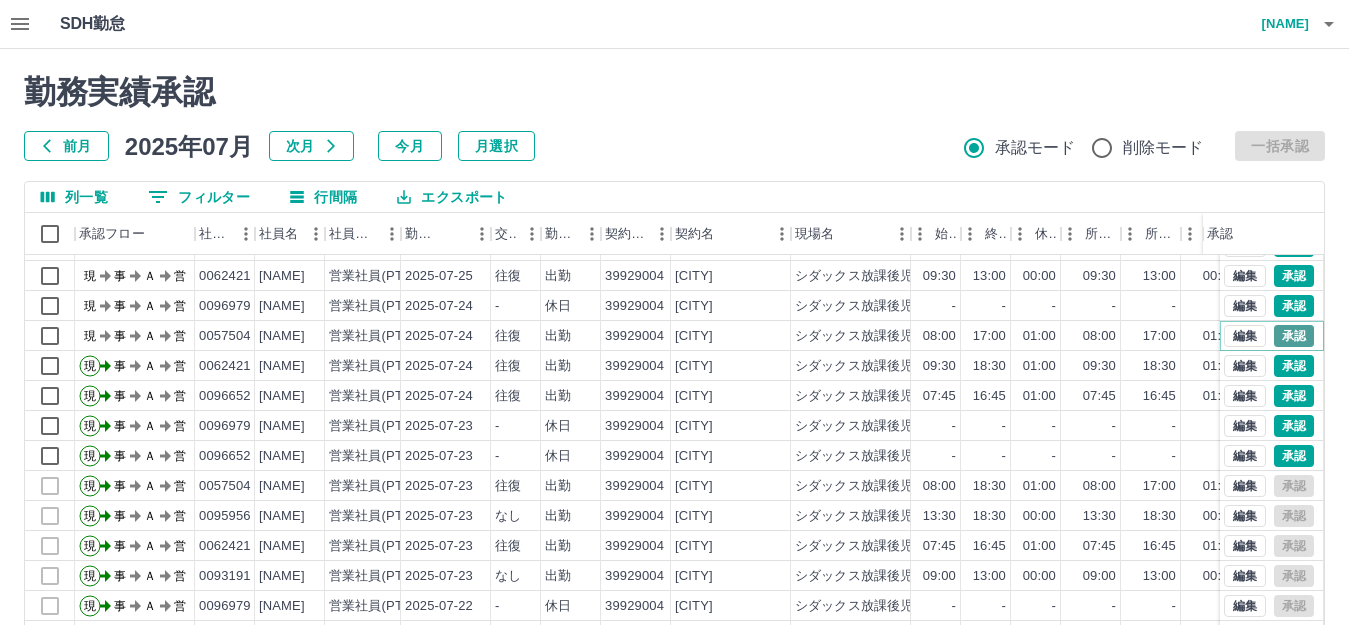 click on "承認" at bounding box center (1294, 336) 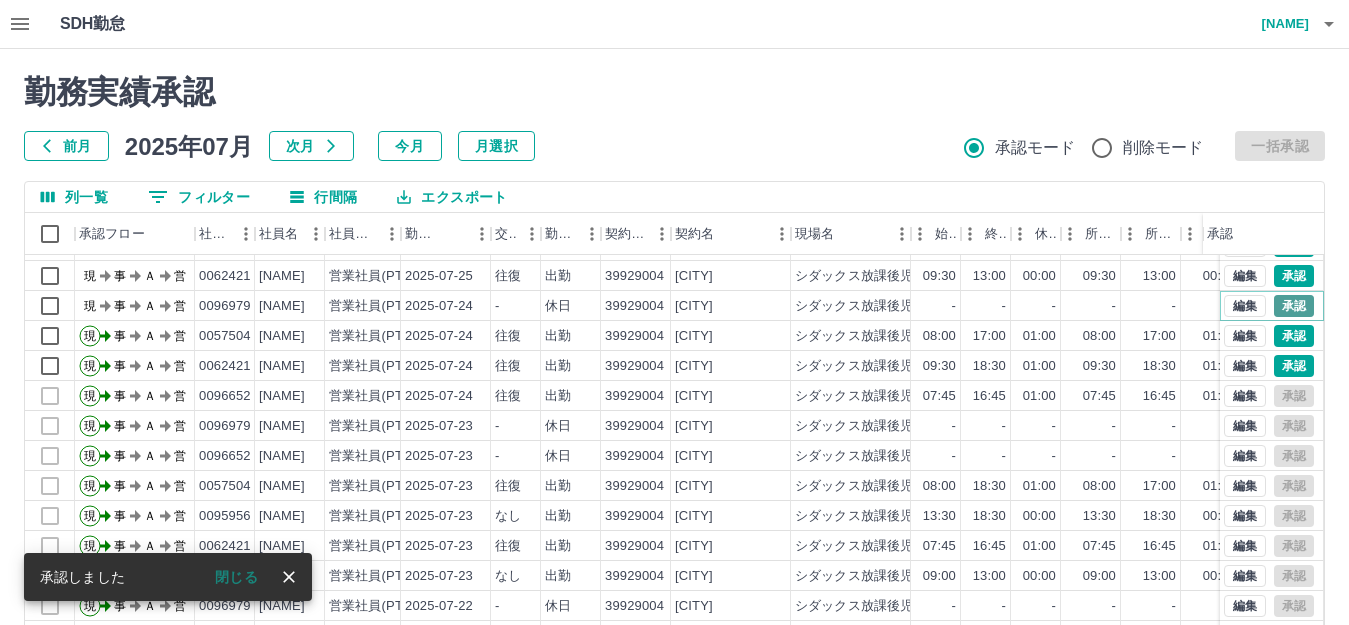 click on "承認" at bounding box center (1294, 306) 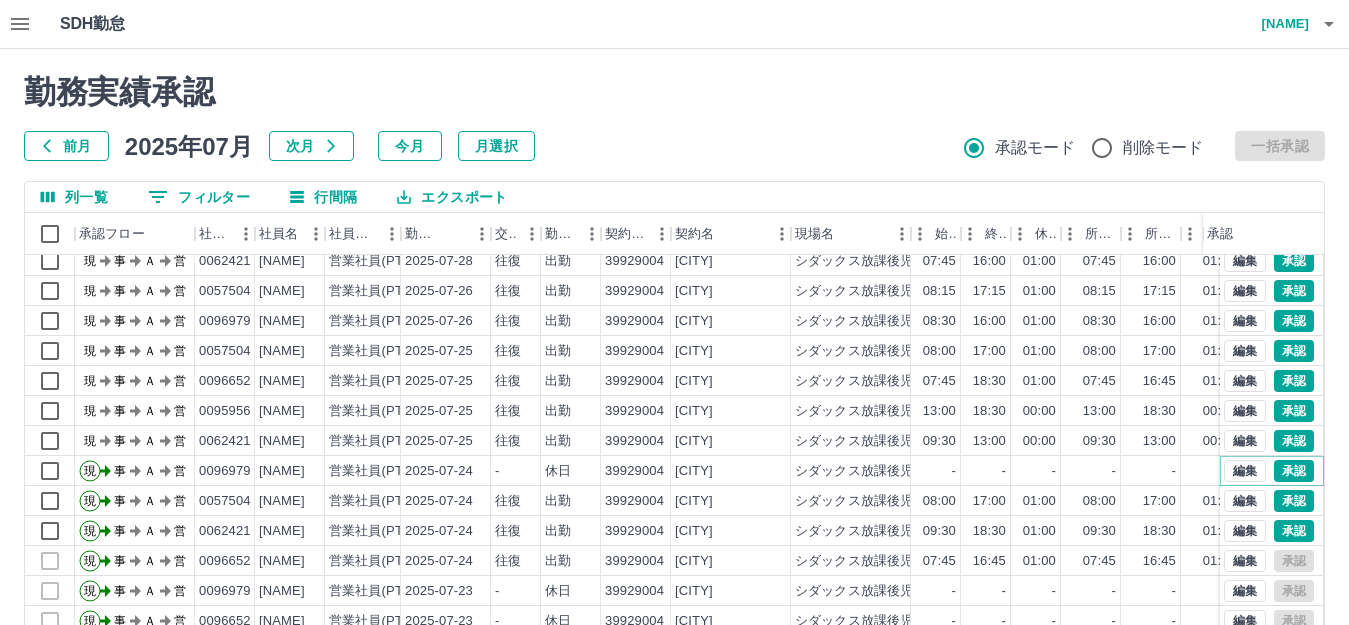 scroll, scrollTop: 364, scrollLeft: 0, axis: vertical 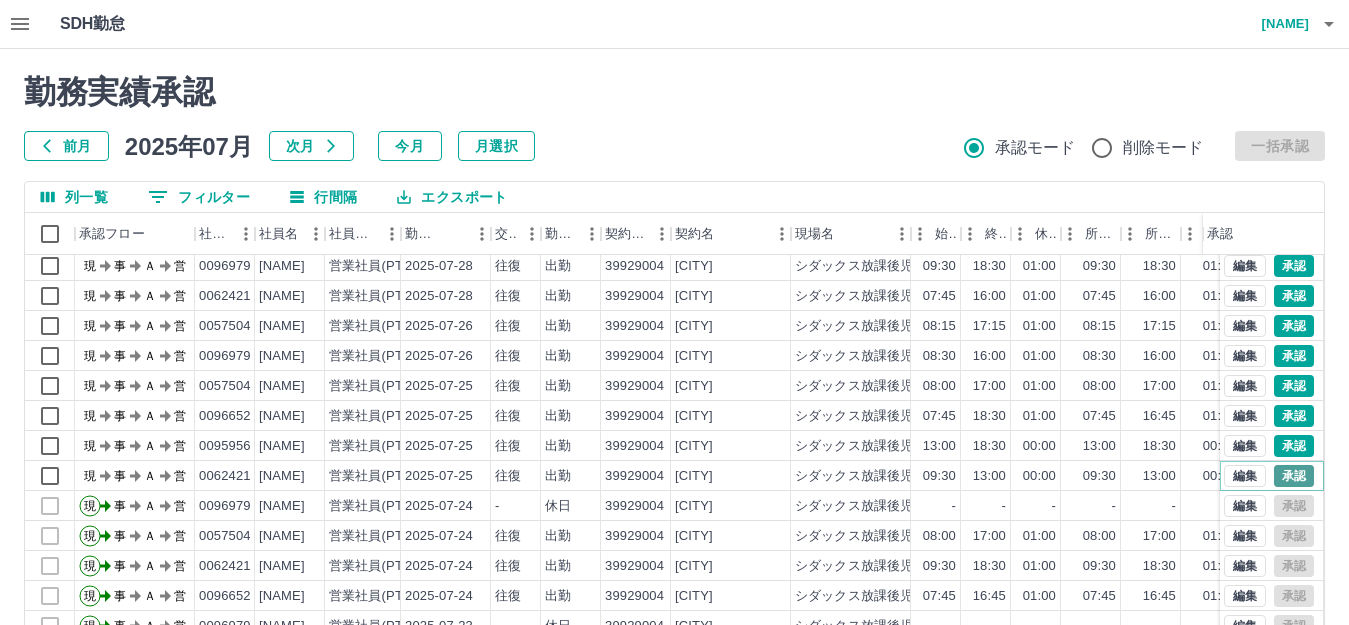 click on "承認" at bounding box center [1294, 476] 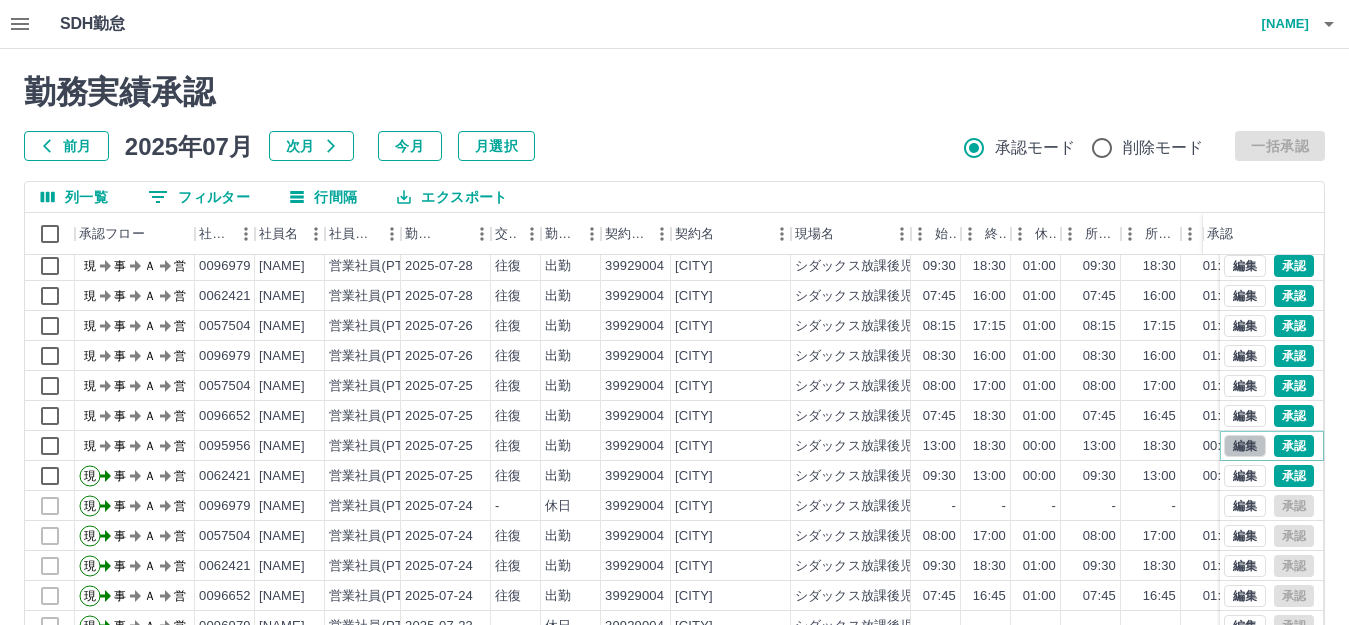 click on "編集" at bounding box center (1245, 446) 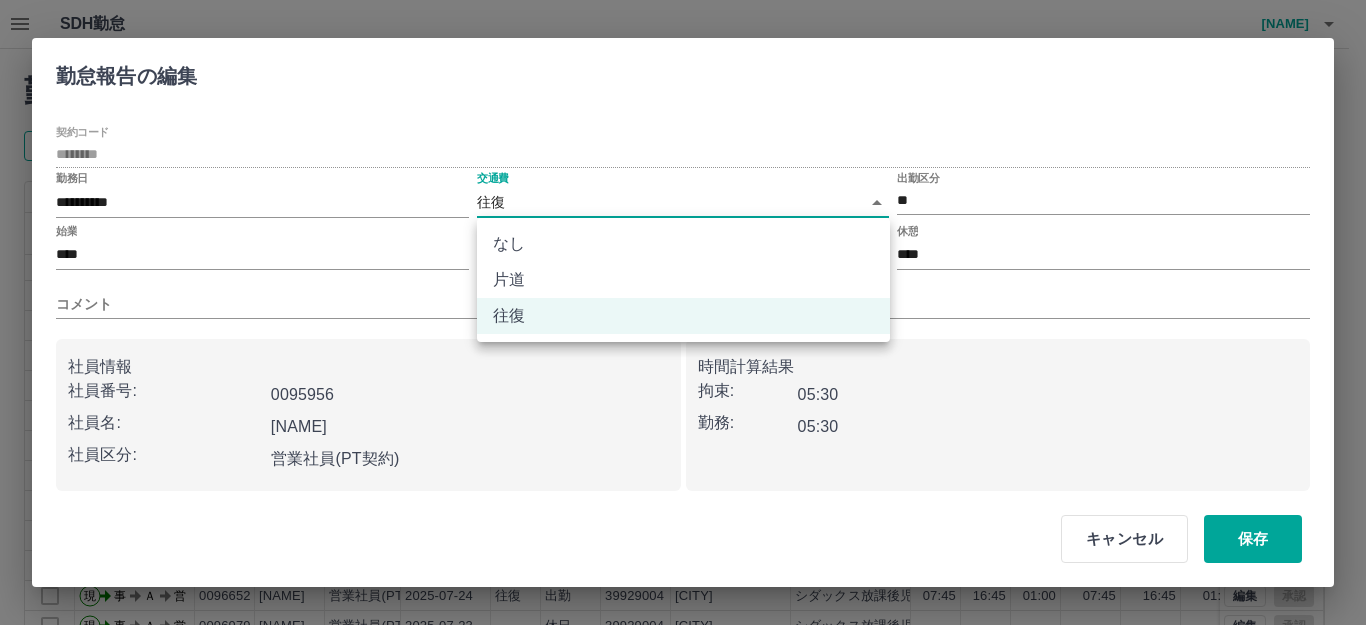 click on "SDH勤怠 石丸　牧子 勤務実績承認 前月 2025年07月 次月 今月 月選択 承認モード 削除モード 一括承認 列一覧 0 フィルター 行間隔 エクスポート 承認フロー 社員番号 社員名 社員区分 勤務日 交通費 勤務区分 契約コード 契約名 現場名 始業 終業 休憩 所定開始 所定終業 所定休憩 拘束 勤務 遅刻等 コメント ステータス 承認 現 事 Ａ 営 0057504 石丸　牧子 営業社員(PT契約) 2025-07-28 往復 出勤 39929004 [CITY] シダックス放課後児童クラブ　草津 08:00 17:00 01:00 08:00 17:00 01:00 09:00 08:00 00:00 現場責任者承認待 現 事 Ａ 営 0096652 桑原　由佳子 営業社員(PT契約) 2025-07-28 往復 出勤 39929004 [CITY] シダックス放課後児童クラブ　草津 09:30 18:30 01:00 09:30 18:30 01:00 09:00 08:00 00:00 現場責任者承認待 現 事 Ａ 営 0096979 高山　響 営業社員(PT契約) 2025-07-28 往復 出勤 39929004 [CITY] 09:30 18:30 現" at bounding box center (683, 422) 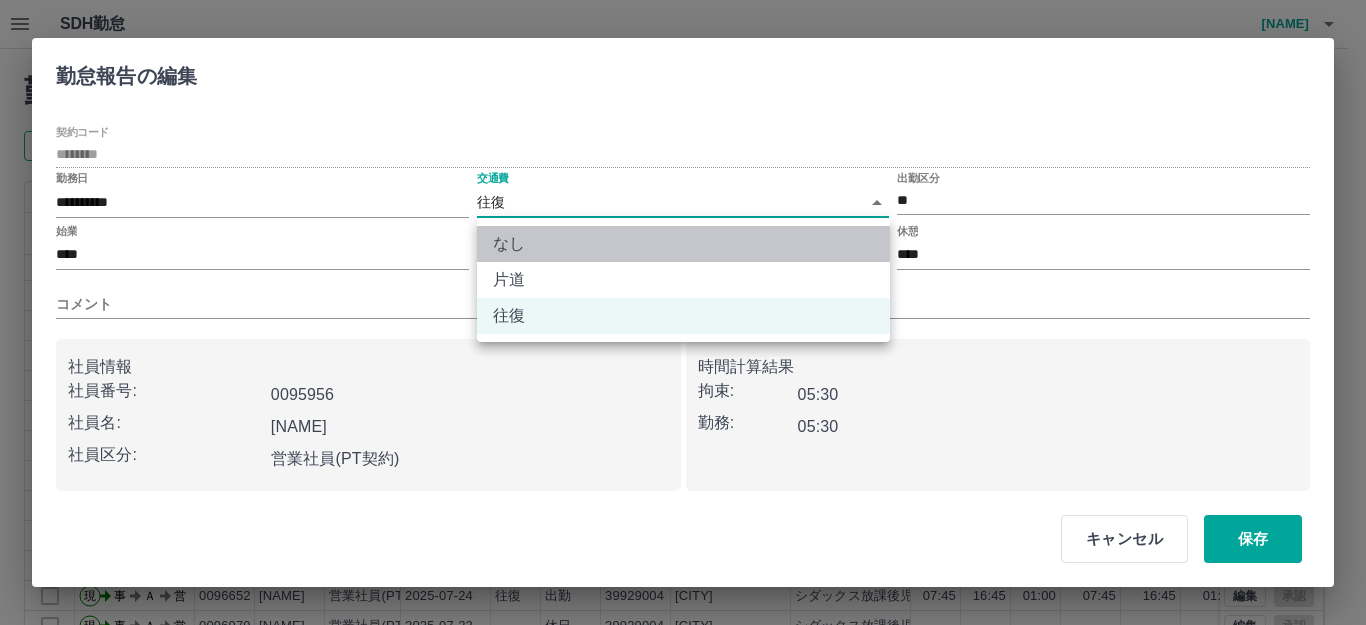 click on "なし" at bounding box center [683, 244] 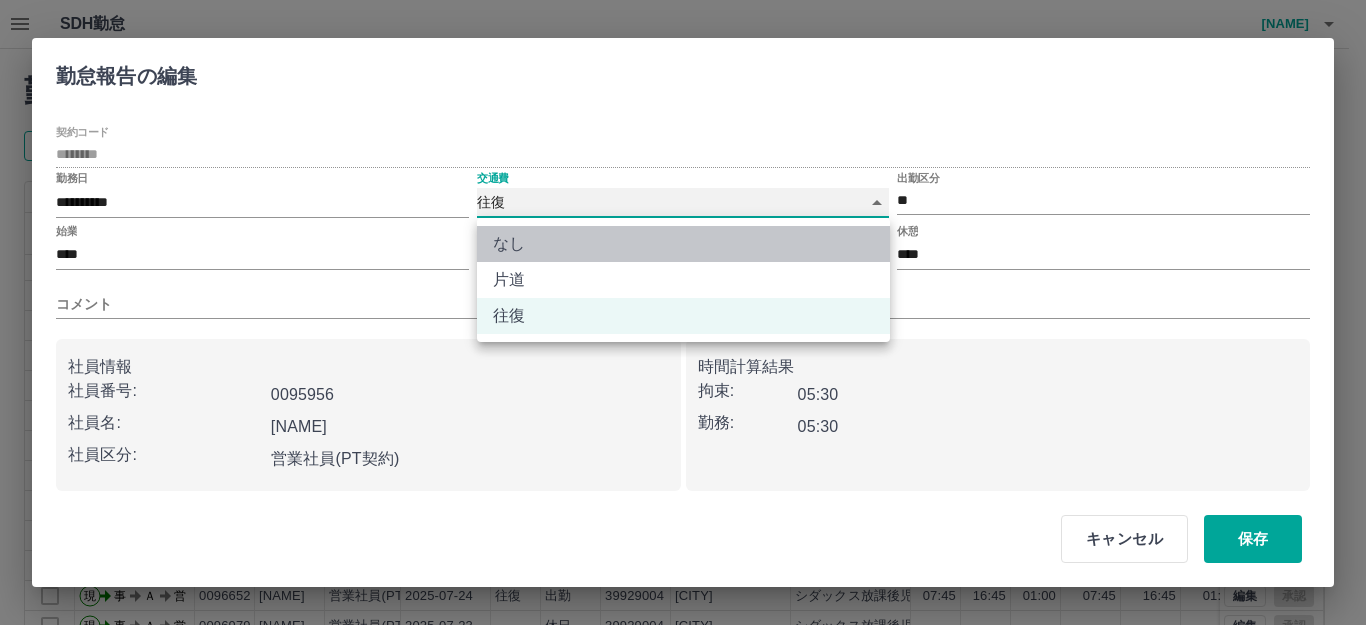 type on "****" 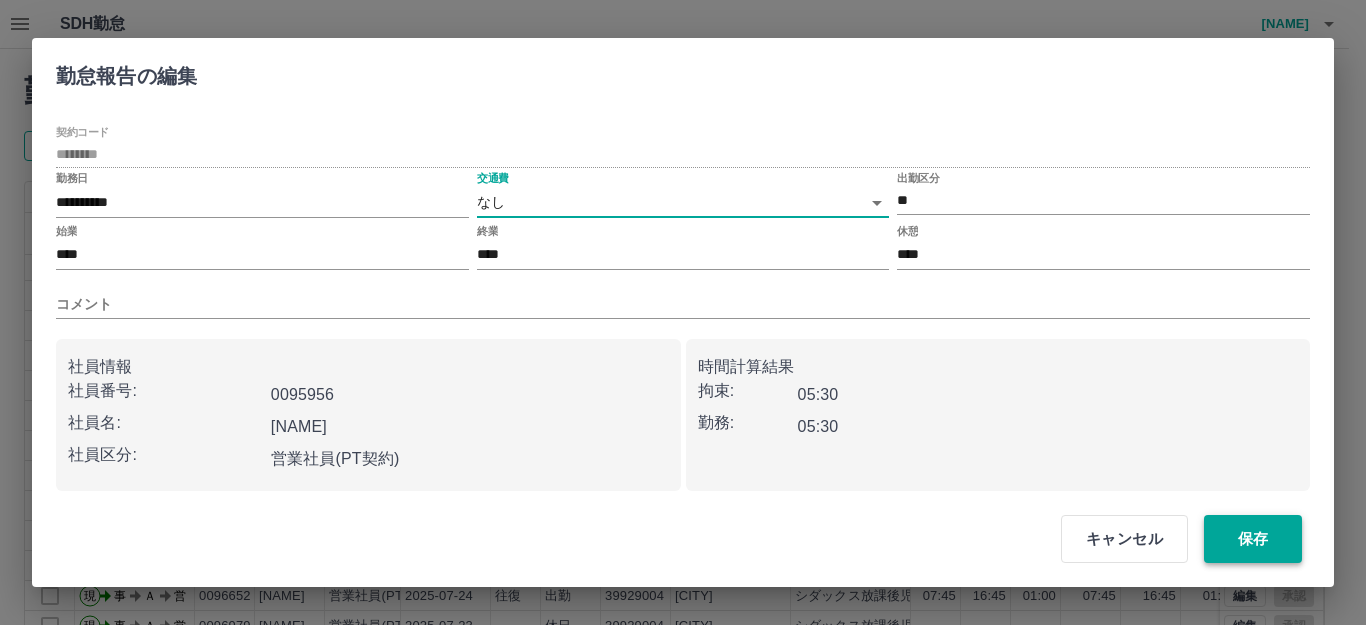 click on "保存" at bounding box center (1253, 539) 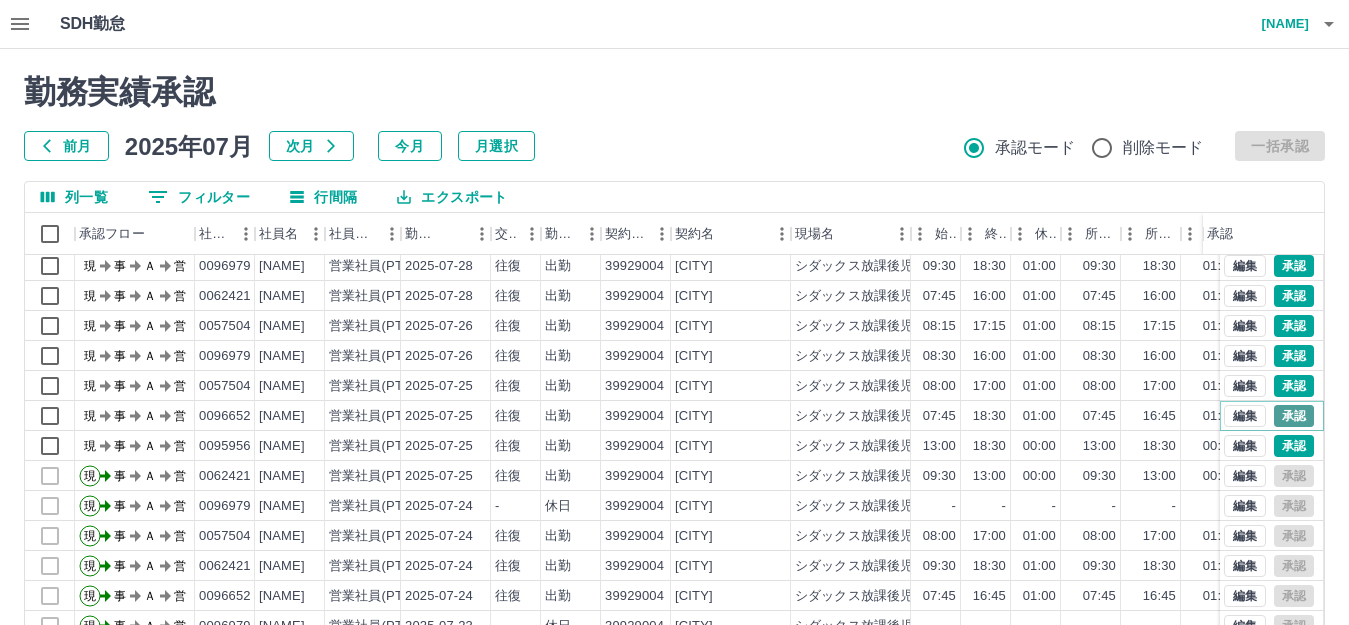 click on "承認" at bounding box center [1294, 416] 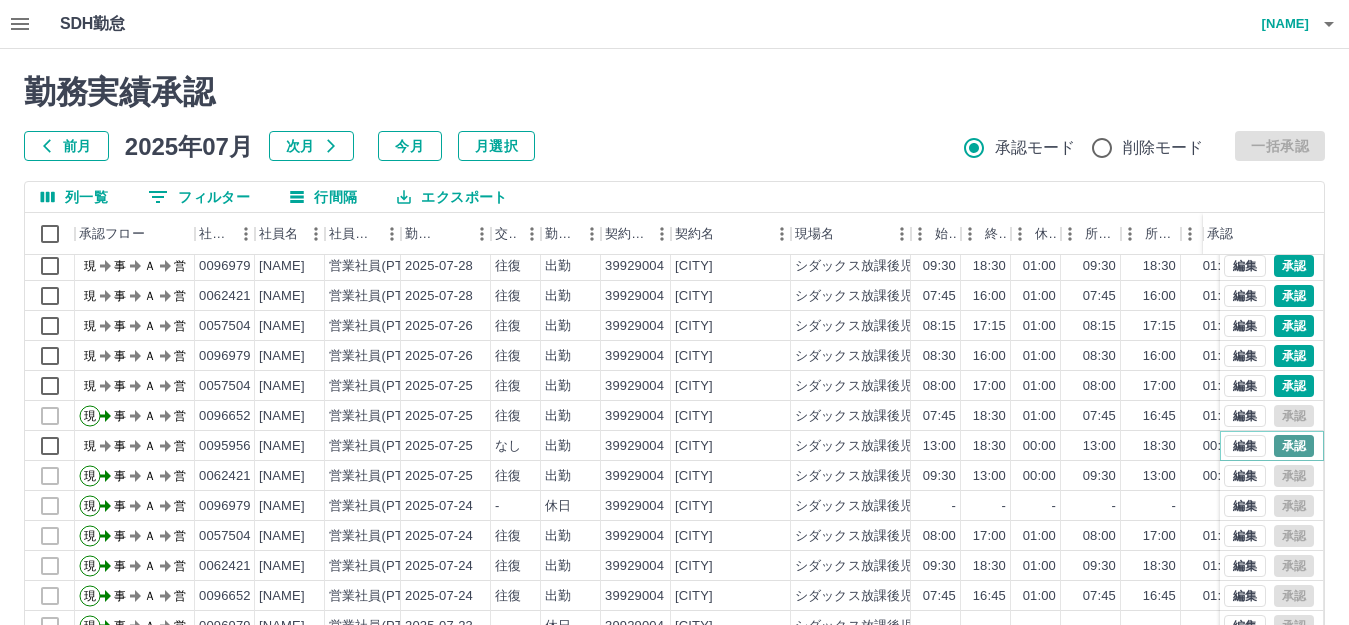 click on "承認" at bounding box center (1294, 446) 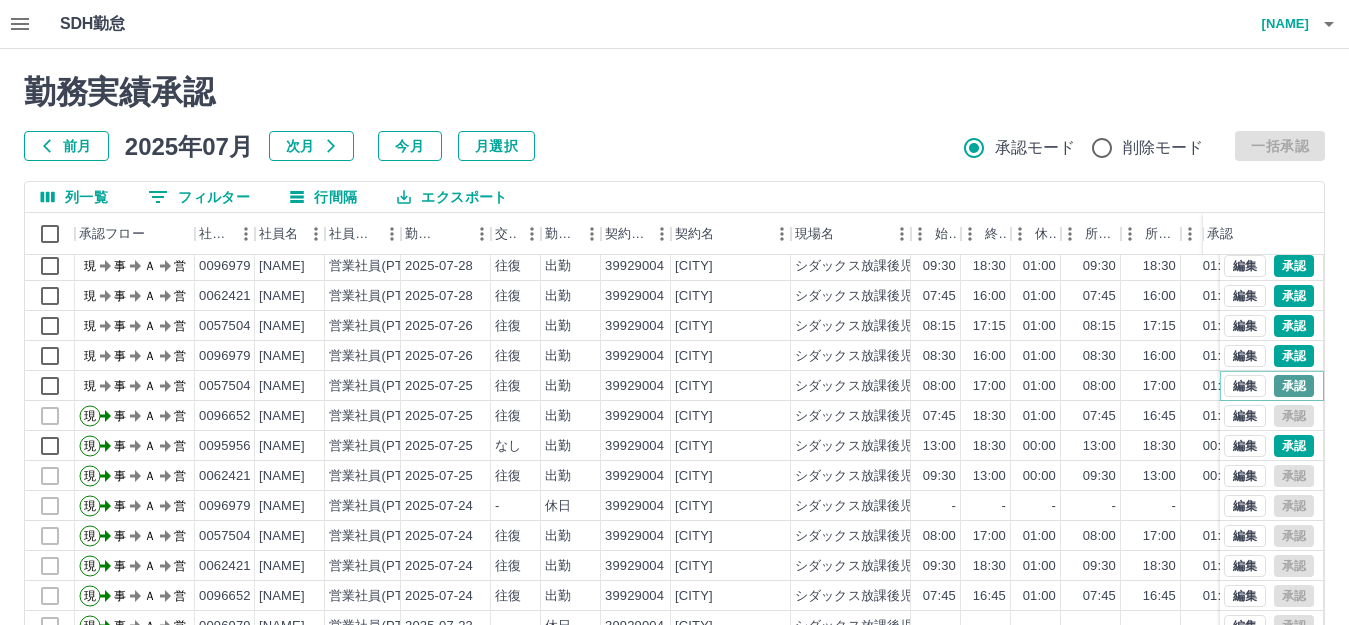click on "承認" at bounding box center (1294, 386) 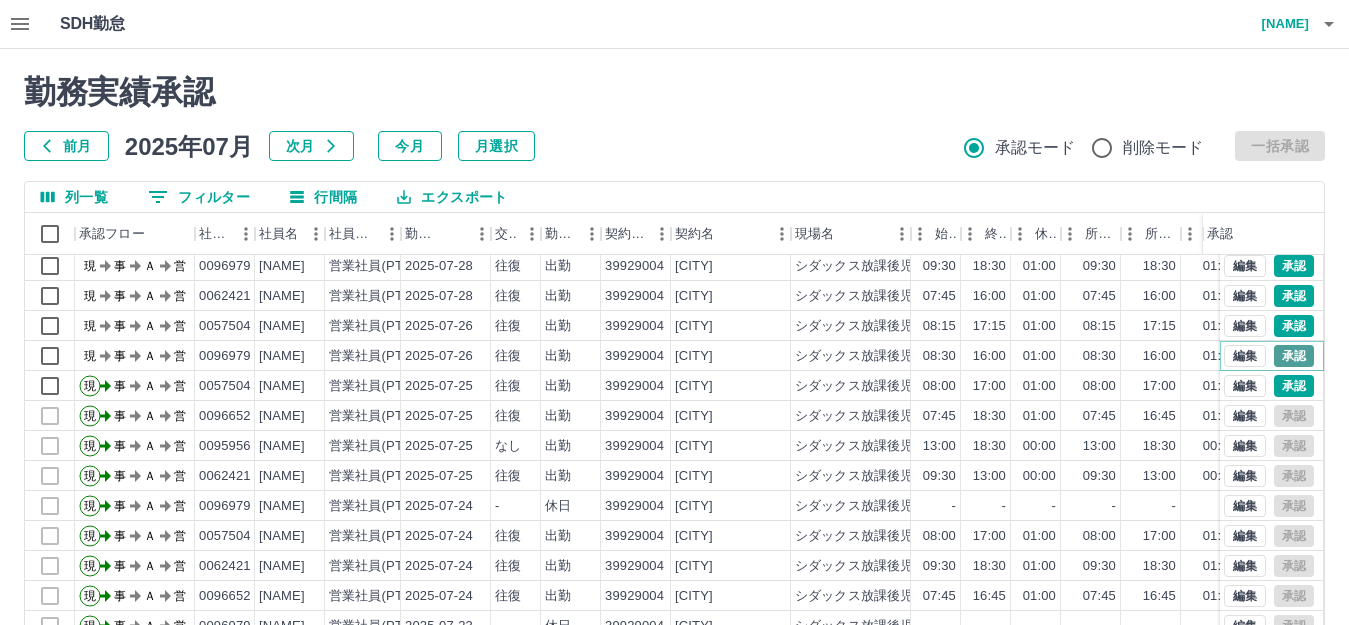 click on "承認" at bounding box center [1294, 356] 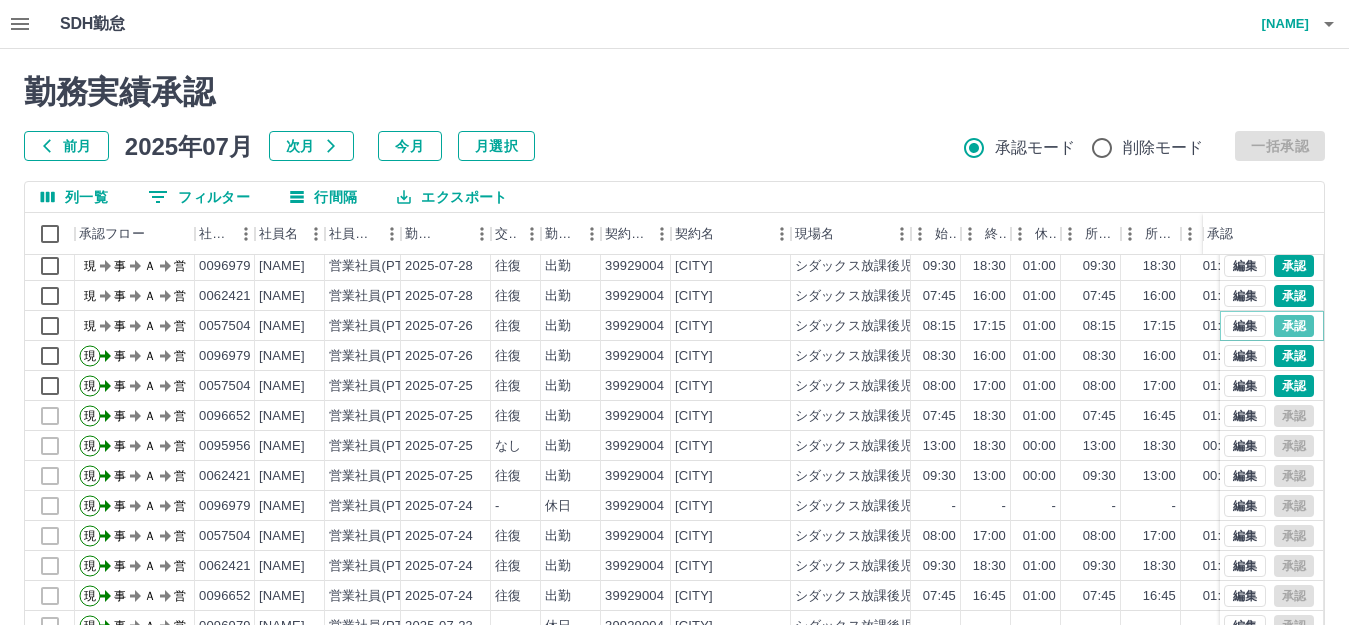 click on "承認" at bounding box center [1294, 326] 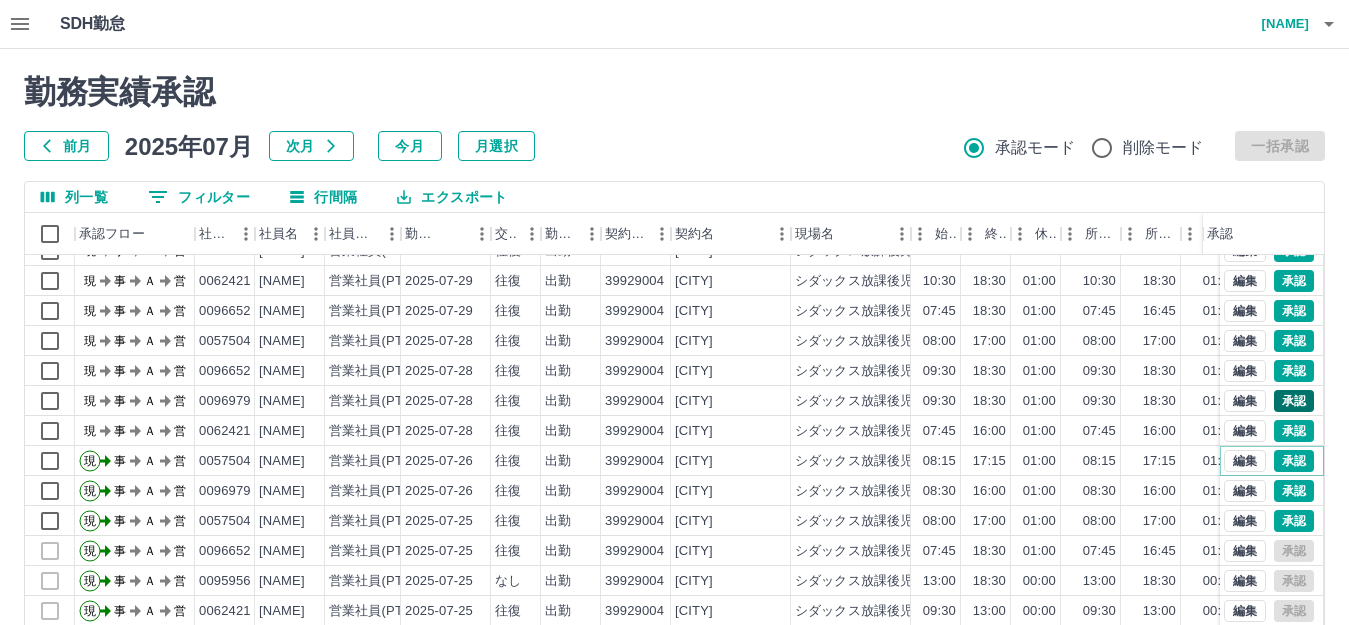 scroll, scrollTop: 264, scrollLeft: 0, axis: vertical 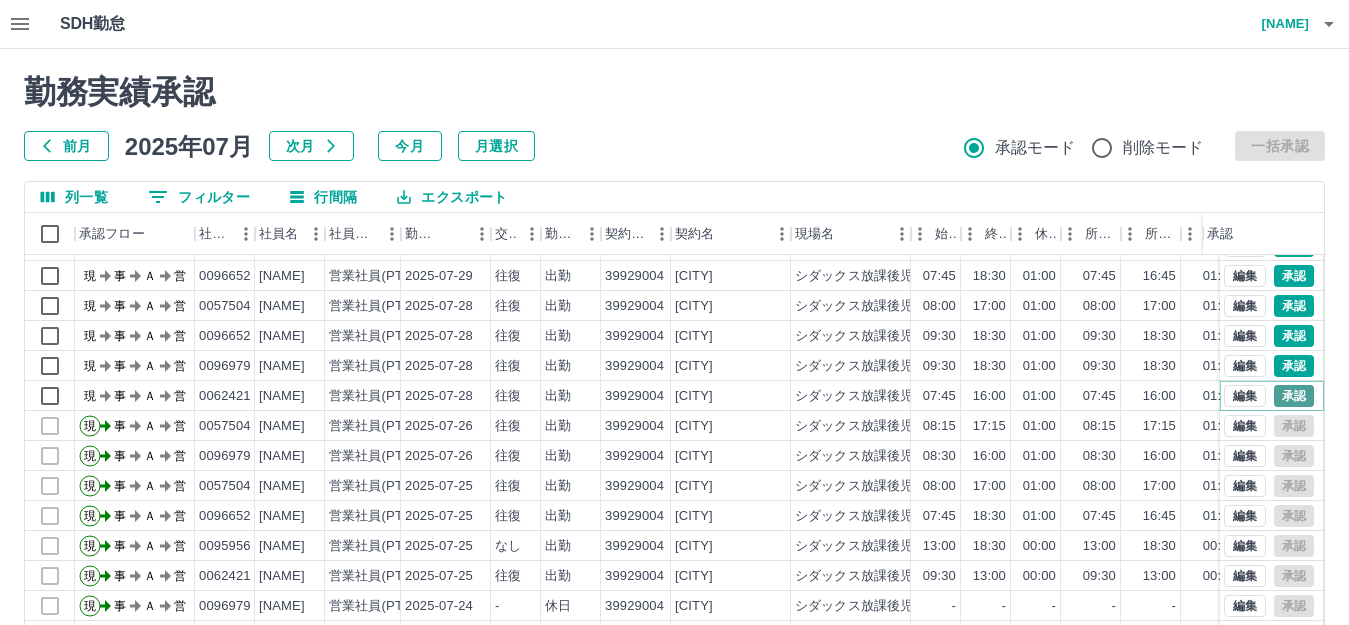 click on "承認" at bounding box center [1294, 396] 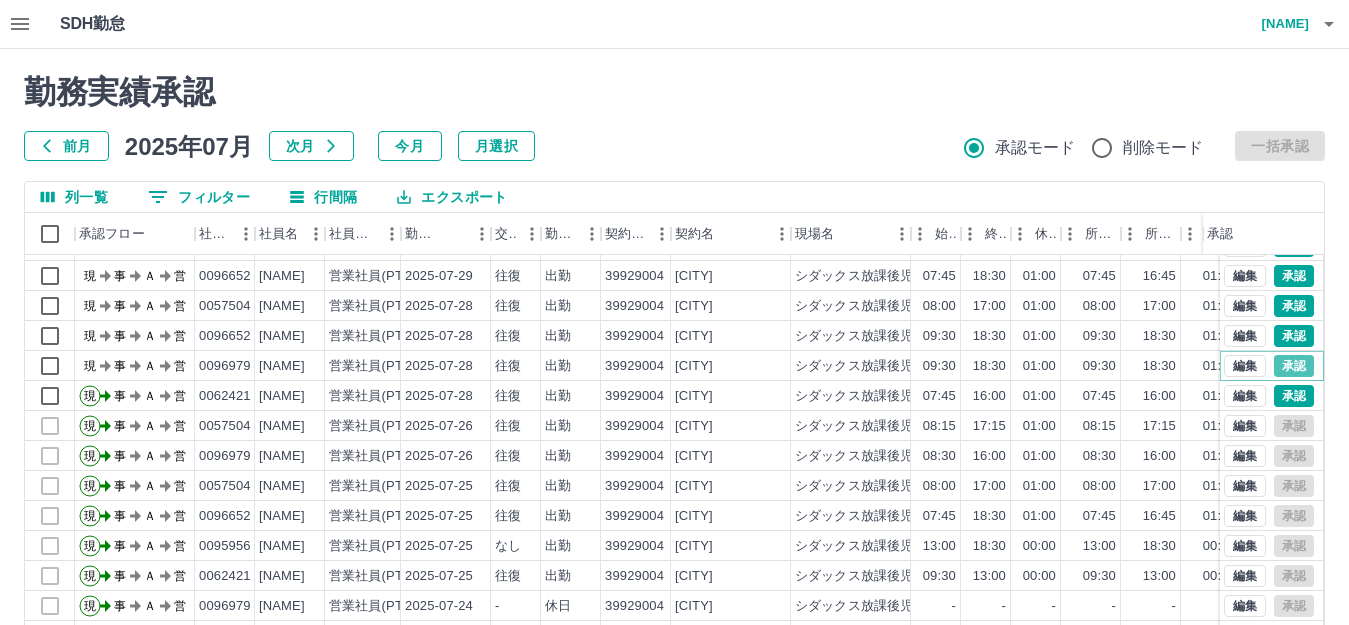 click on "承認" at bounding box center (1294, 366) 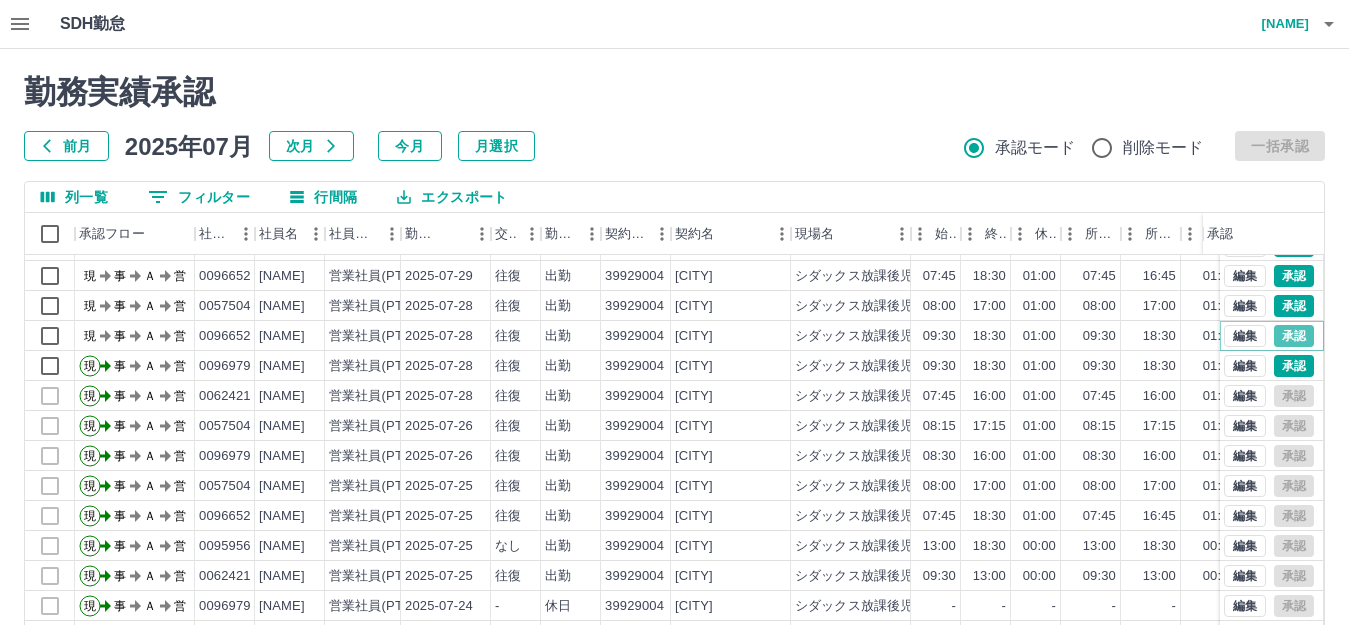 click on "承認" at bounding box center (1294, 336) 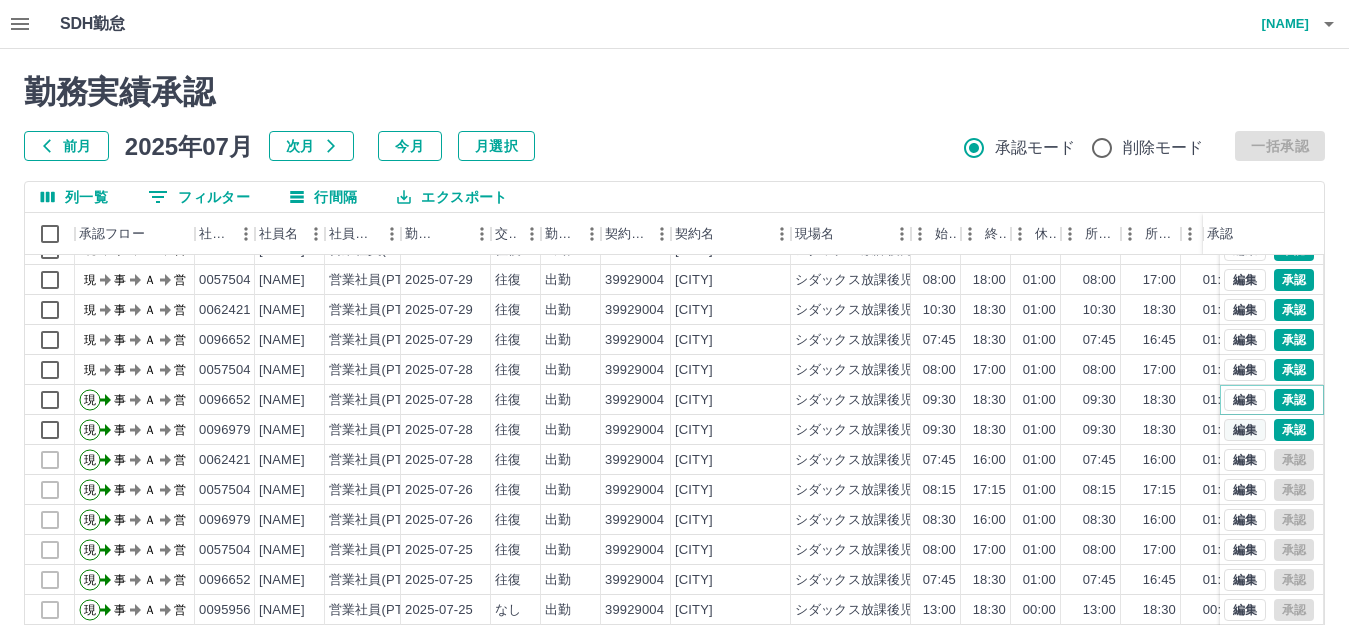scroll, scrollTop: 164, scrollLeft: 0, axis: vertical 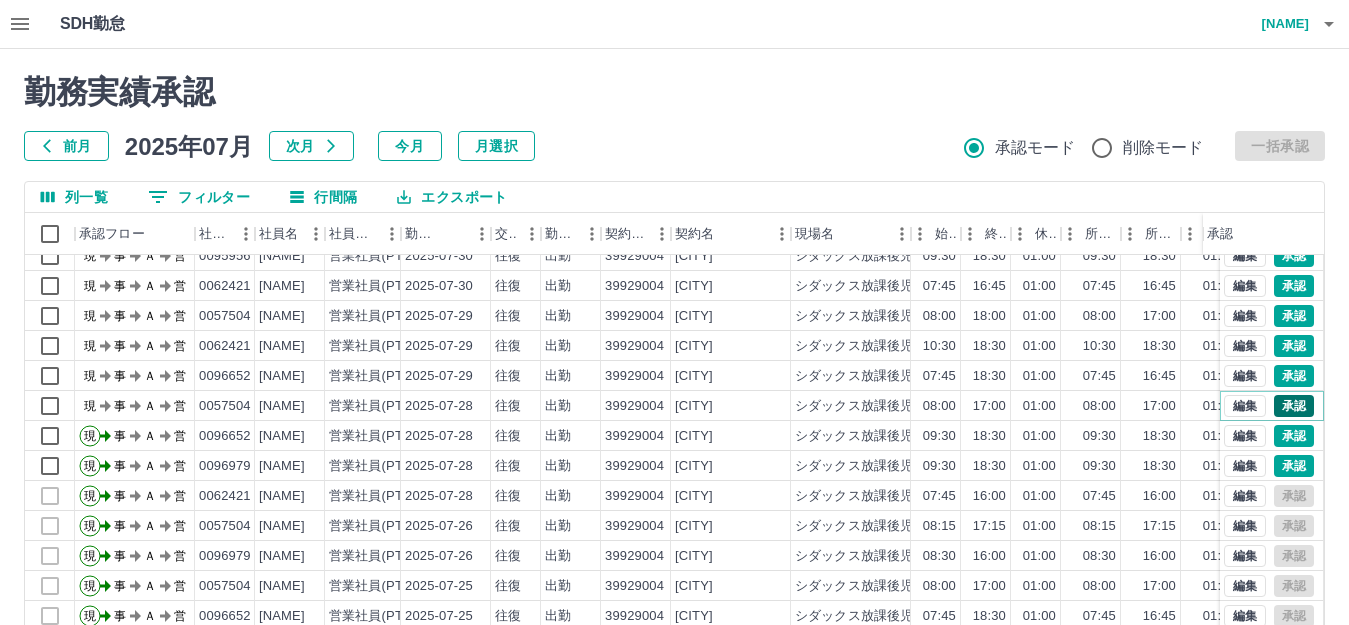 click on "承認" at bounding box center [1294, 406] 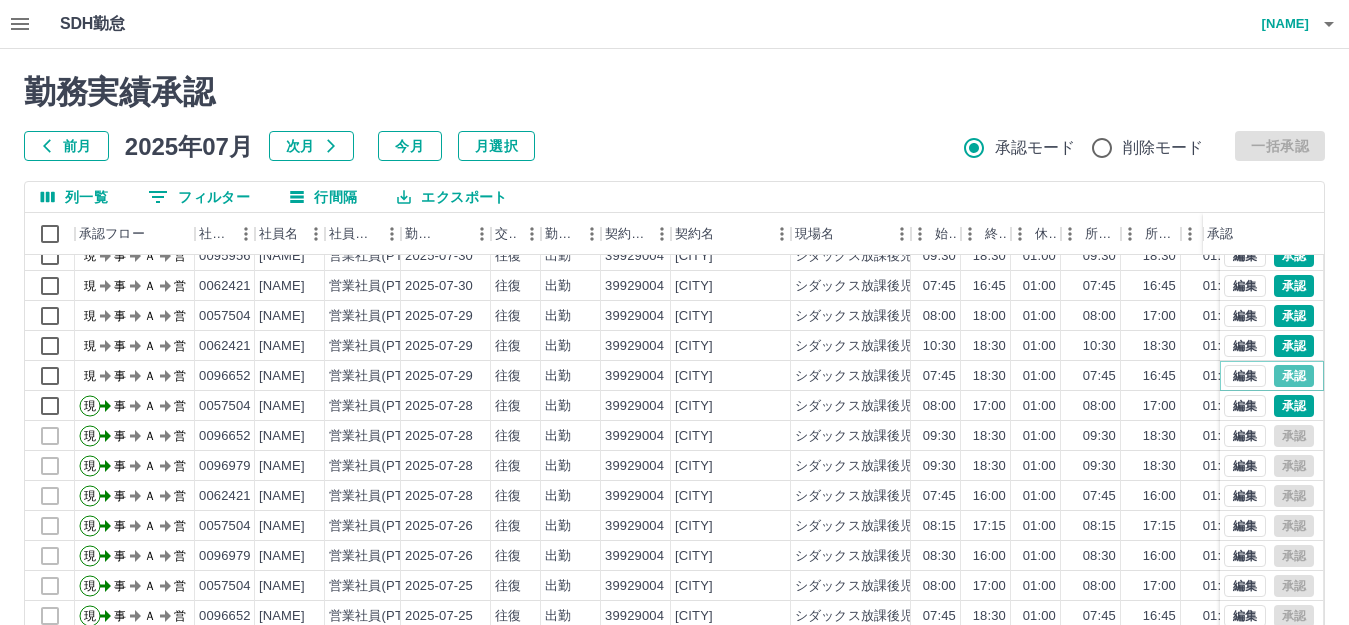 click on "承認" at bounding box center [1294, 376] 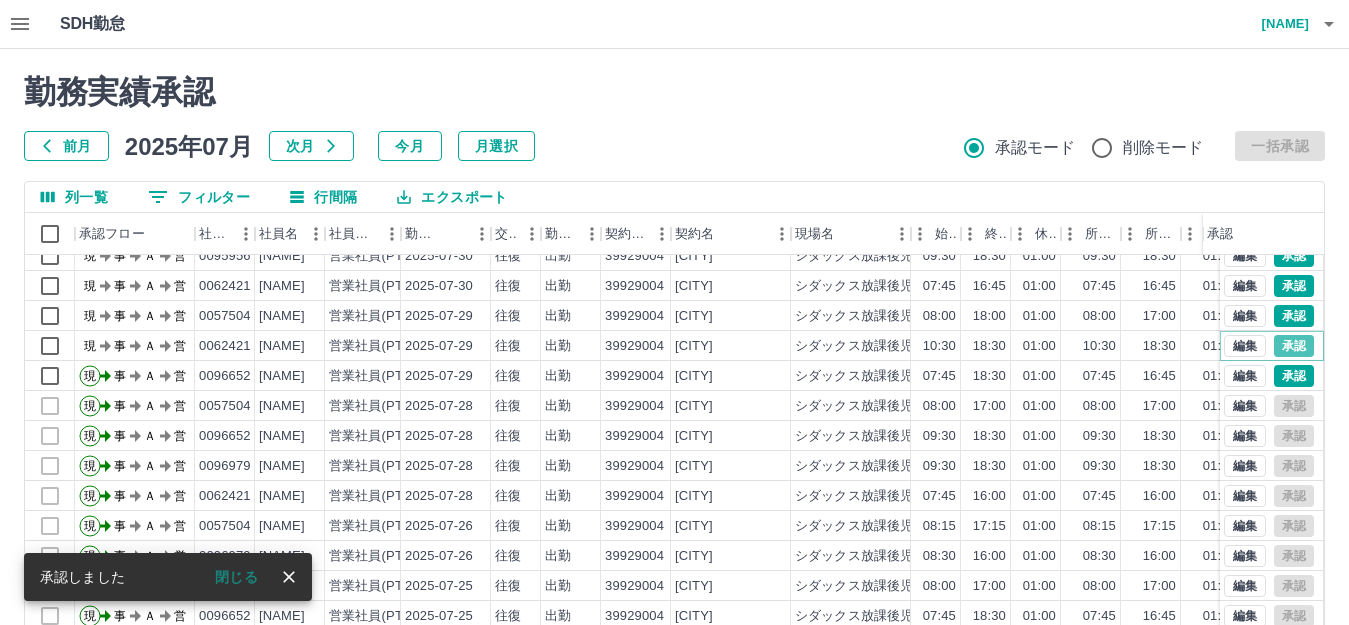 click on "承認" at bounding box center (1294, 346) 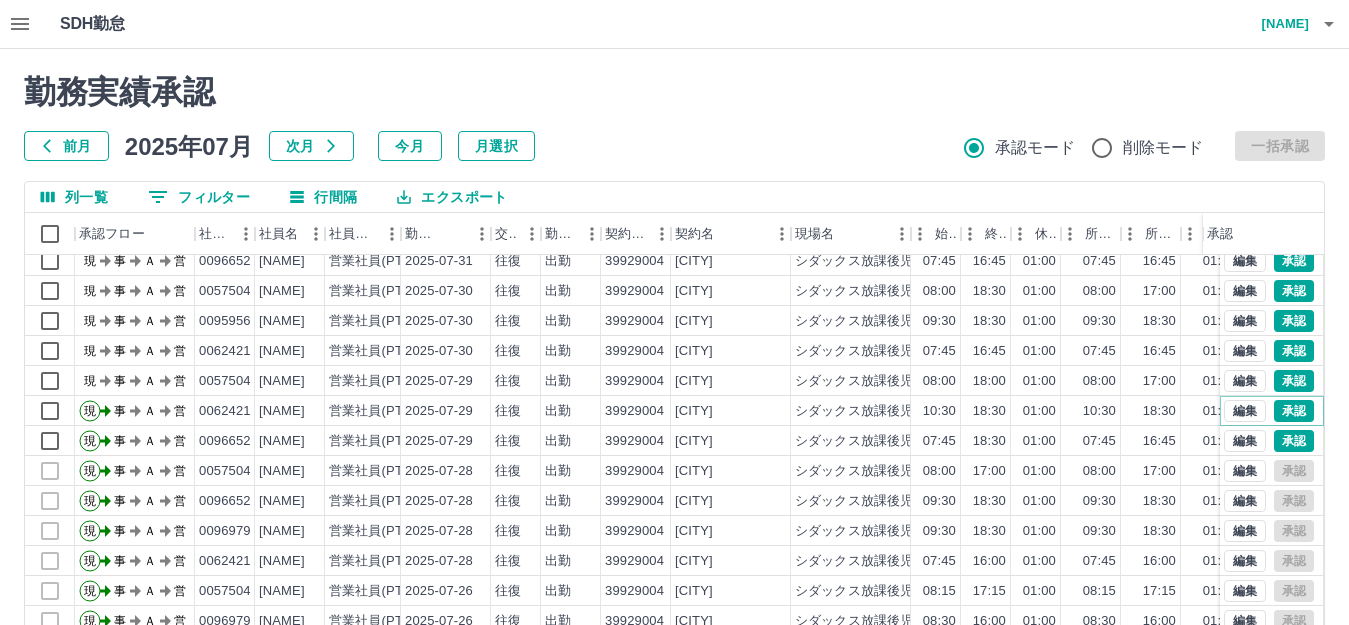 scroll, scrollTop: 64, scrollLeft: 0, axis: vertical 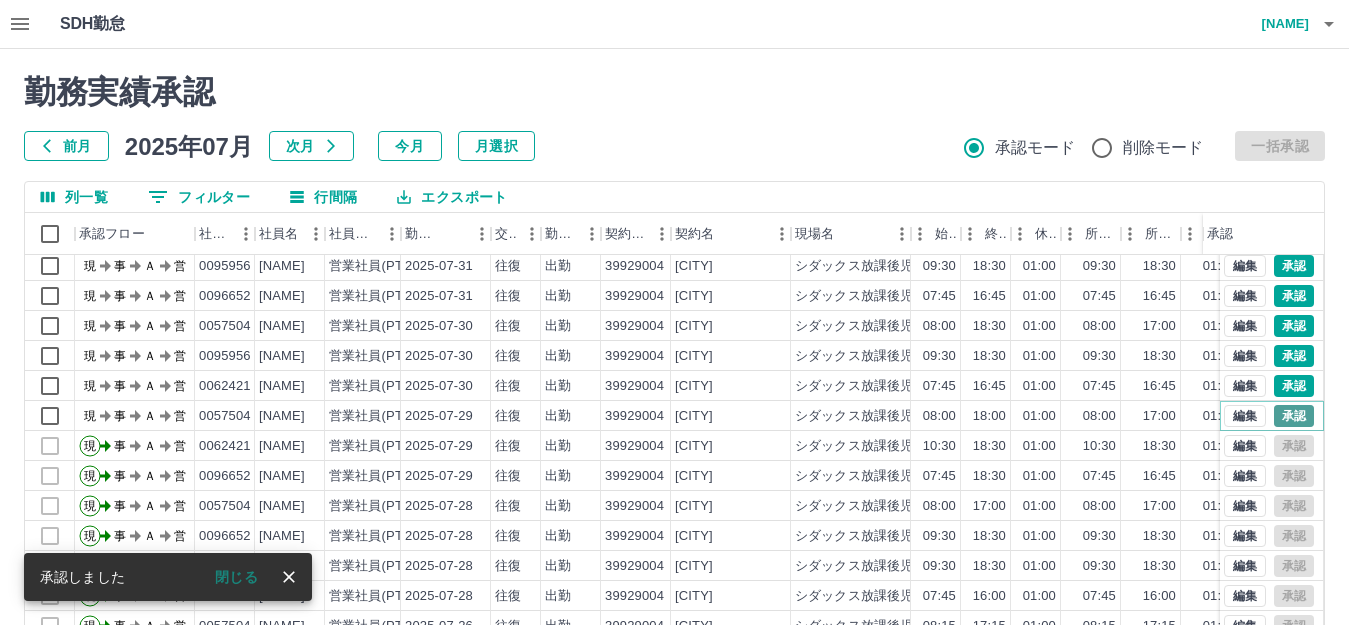 click on "承認" at bounding box center [1294, 416] 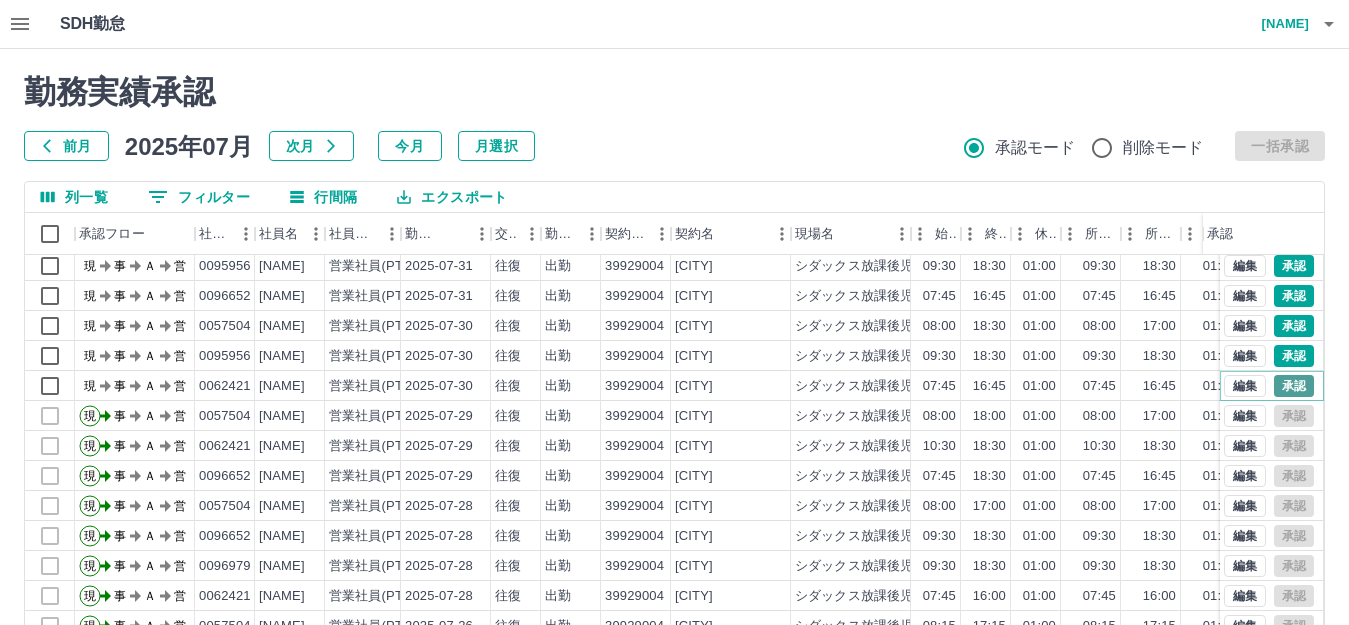 click on "承認" at bounding box center [1294, 386] 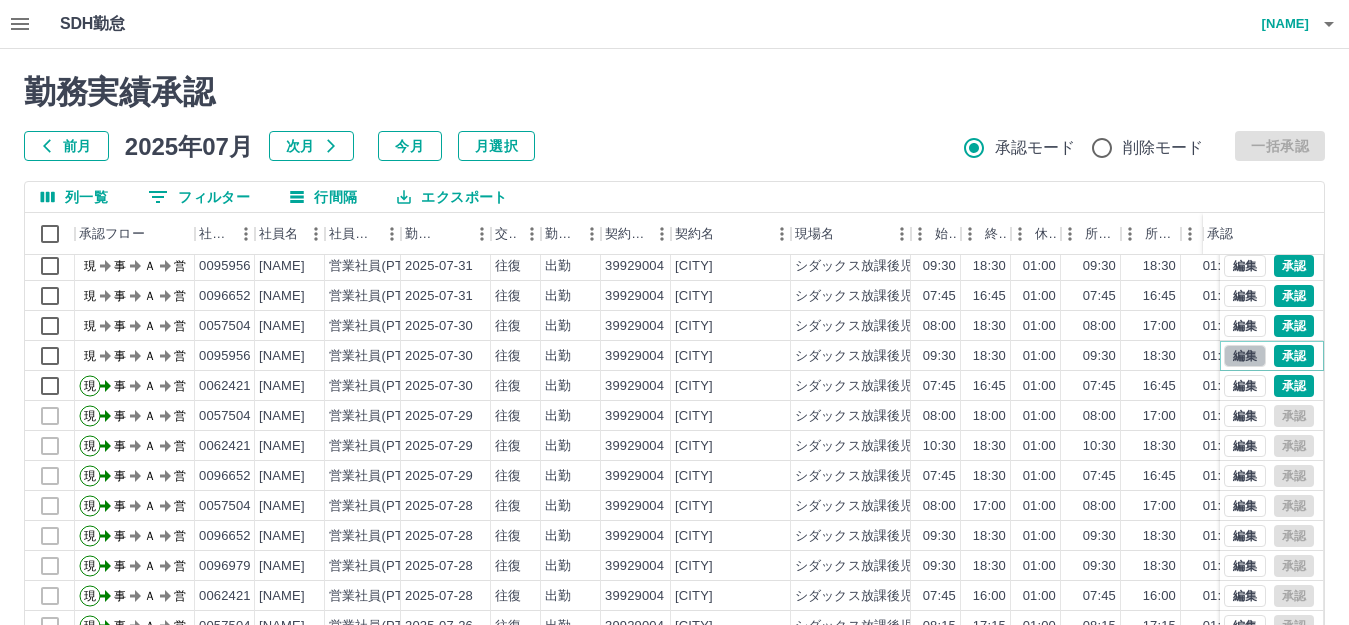click on "編集" at bounding box center [1245, 356] 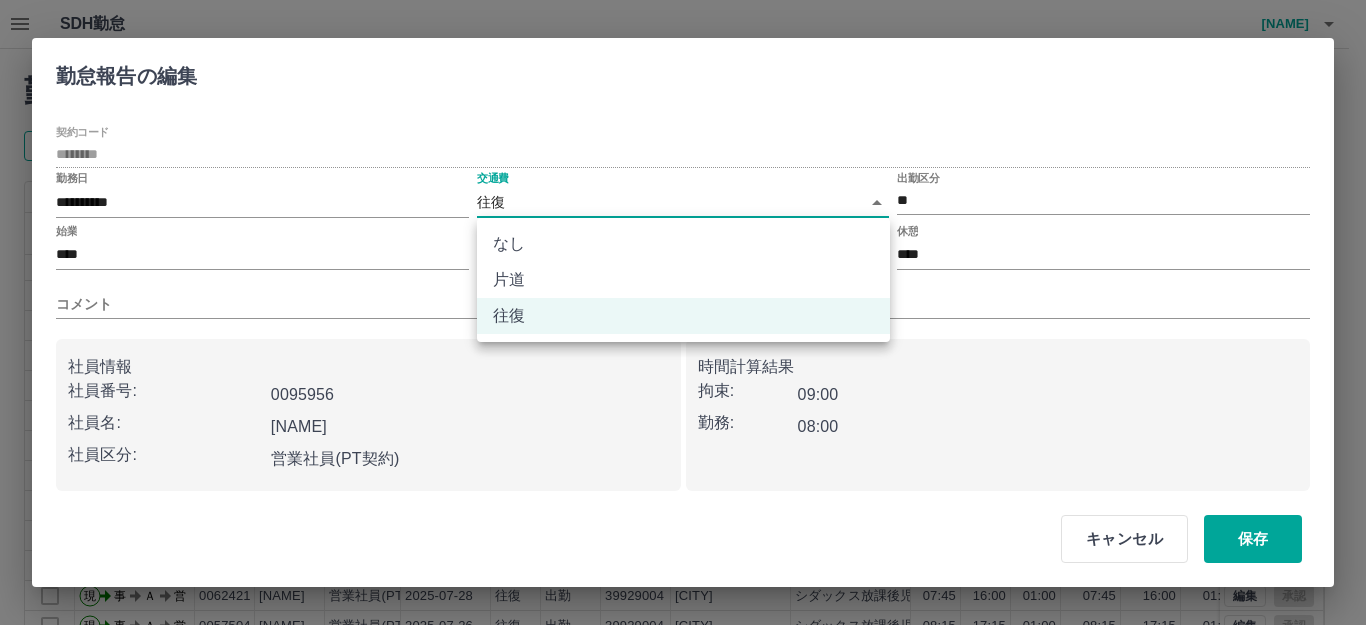 click on "SDH勤怠 石丸　牧子 勤務実績承認 前月 2025年07月 次月 今月 月選択 承認モード 削除モード 一括承認 列一覧 0 フィルター 行間隔 エクスポート 承認フロー 社員番号 社員名 社員区分 勤務日 交通費 勤務区分 契約コード 契約名 現場名 始業 終業 休憩 所定開始 所定終業 所定休憩 拘束 勤務 遅刻等 コメント ステータス 承認 現 事 Ａ 営 0057504 石丸　牧子 営業社員(PT契約) 2025-07-31 往復 出勤 39929004 [CITY] シダックス放課後児童クラブ　草津 08:00 17:00 01:00 08:00 17:00 01:00 09:00 08:00 00:00 現場責任者承認待 現 事 Ａ 営 0062421 佐藤　藍 営業社員(PT契約) 2025-07-31 往復 出勤 39929004 [CITY] シダックス放課後児童クラブ　草津 13:00 18:30 00:00 13:00 18:30 00:00 05:30 05:30 00:00 現場責任者承認待 現 事 Ａ 営 0095956 宮本　明美 営業社員(PT契約) 2025-07-31 往復 出勤 39929004 [CITY] 09:30 18:30 01:00" at bounding box center (683, 422) 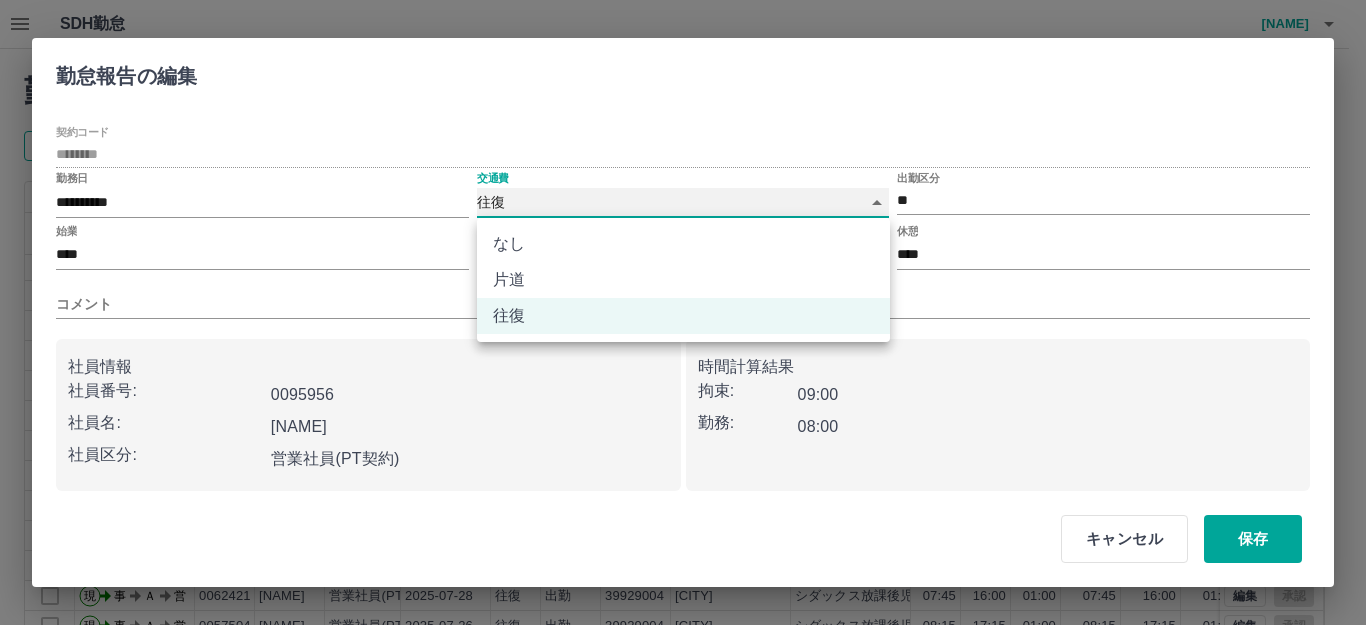 type on "****" 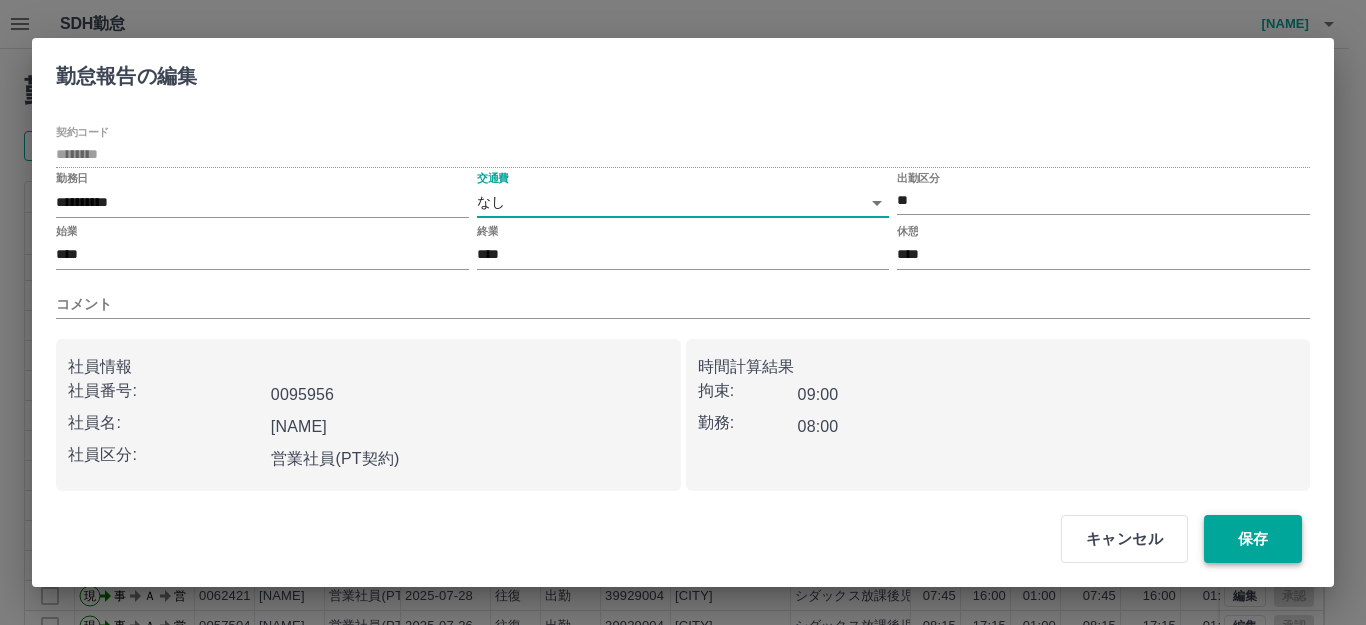 click on "保存" at bounding box center (1253, 539) 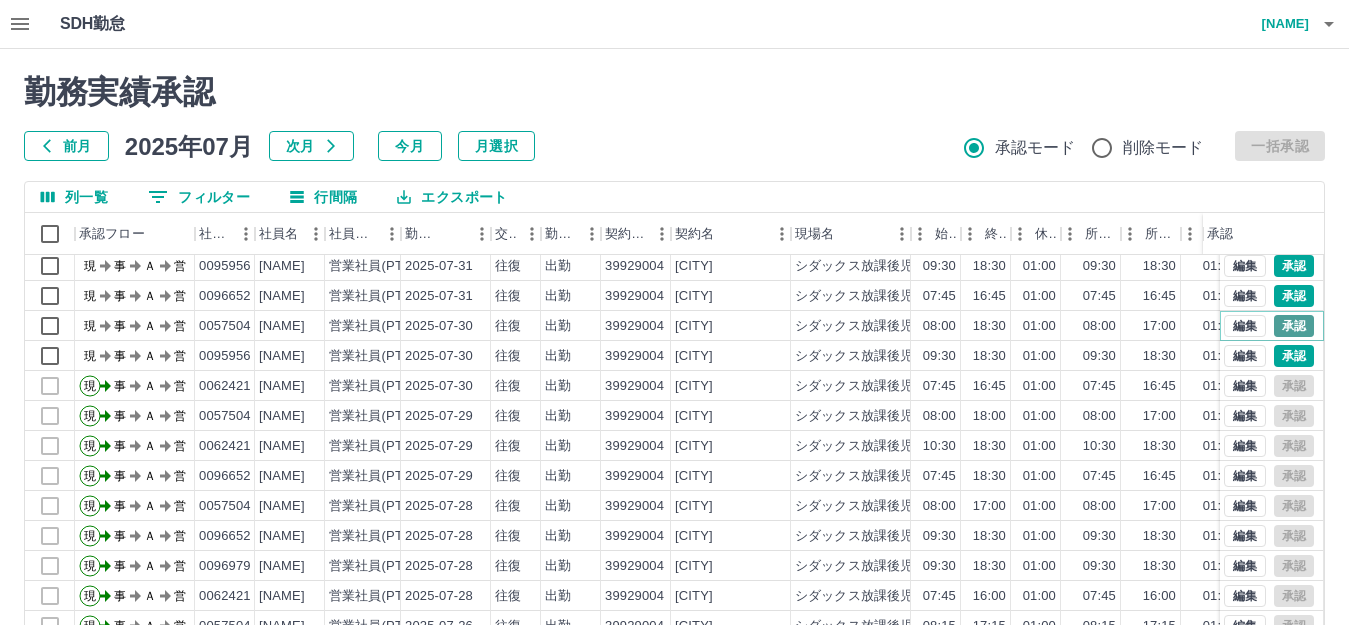click on "承認" at bounding box center (1294, 326) 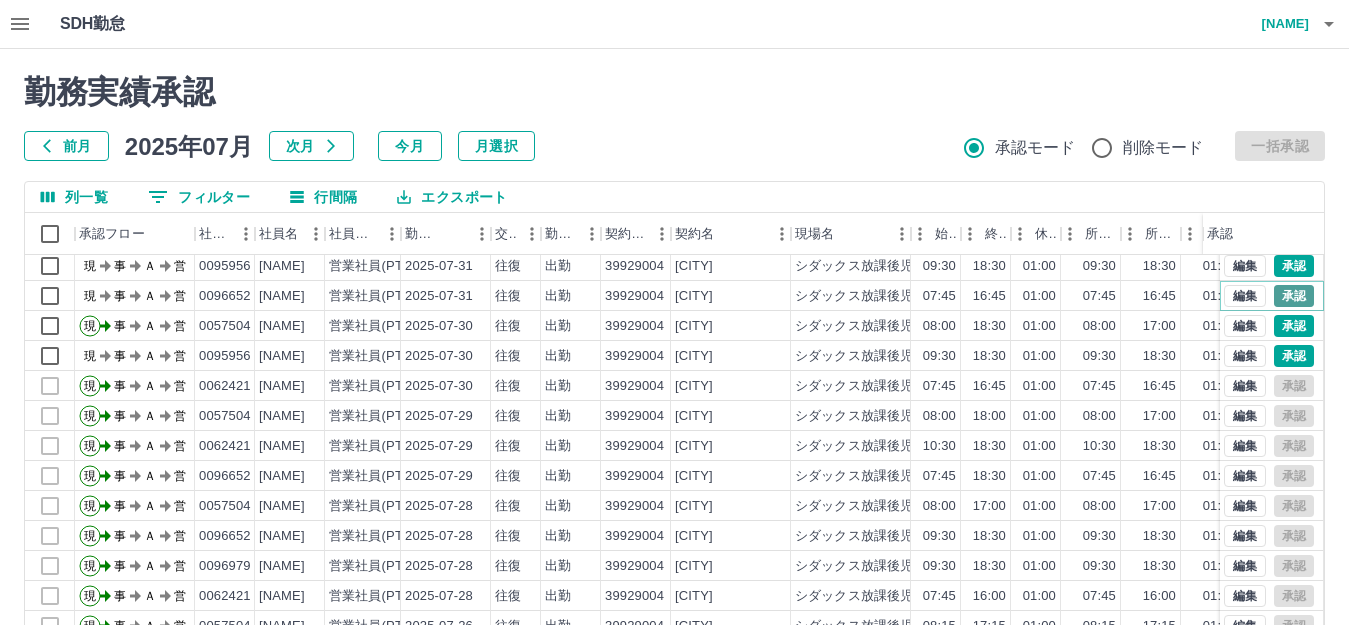 click on "承認" at bounding box center [1294, 296] 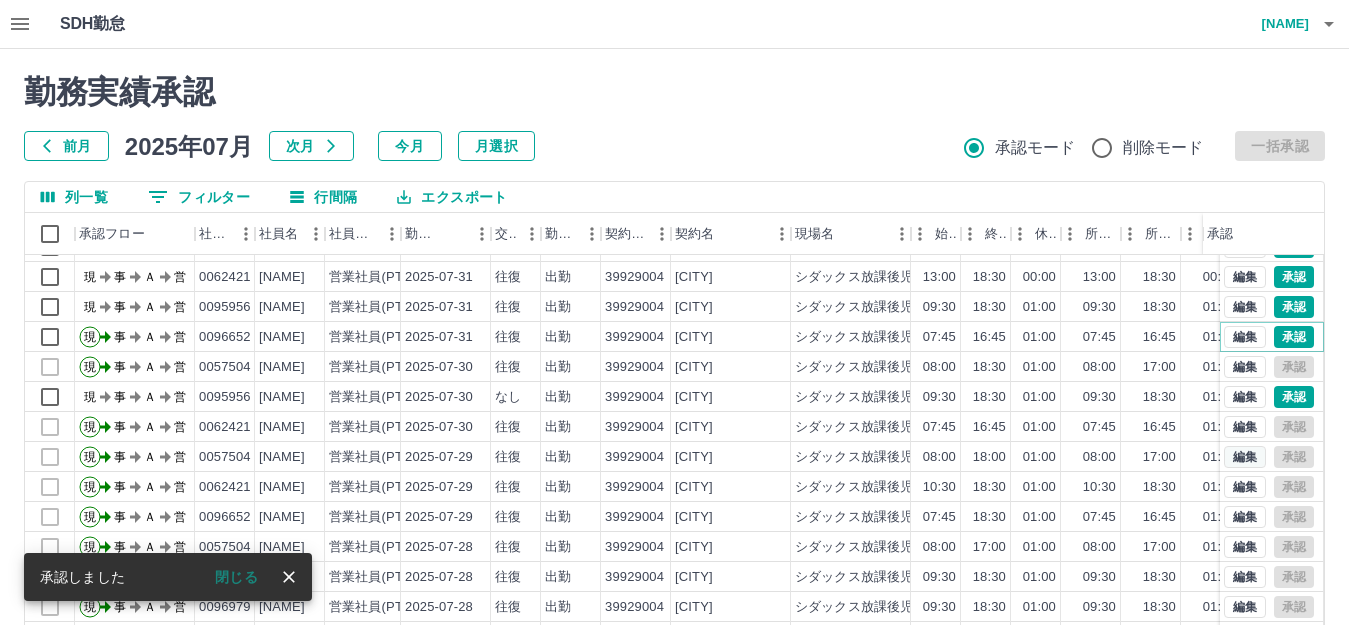 scroll, scrollTop: 0, scrollLeft: 0, axis: both 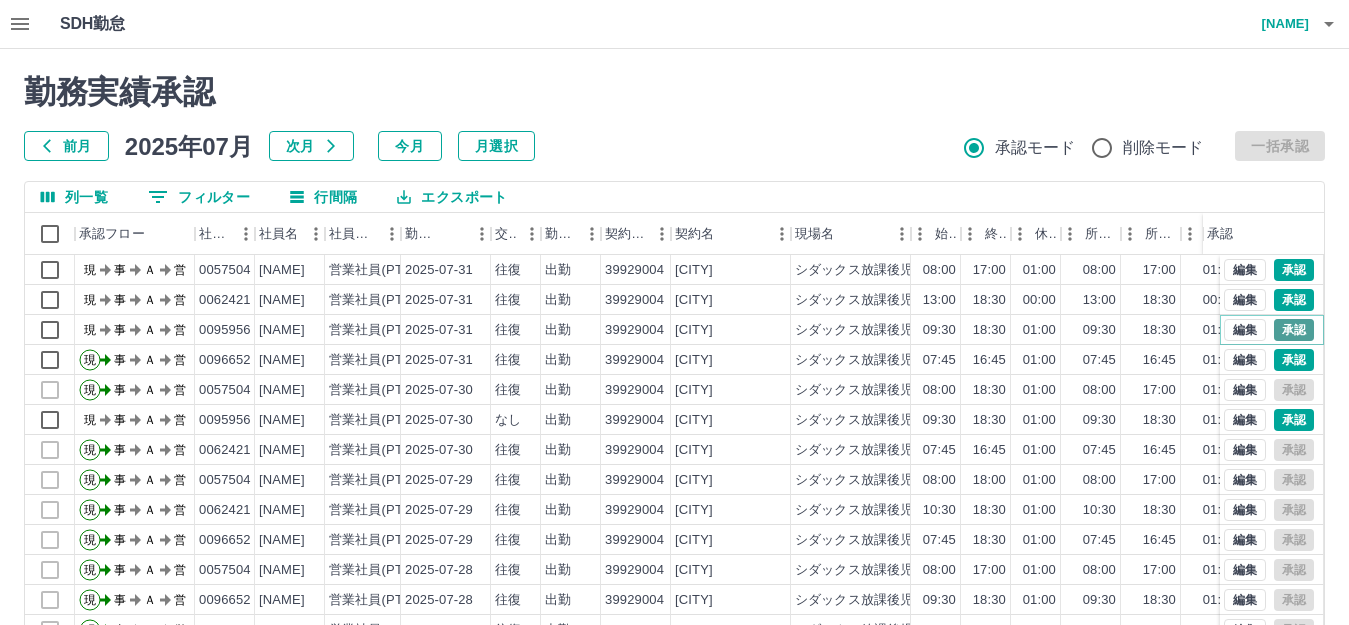 click on "承認" at bounding box center [1294, 330] 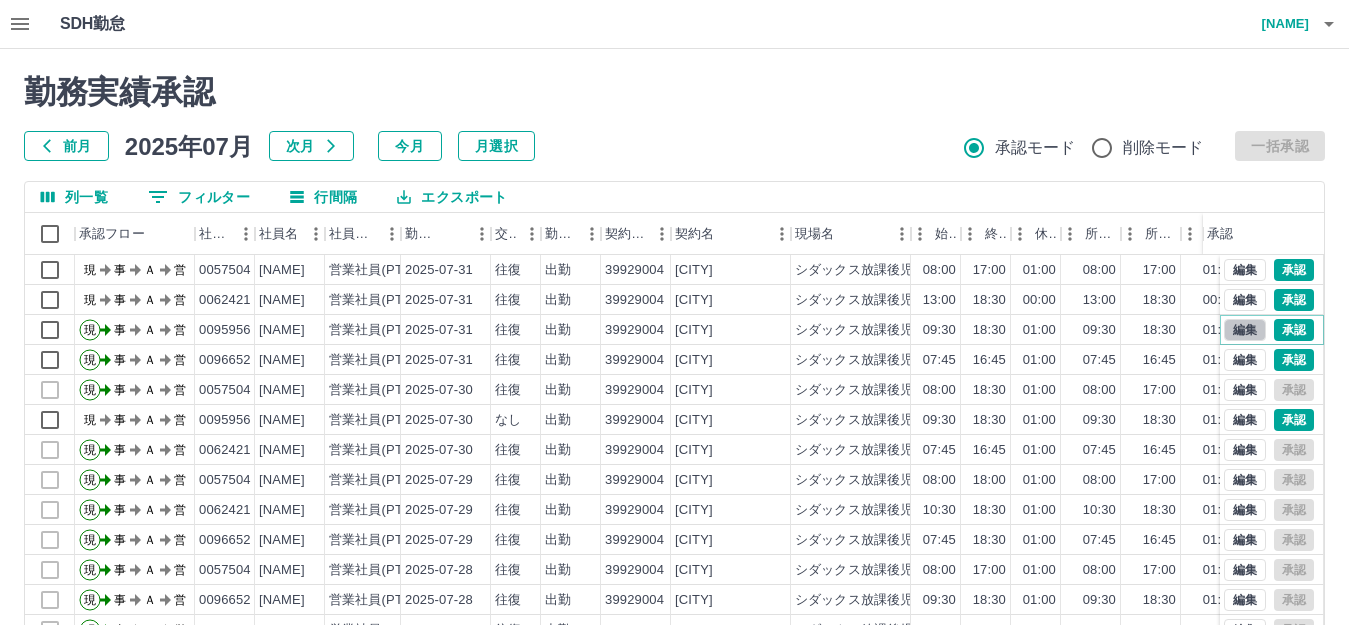 click on "編集" at bounding box center [1245, 330] 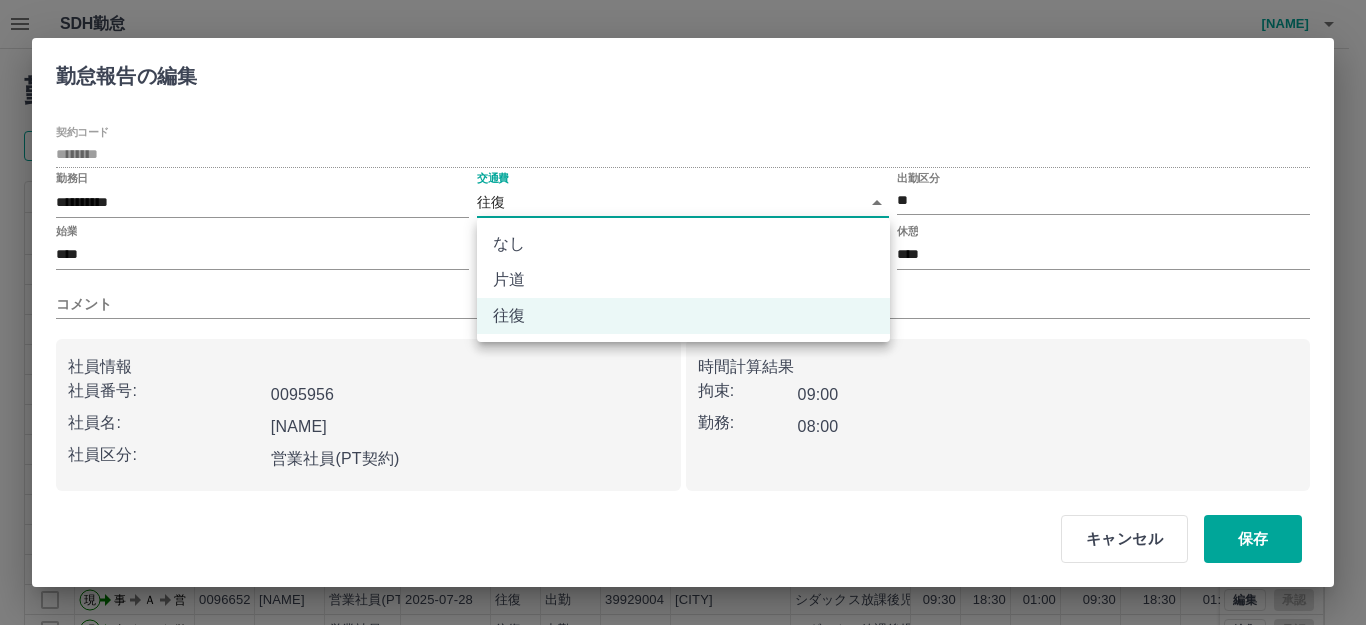 click on "SDH勤怠 石丸　牧子 勤務実績承認 前月 2025年07月 次月 今月 月選択 承認モード 削除モード 一括承認 列一覧 0 フィルター 行間隔 エクスポート 承認フロー 社員番号 社員名 社員区分 勤務日 交通費 勤務区分 契約コード 契約名 現場名 始業 終業 休憩 所定開始 所定終業 所定休憩 拘束 勤務 遅刻等 コメント ステータス 承認 現 事 Ａ 営 0057504 石丸　牧子 営業社員(PT契約) 2025-07-31 往復 出勤 39929004 [CITY] シダックス放課後児童クラブ　草津 08:00 17:00 01:00 08:00 17:00 01:00 09:00 08:00 00:00 現場責任者承認待 現 事 Ａ 営 0062421 佐藤　藍 営業社員(PT契約) 2025-07-31 往復 出勤 39929004 [CITY] シダックス放課後児童クラブ　草津 13:00 18:30 00:00 13:00 18:30 00:00 05:30 05:30 00:00 現場責任者承認待 現 事 Ａ 営 0095956 宮本　明美 営業社員(PT契約) 2025-07-31 往復 出勤 39929004 [CITY] 09:30 18:30 01:00" at bounding box center [683, 422] 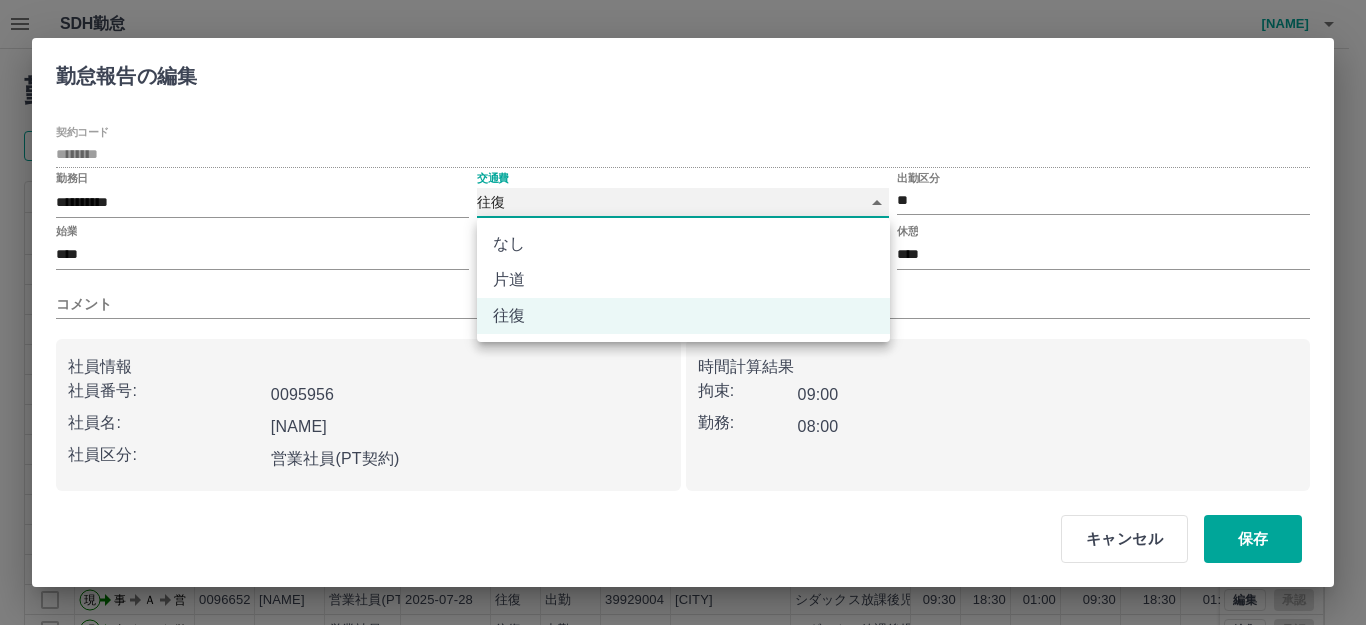 type on "****" 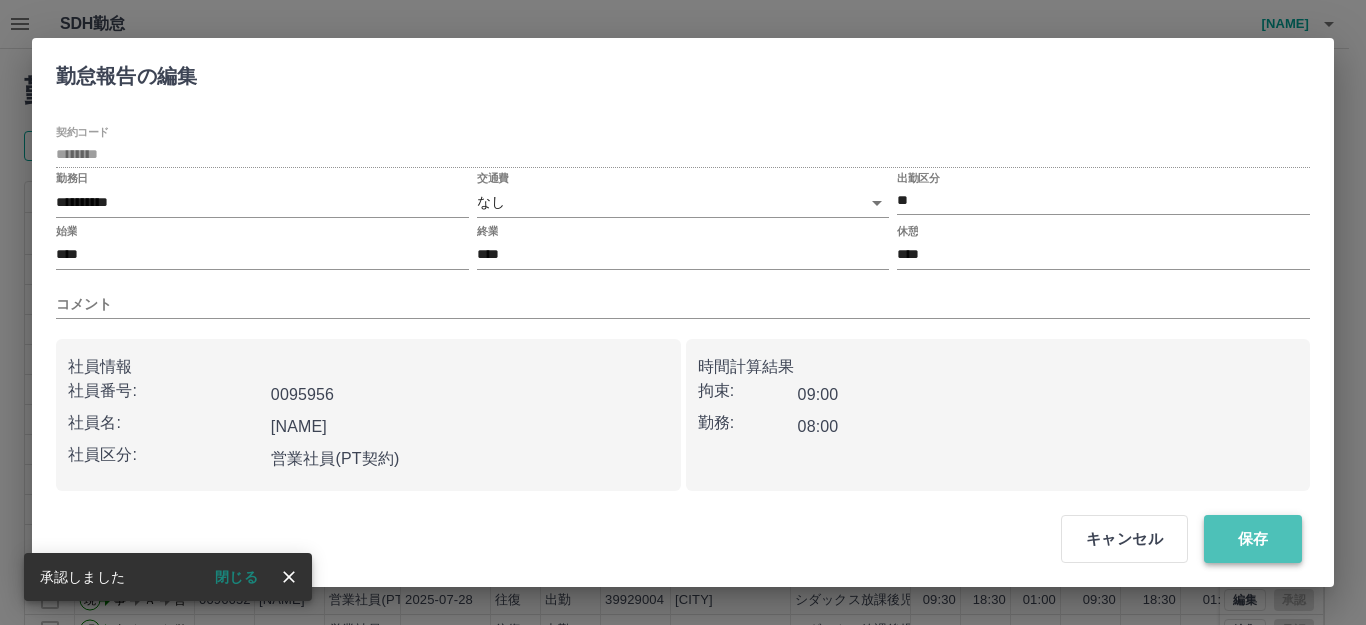 click on "保存" at bounding box center (1253, 539) 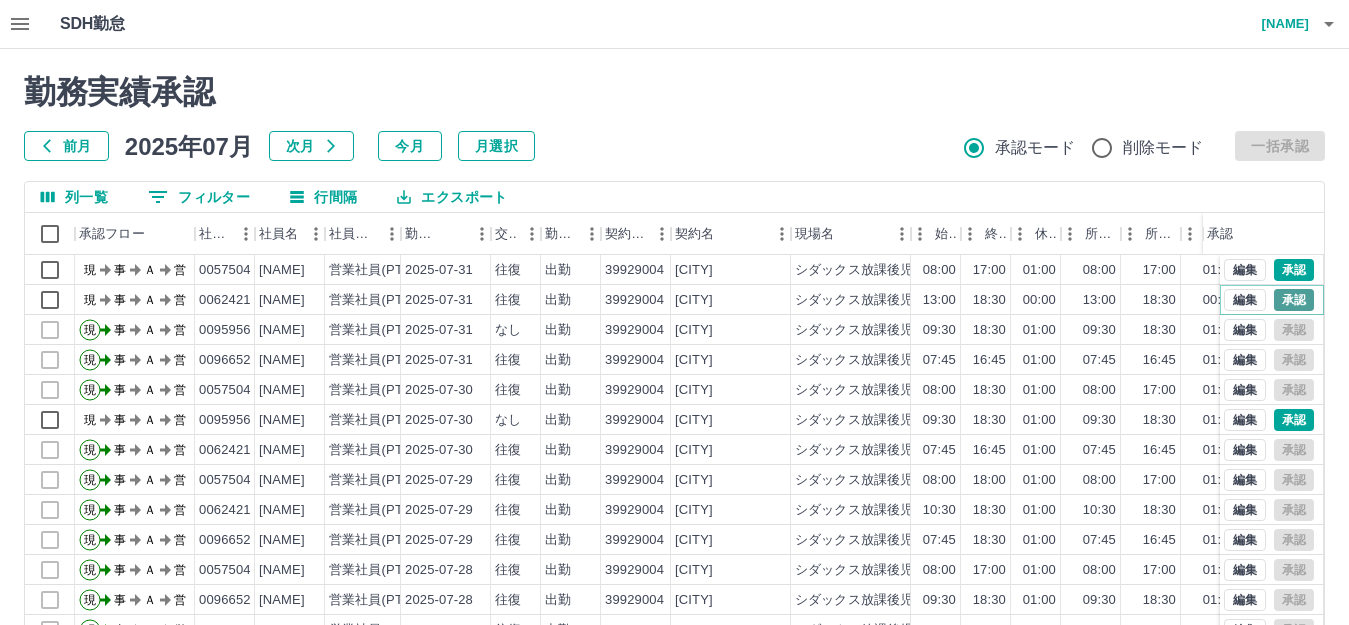 click on "承認" at bounding box center [1294, 300] 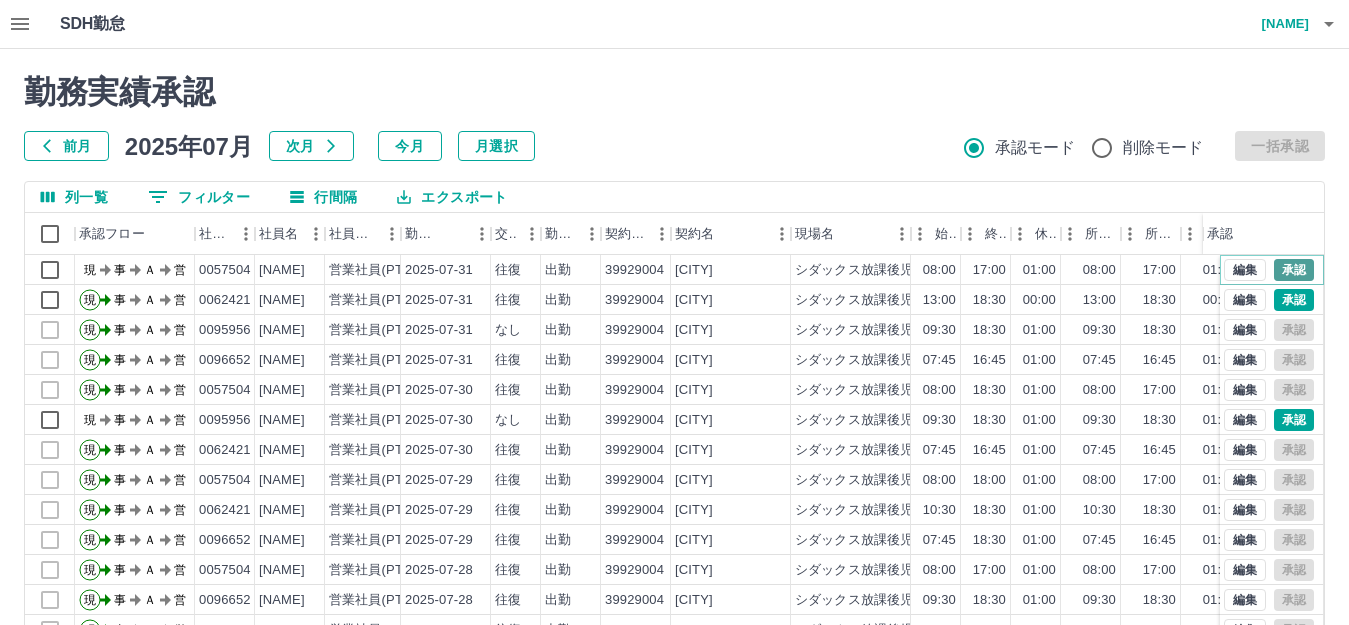 click on "承認" at bounding box center (1294, 270) 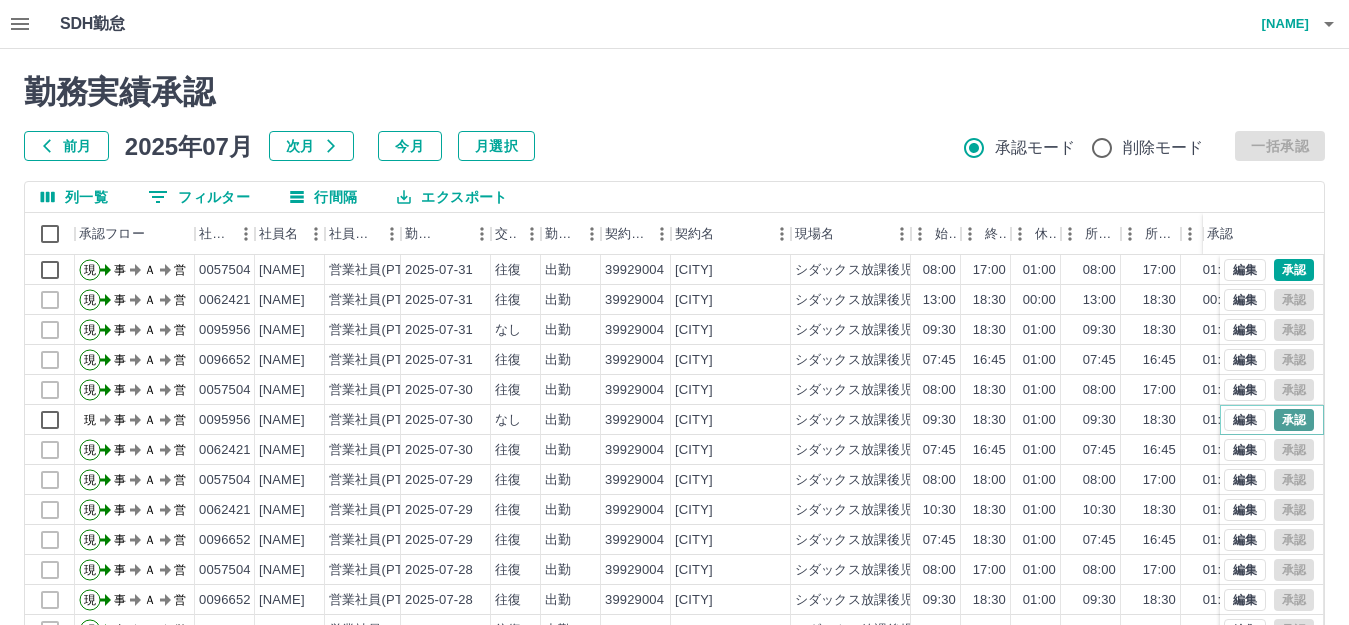 click on "承認" at bounding box center (1294, 420) 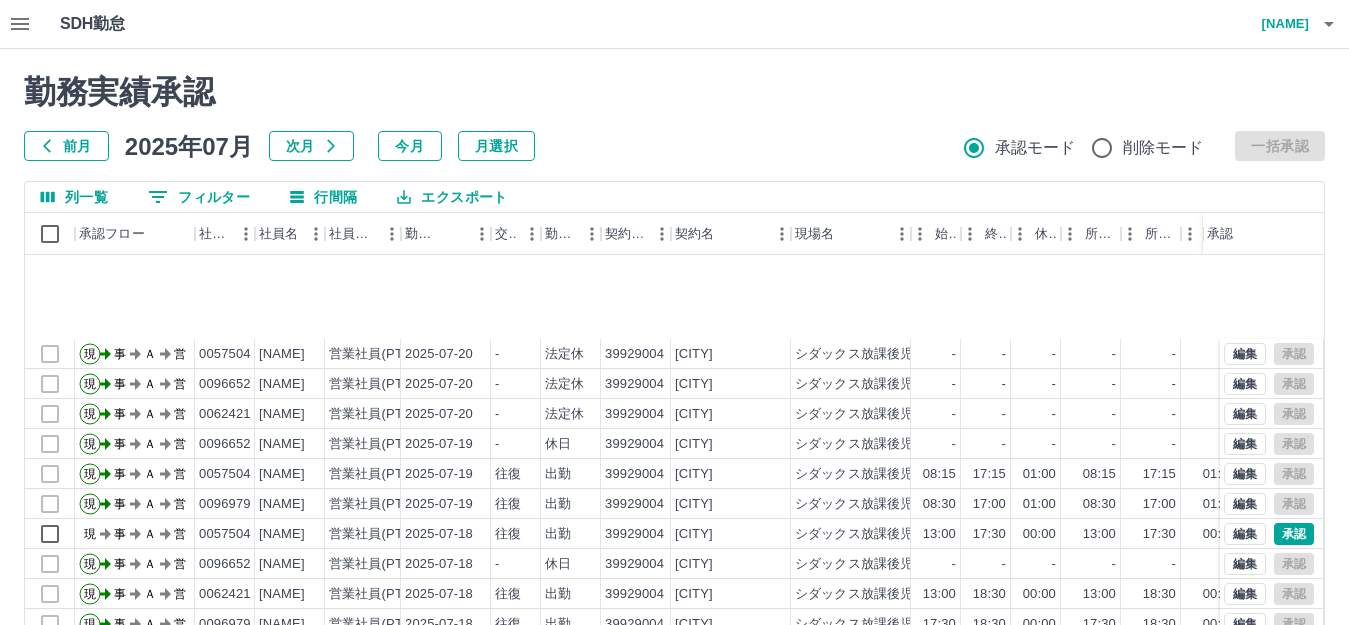 scroll, scrollTop: 1300, scrollLeft: 0, axis: vertical 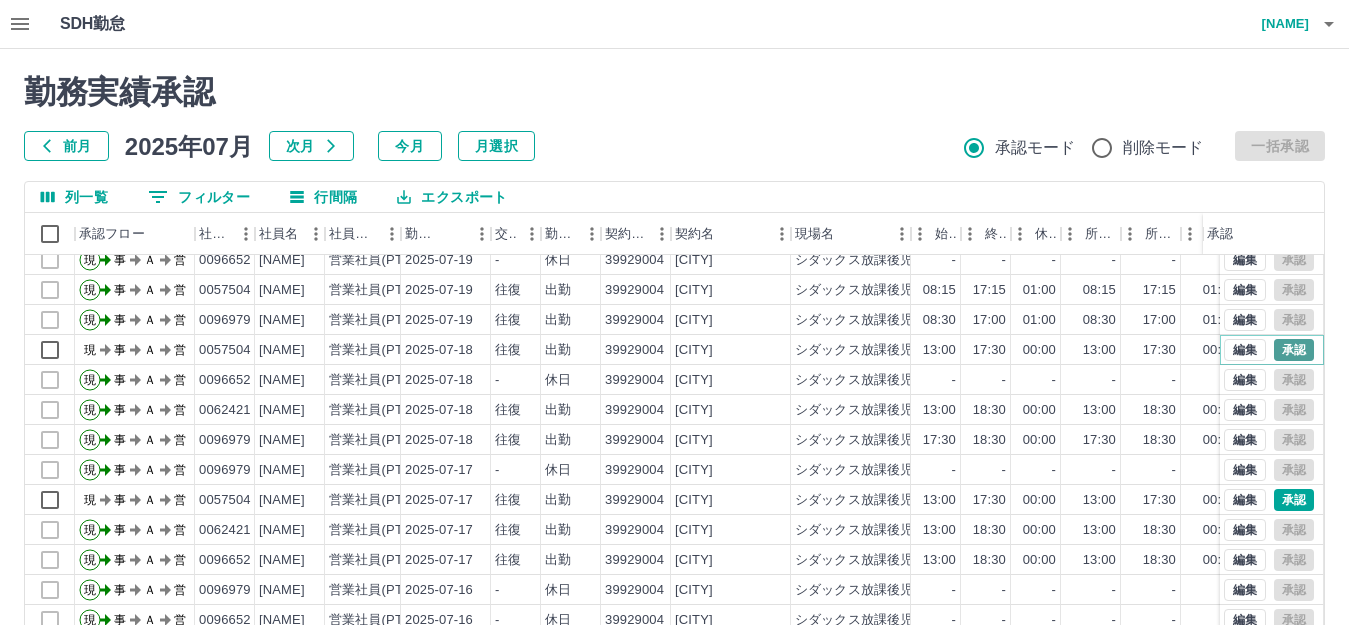 click on "承認" at bounding box center (1294, 350) 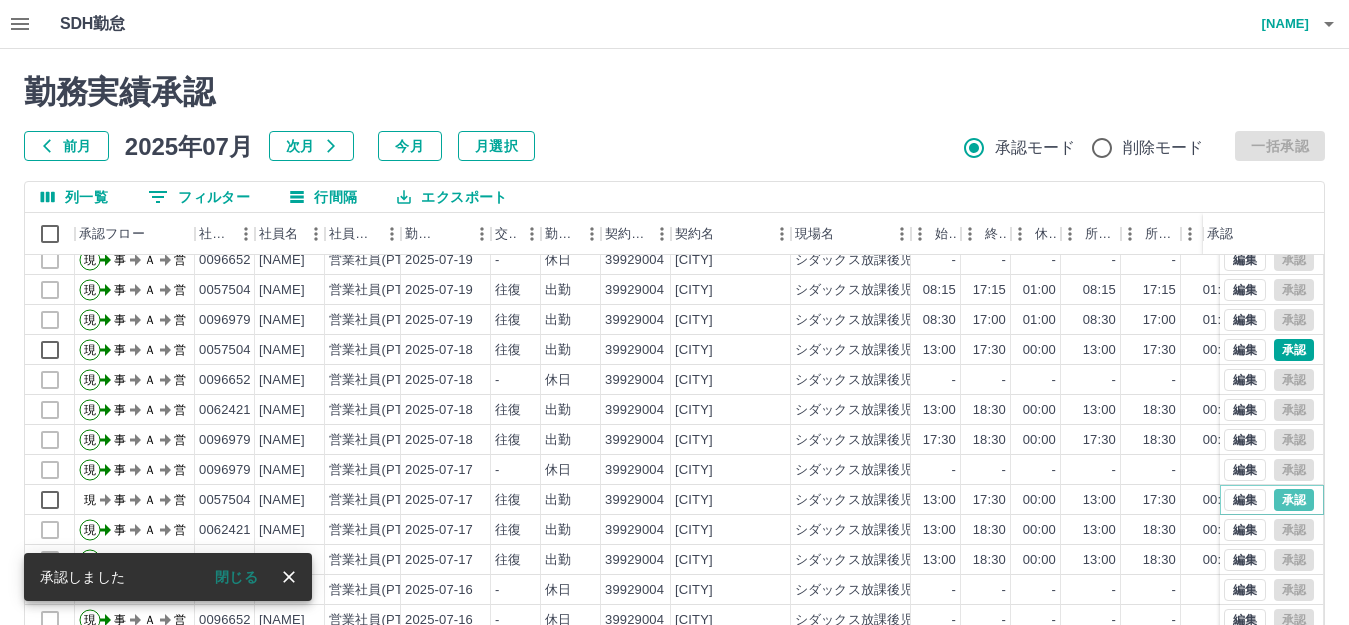 click on "承認" at bounding box center [1294, 500] 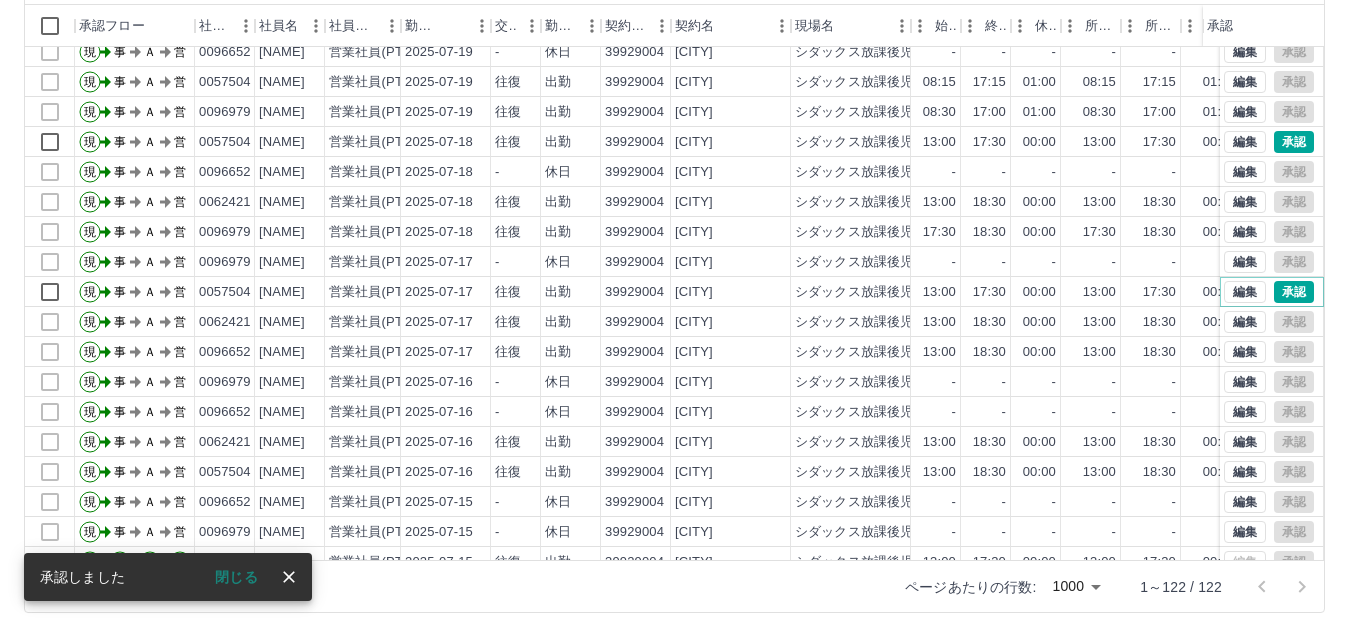 scroll, scrollTop: 220, scrollLeft: 0, axis: vertical 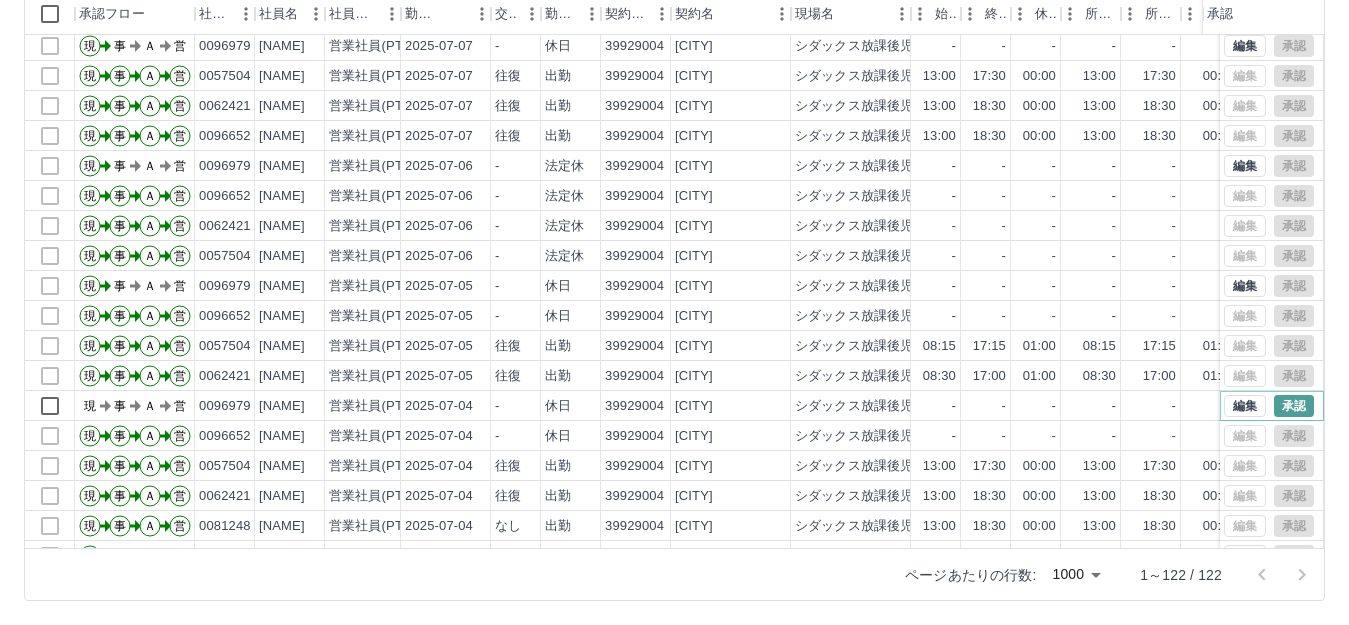click on "承認" at bounding box center [1294, 406] 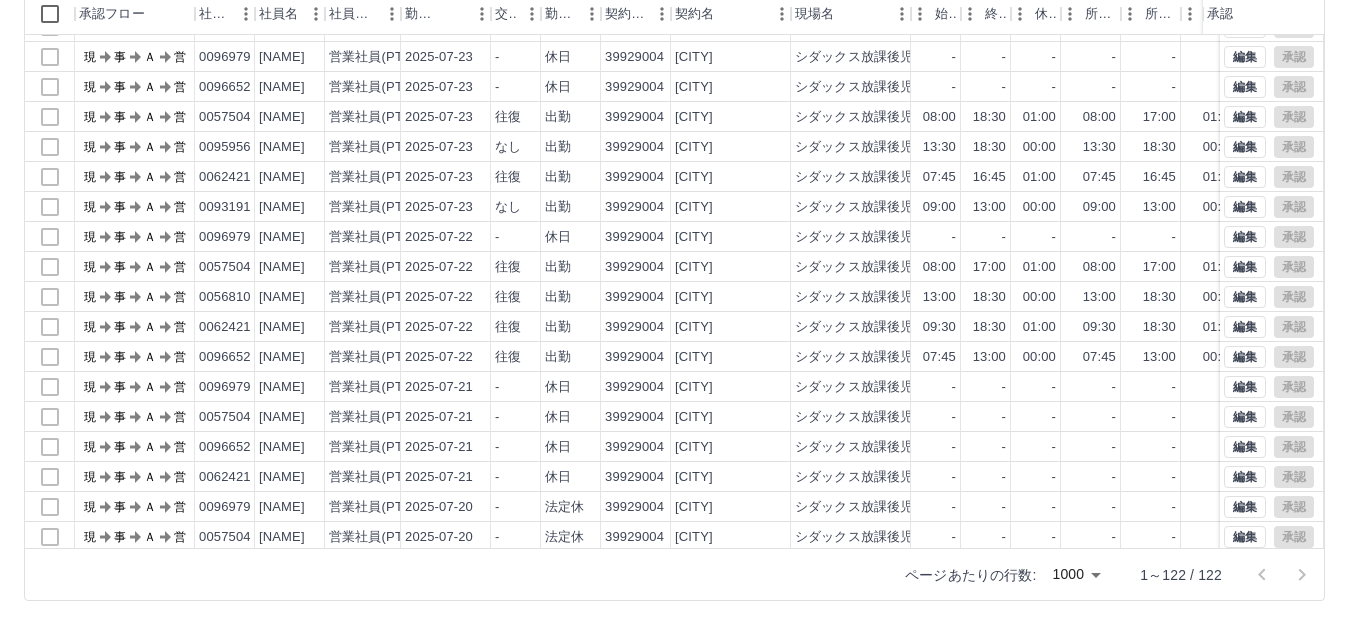 scroll, scrollTop: 350, scrollLeft: 0, axis: vertical 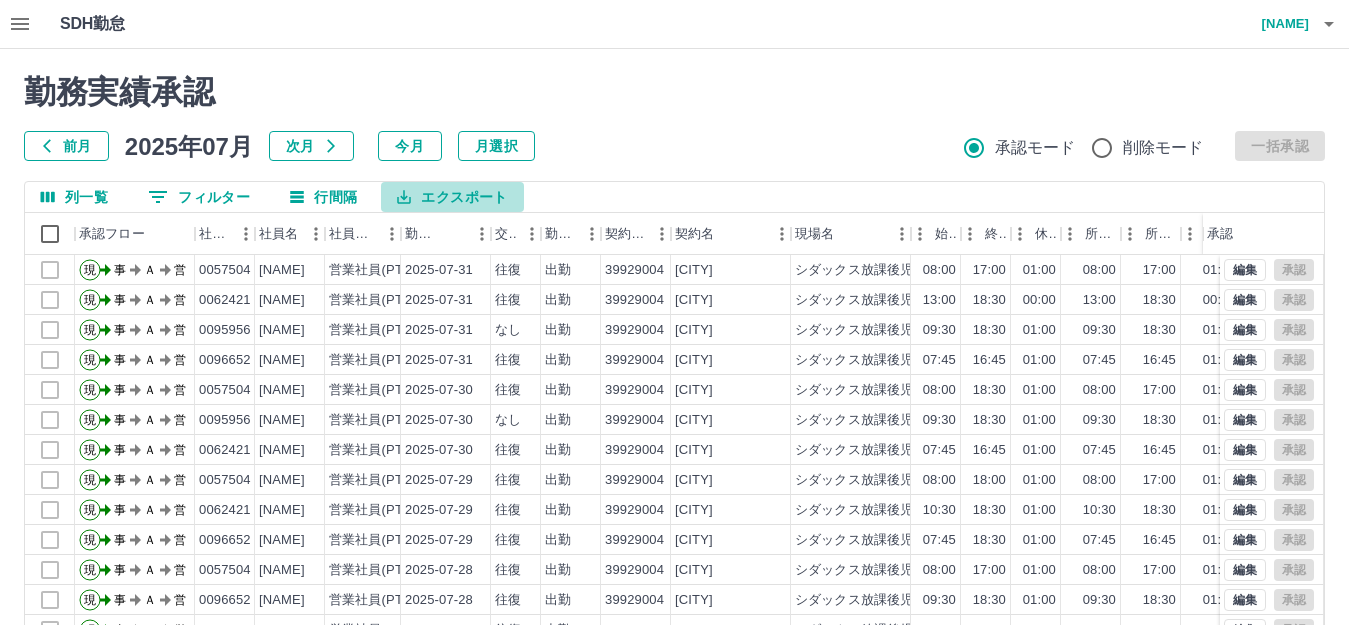 click on "エクスポート" at bounding box center (452, 197) 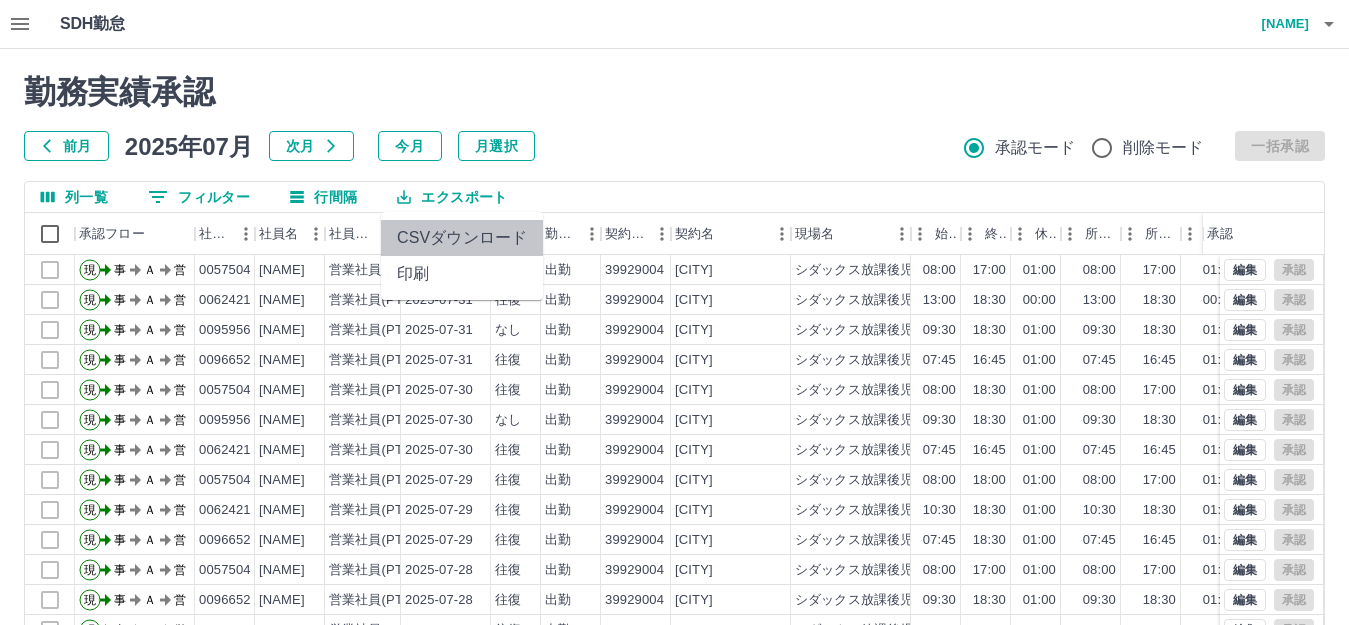 click on "CSVダウンロード" at bounding box center (462, 238) 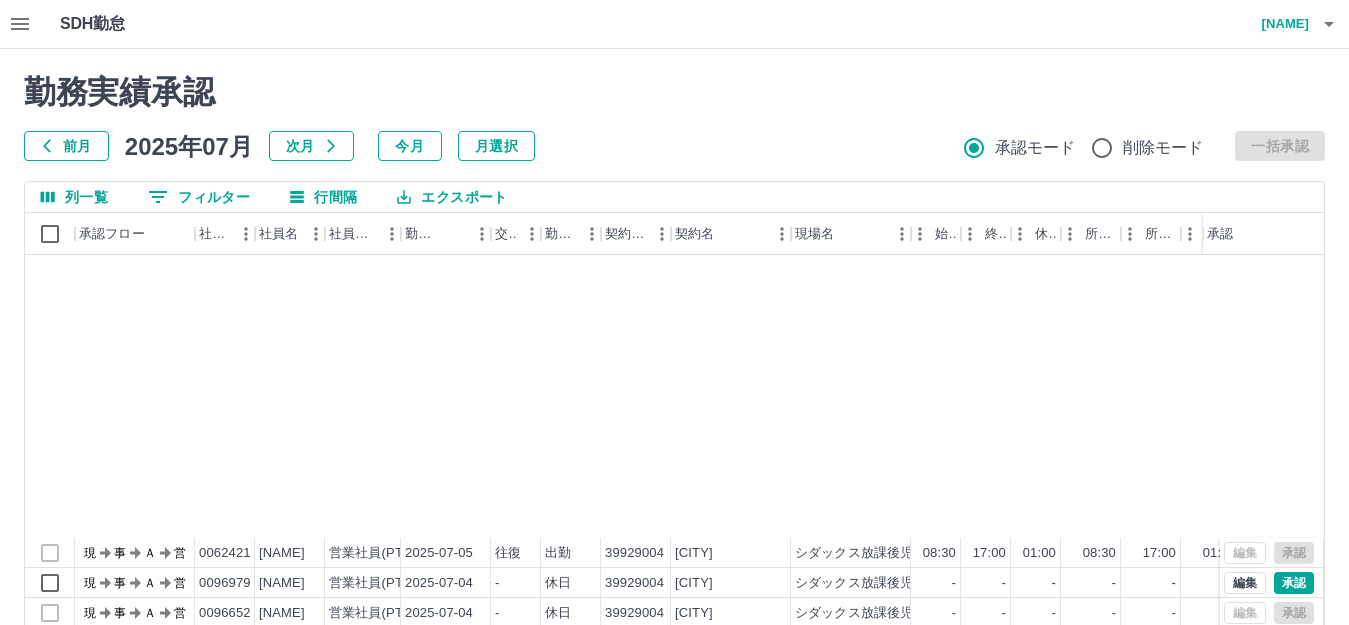 scroll, scrollTop: 3164, scrollLeft: 0, axis: vertical 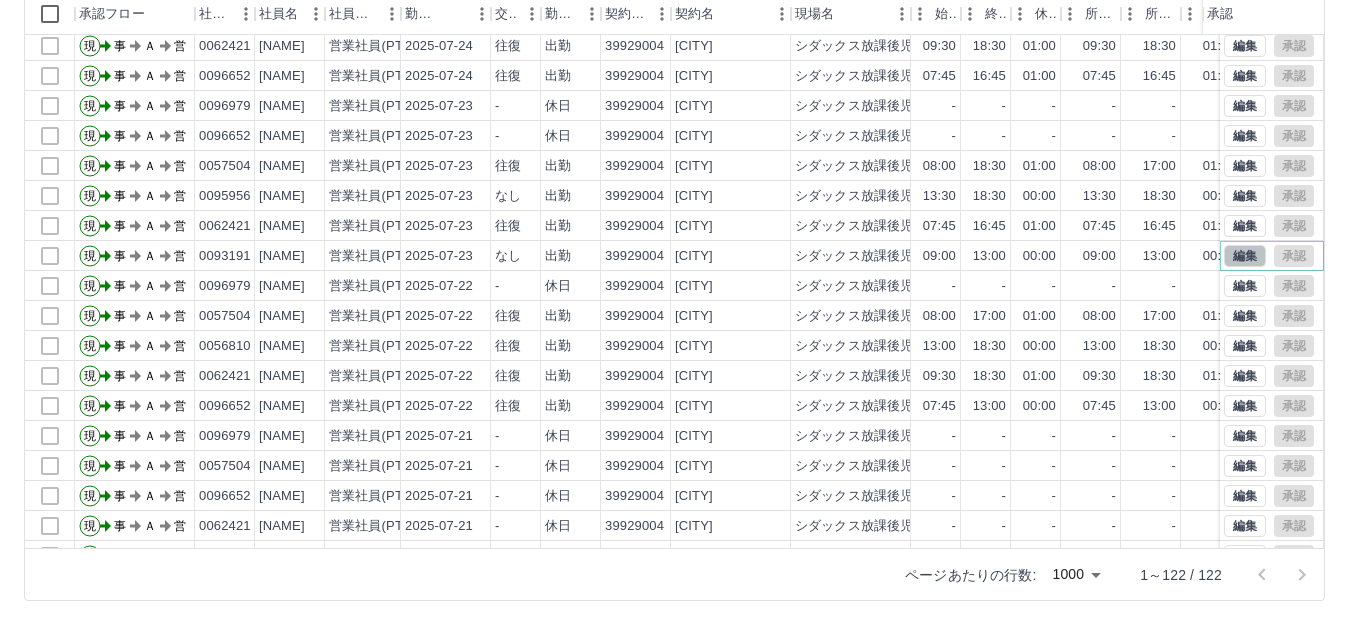 click on "編集" at bounding box center [1245, 256] 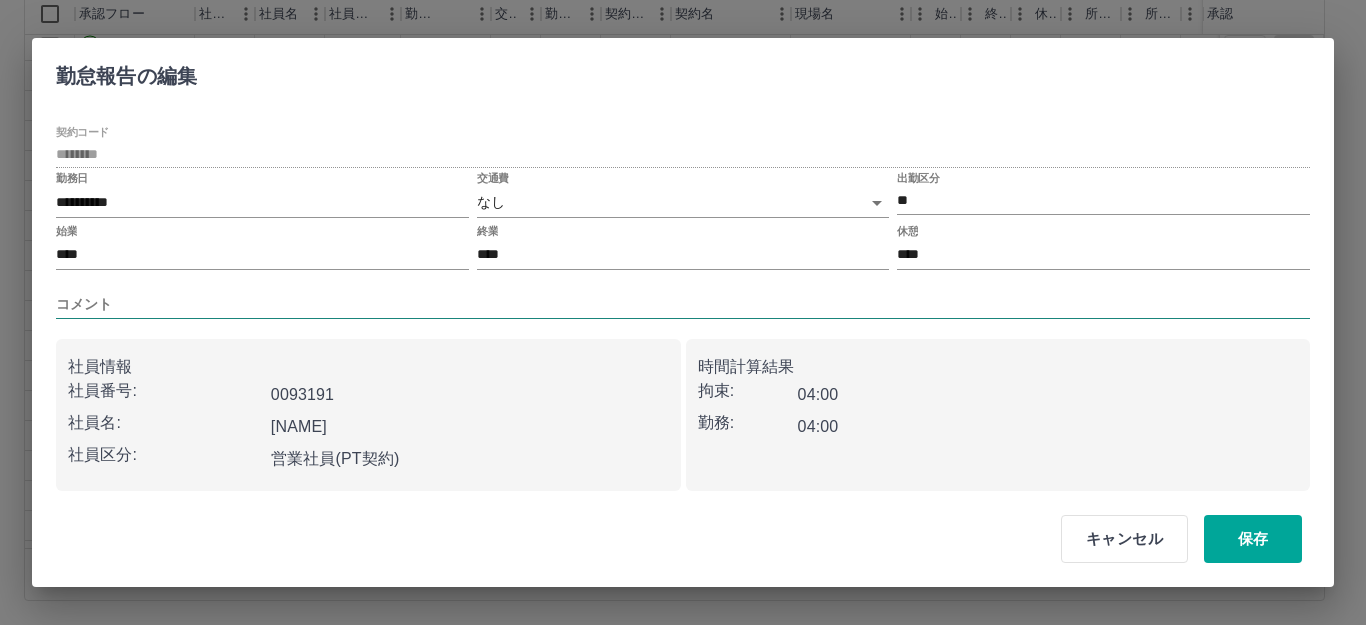 click on "コメント" at bounding box center [683, 304] 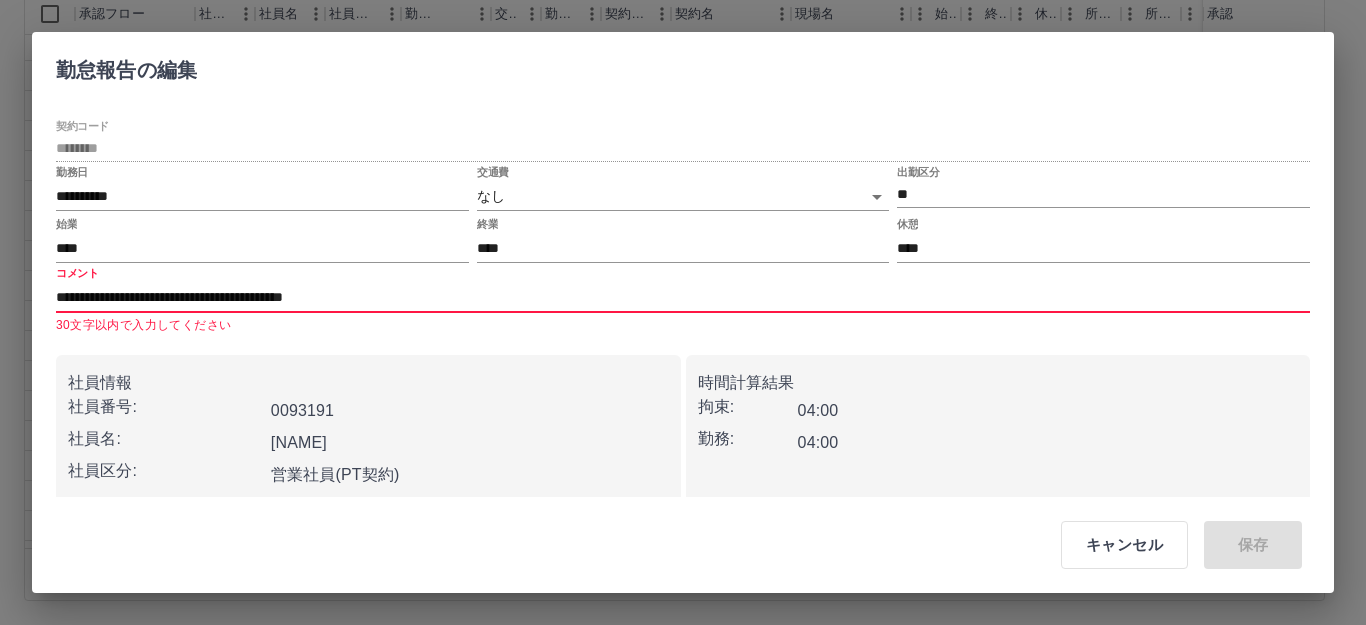 click on "**********" at bounding box center (683, 297) 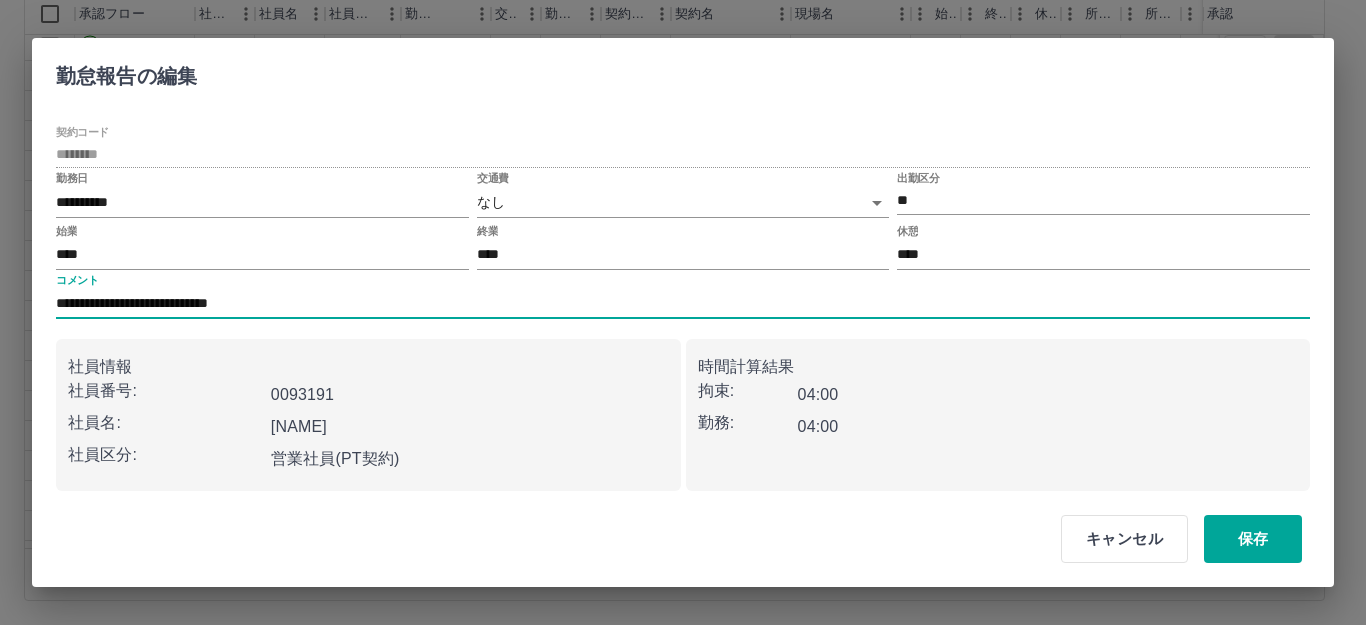 click on "**********" at bounding box center (683, 304) 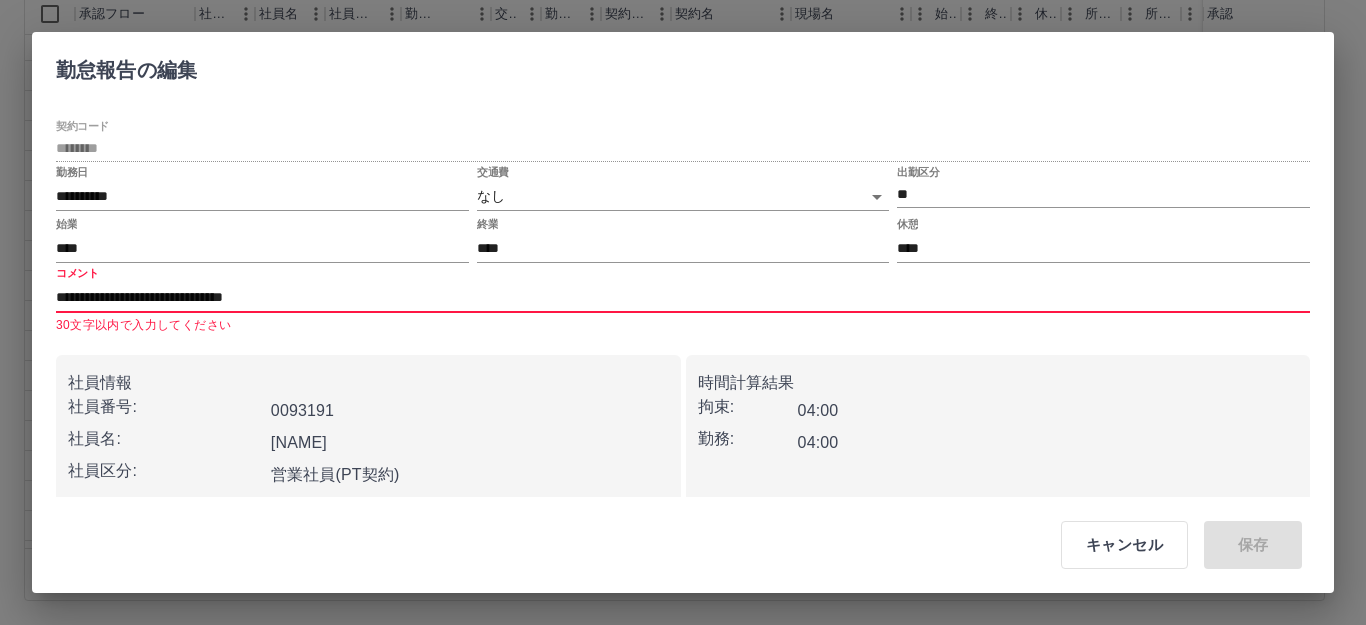 click on "**********" at bounding box center (683, 297) 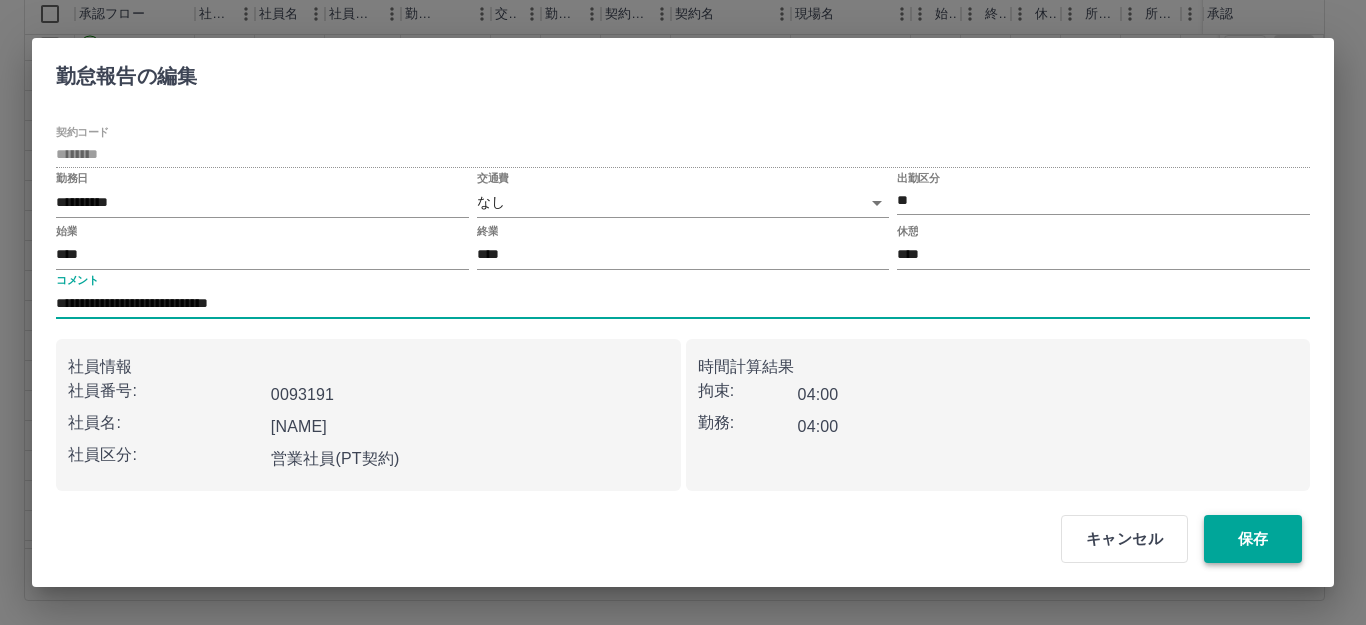 type on "**********" 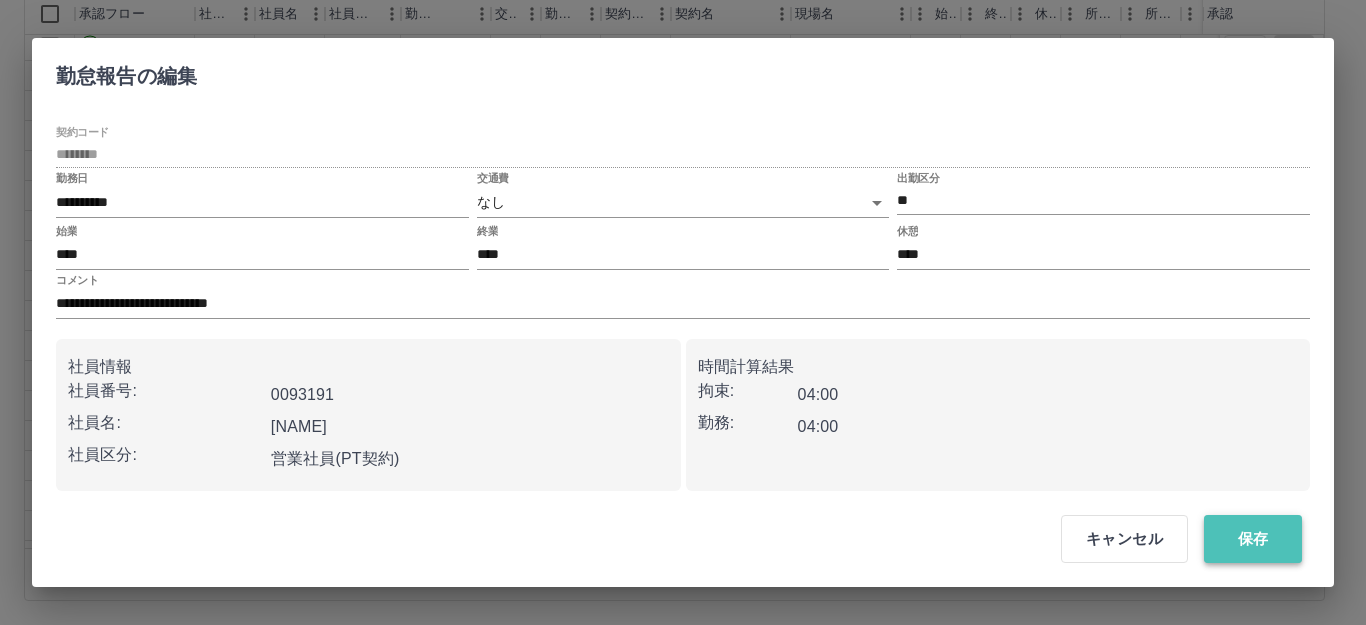 click on "保存" at bounding box center (1253, 539) 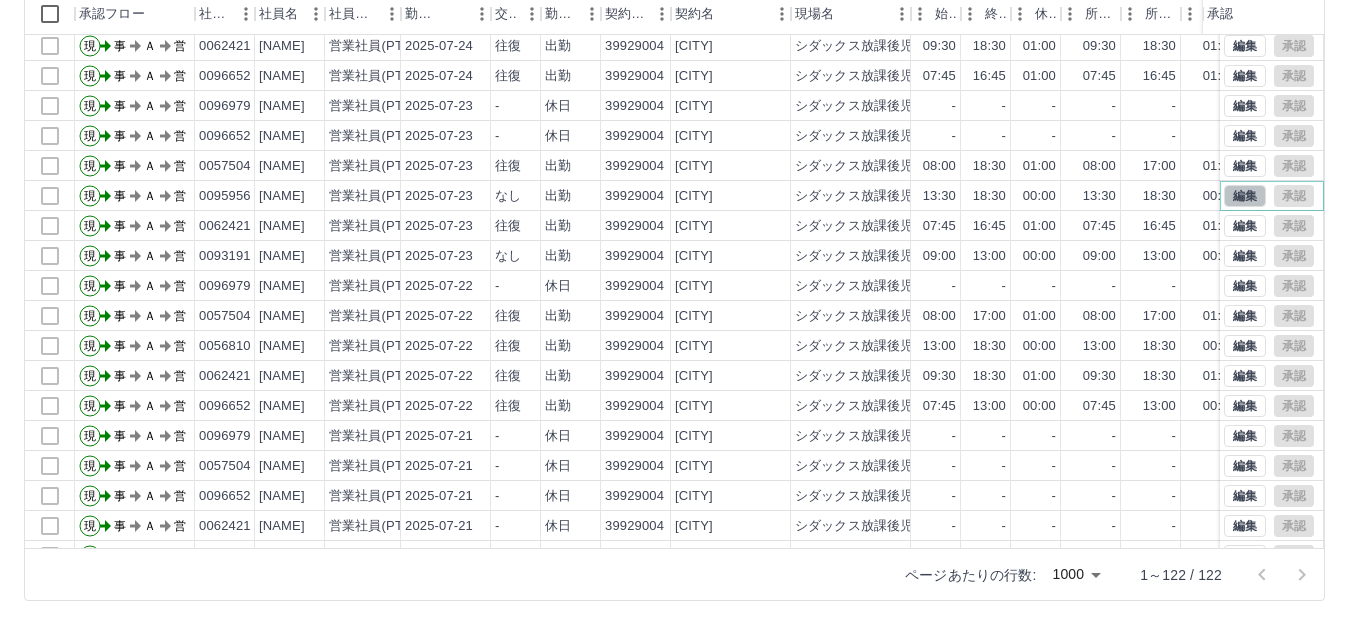click on "編集" at bounding box center (1245, 196) 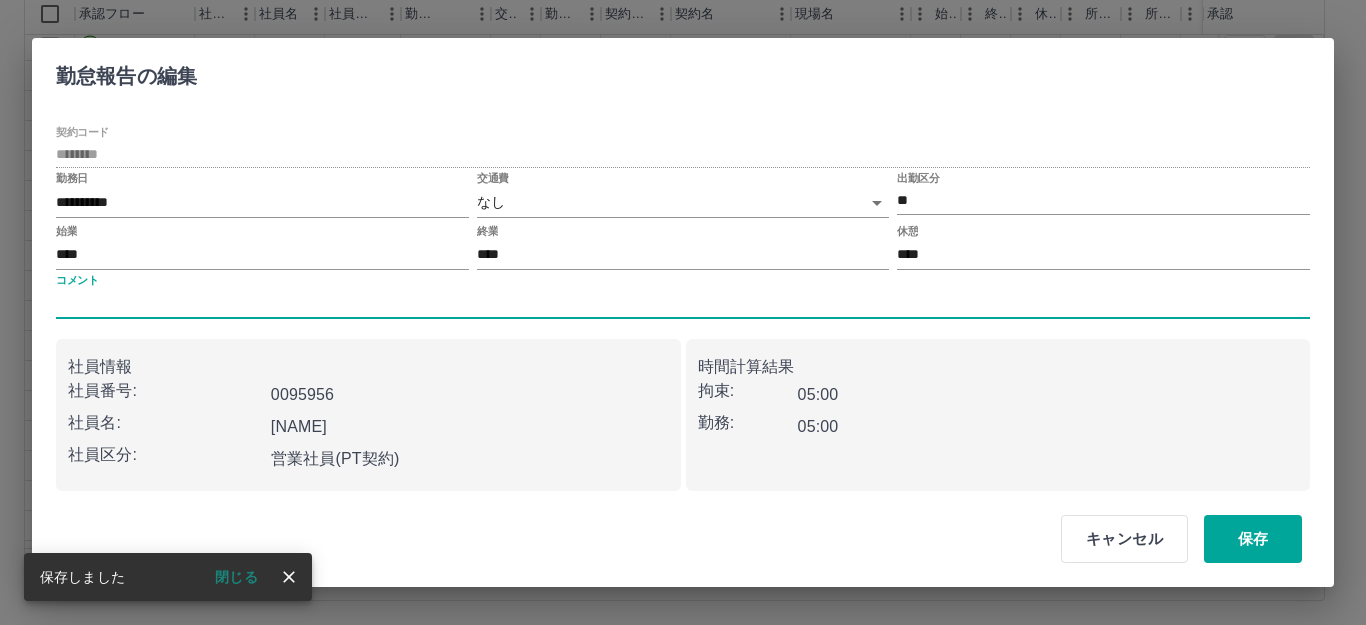 click on "コメント" at bounding box center (683, 304) 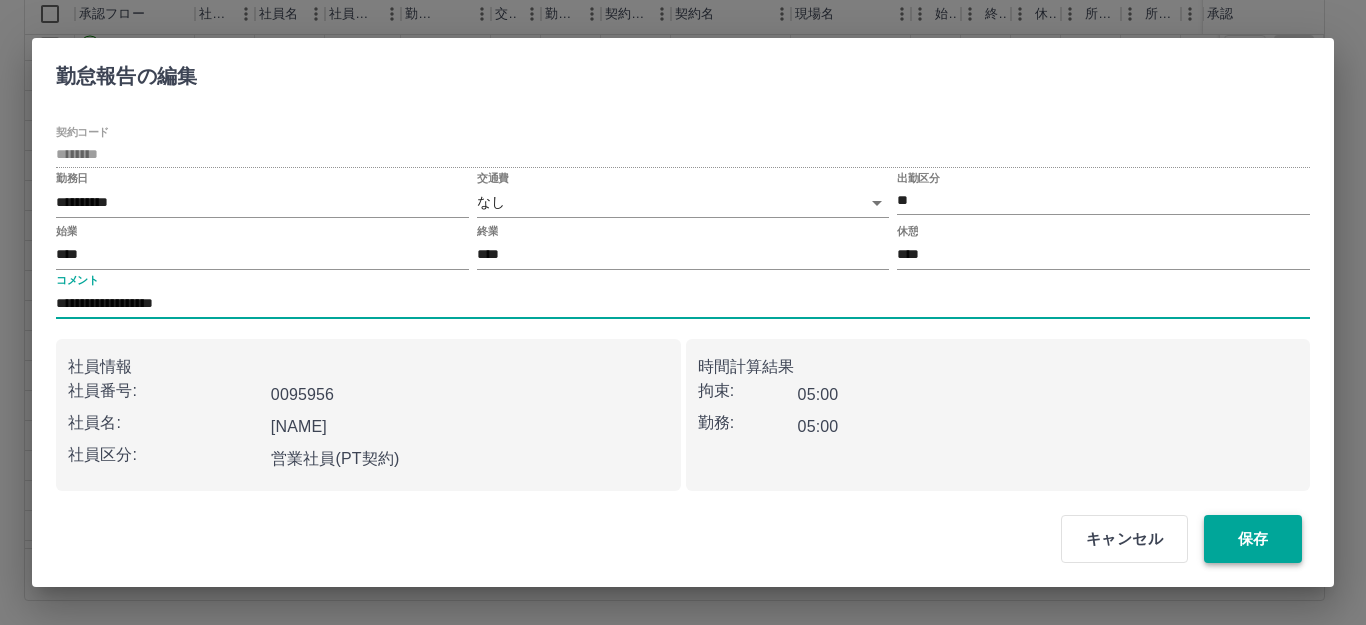 type on "**********" 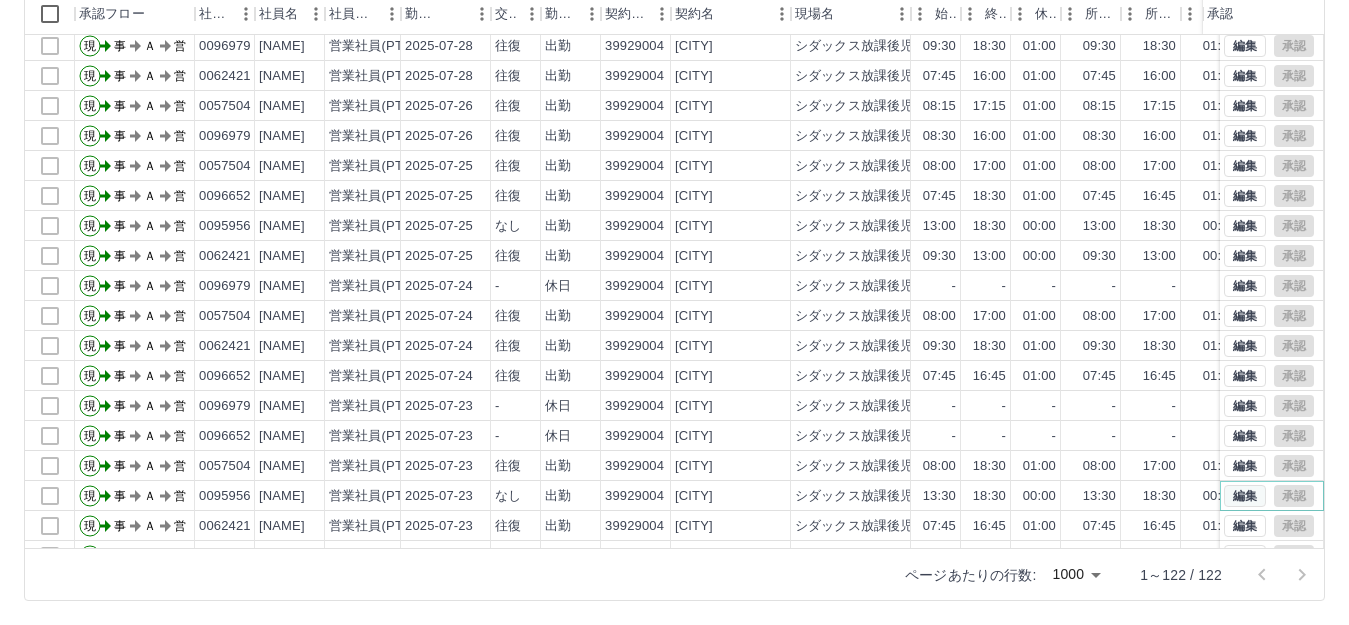 scroll, scrollTop: 264, scrollLeft: 0, axis: vertical 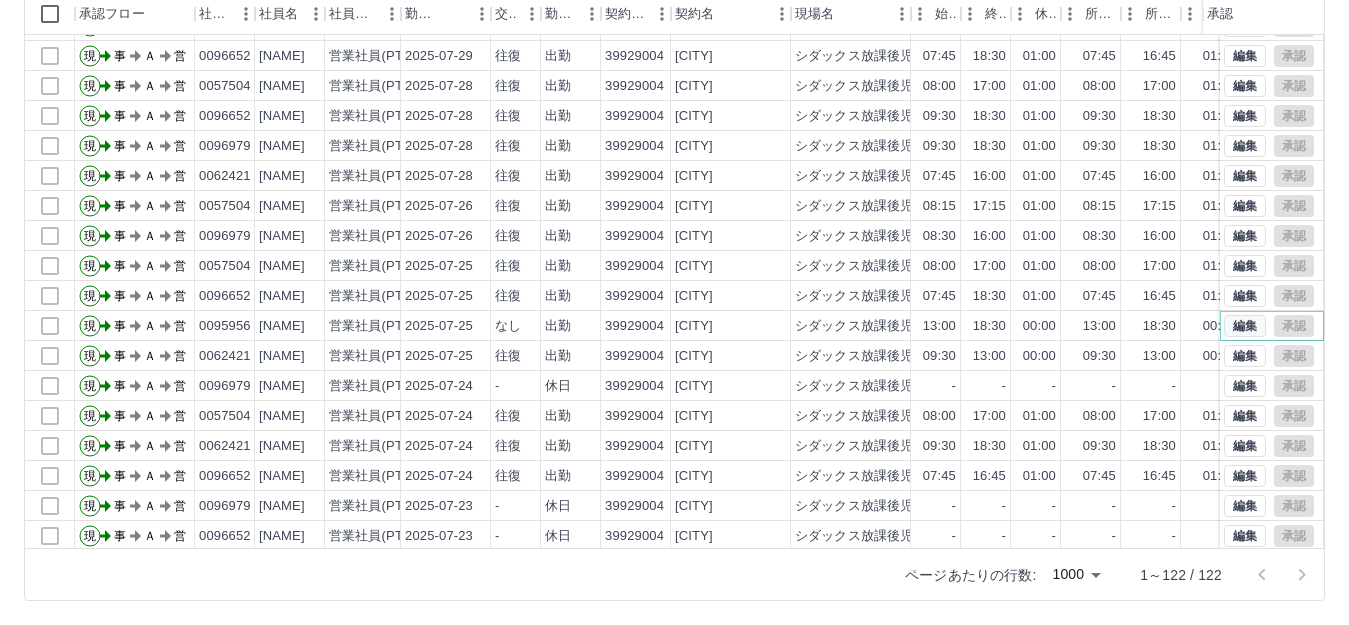 click on "編集" at bounding box center (1245, 326) 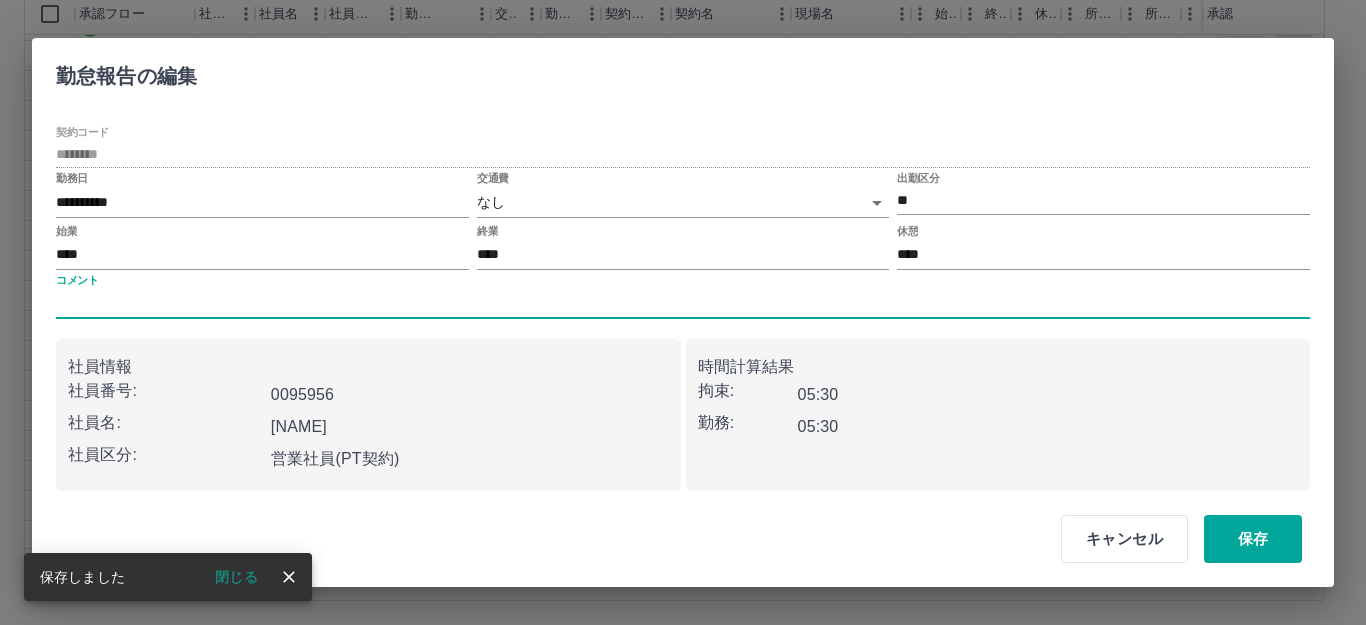 click on "コメント" at bounding box center (683, 304) 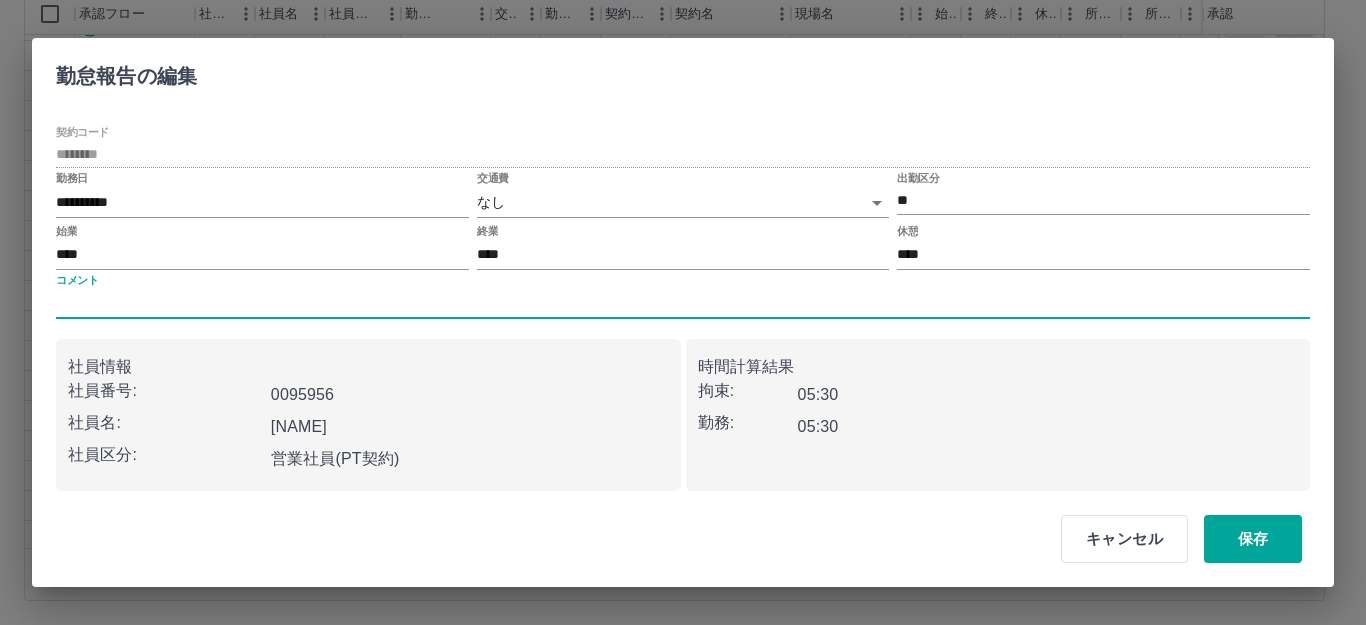 type on "**********" 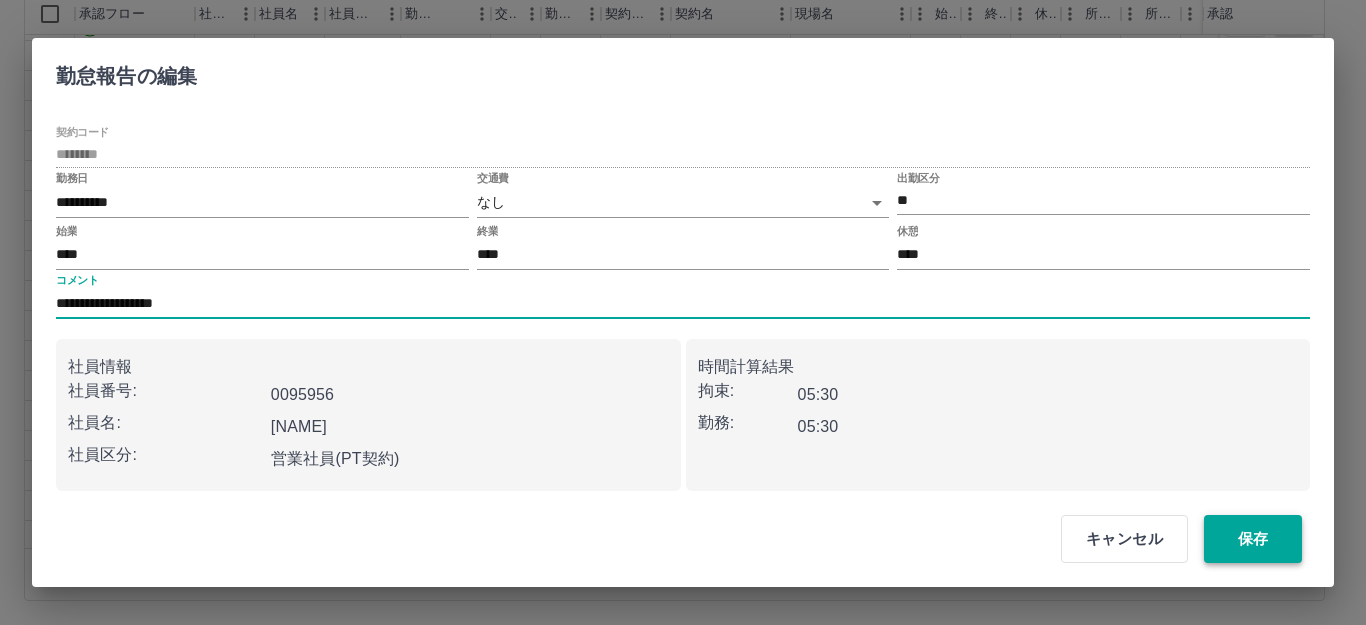 click on "保存" at bounding box center (1253, 539) 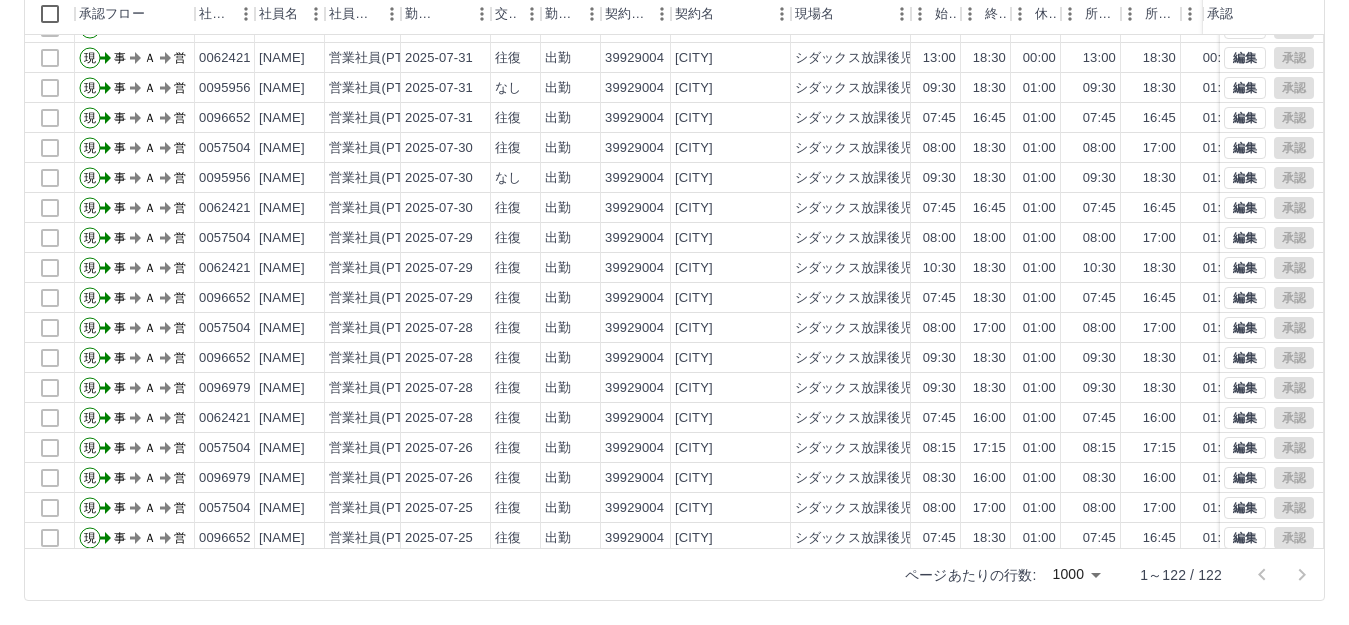 scroll, scrollTop: 0, scrollLeft: 0, axis: both 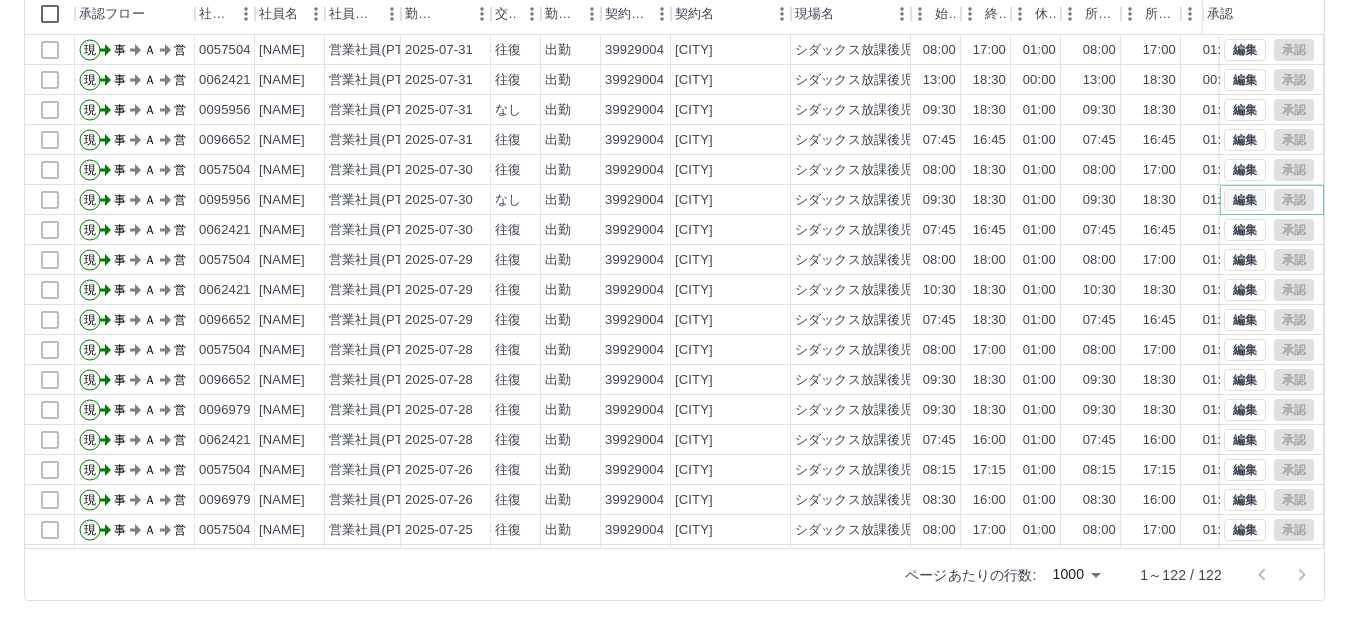 click on "編集" at bounding box center (1245, 200) 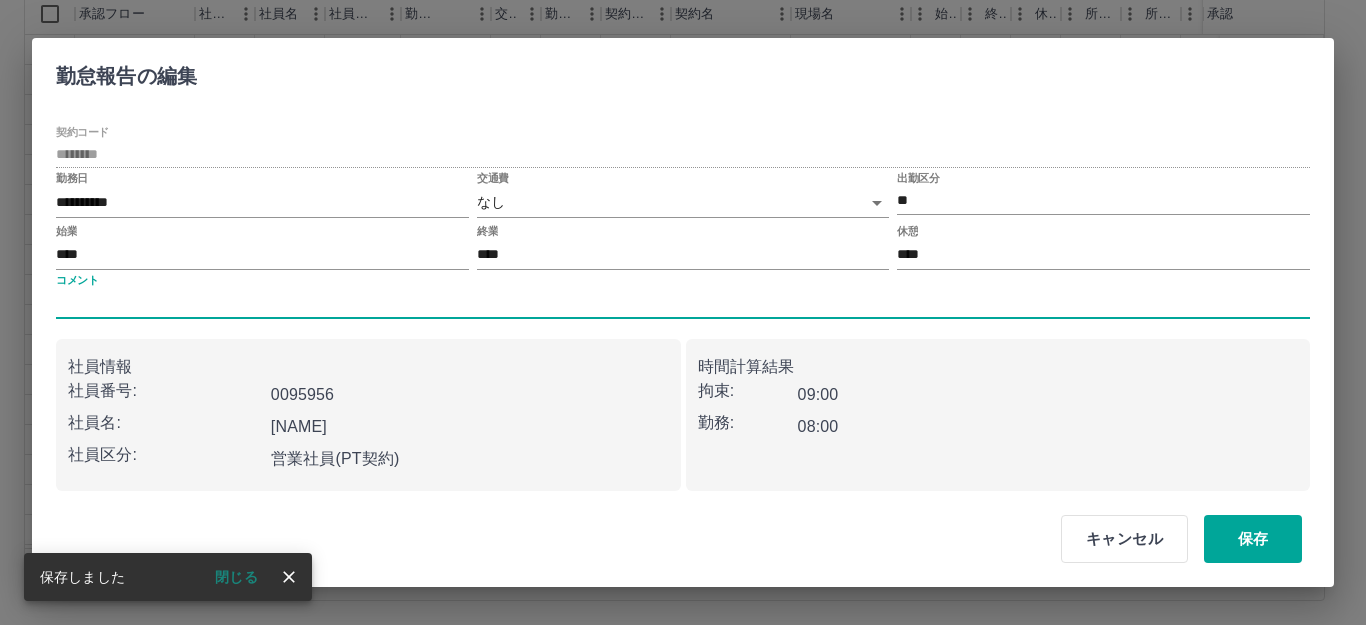 click on "コメント" at bounding box center (683, 304) 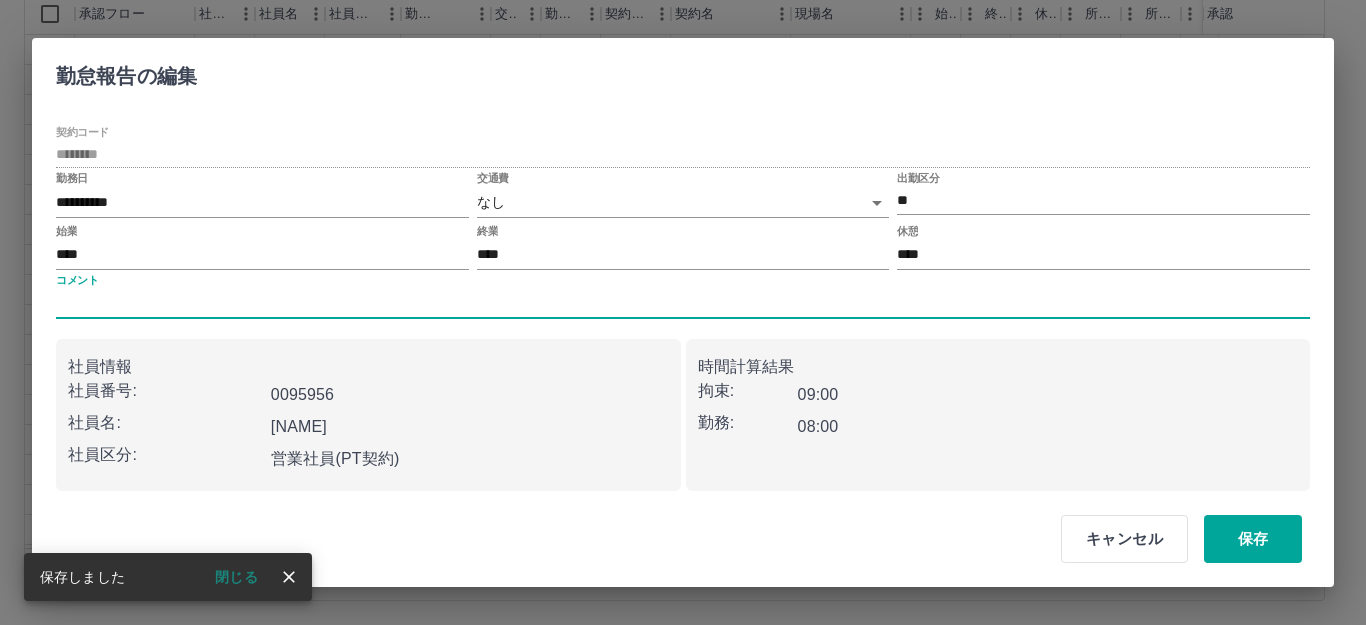type on "**********" 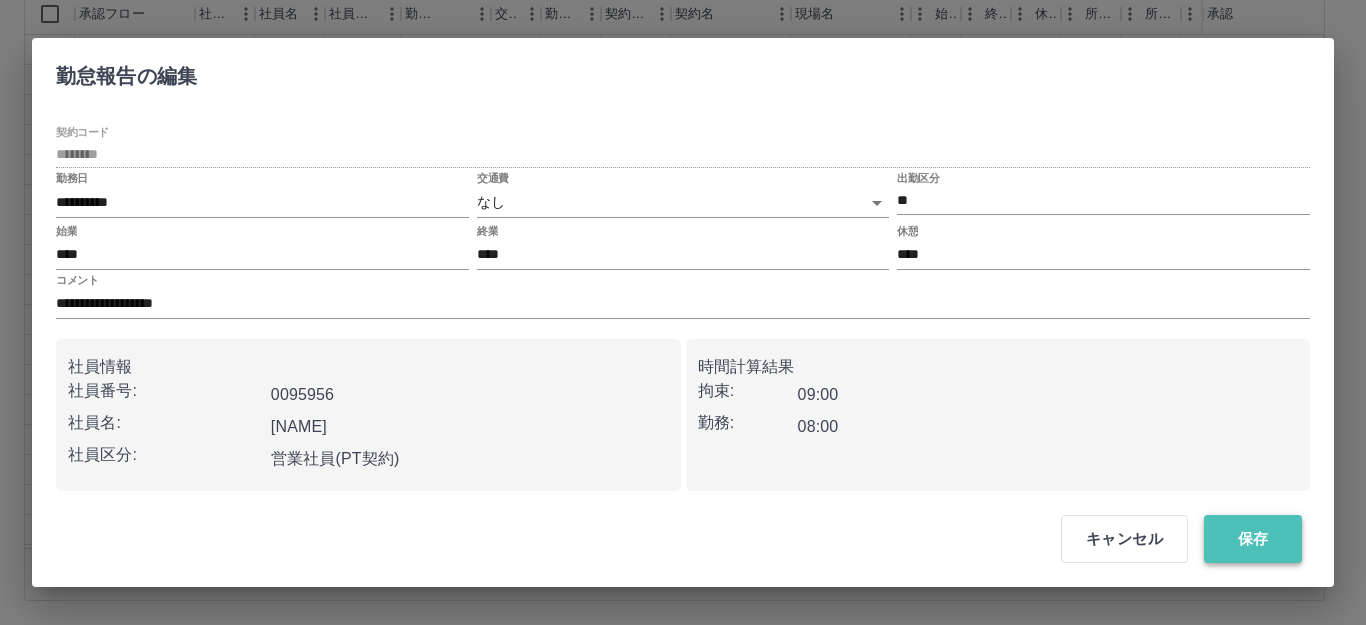 click on "保存" at bounding box center [1253, 539] 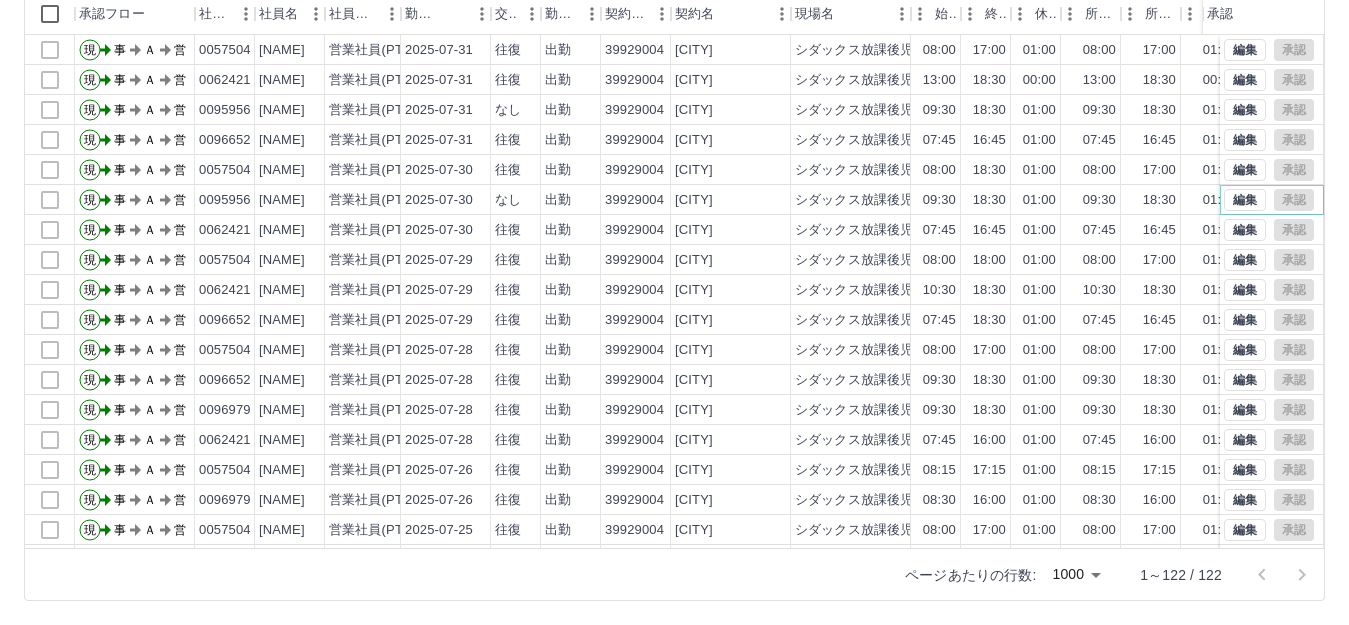 scroll, scrollTop: 120, scrollLeft: 0, axis: vertical 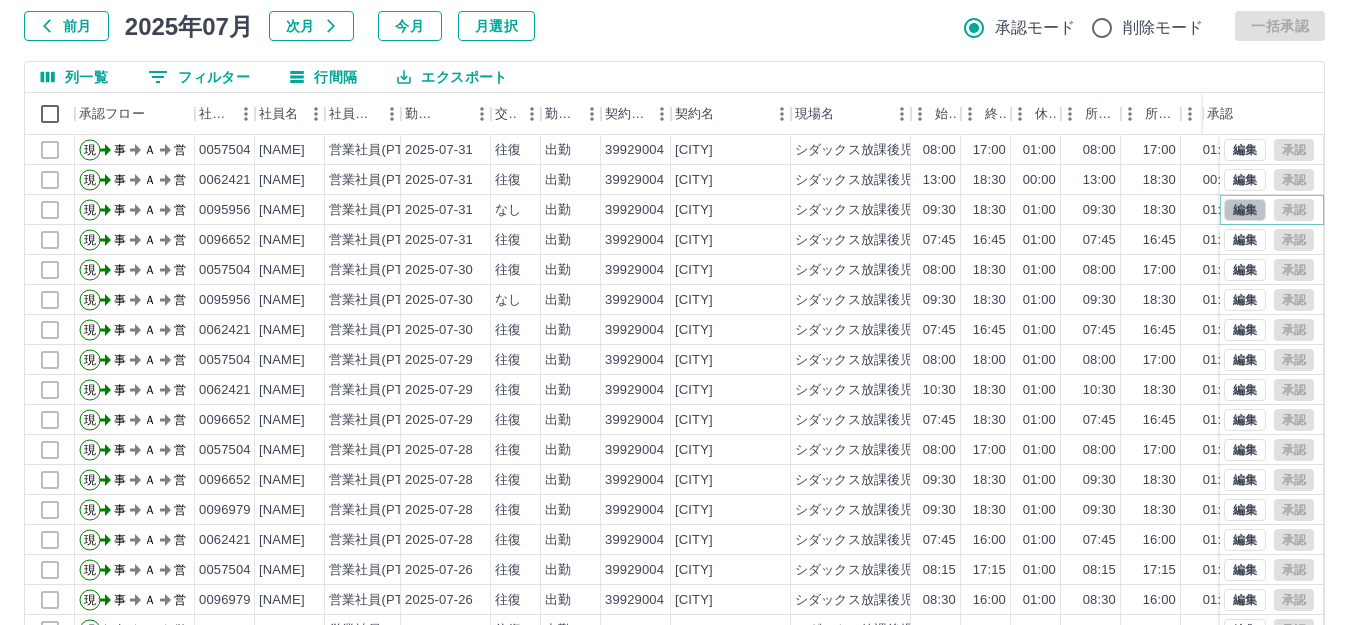 click on "編集" at bounding box center [1245, 210] 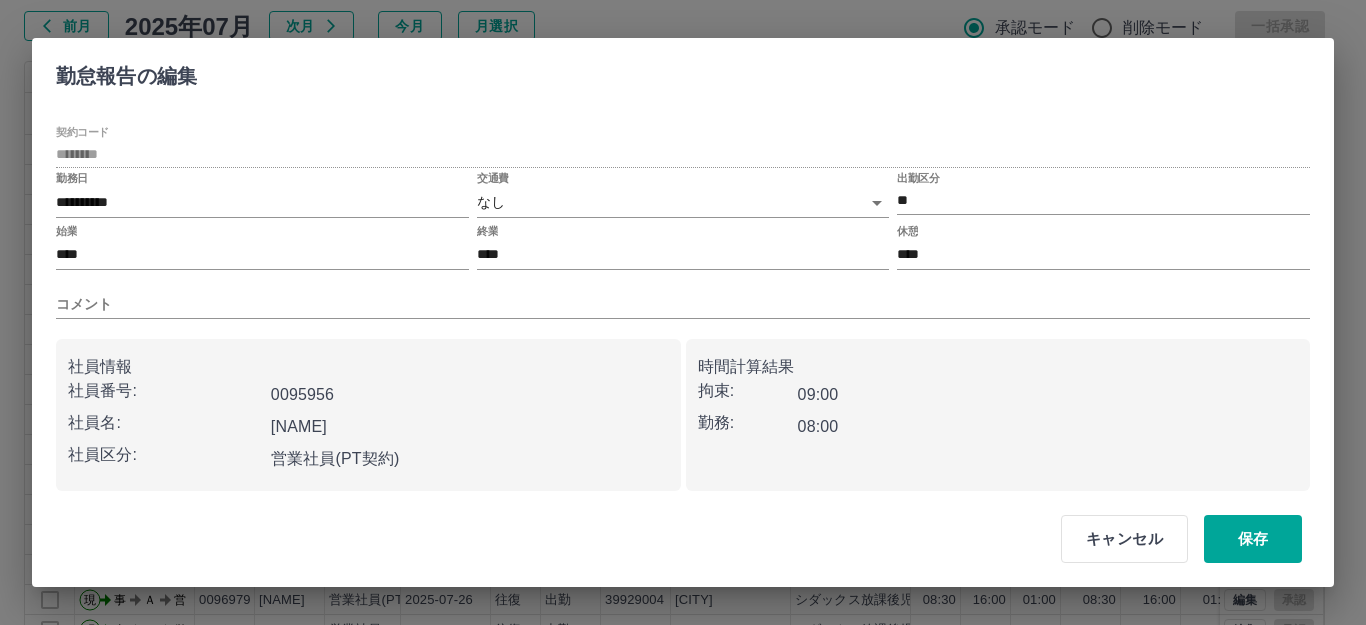 click on "コメント" at bounding box center [683, 296] 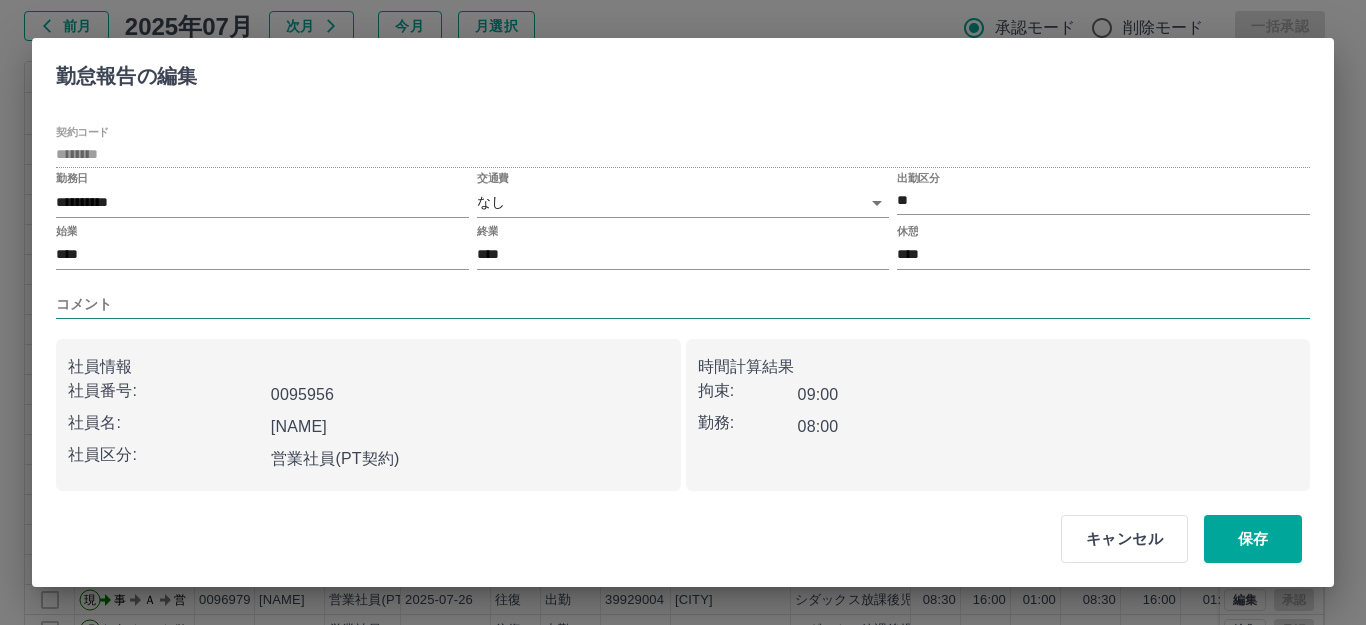 click on "コメント" at bounding box center (683, 304) 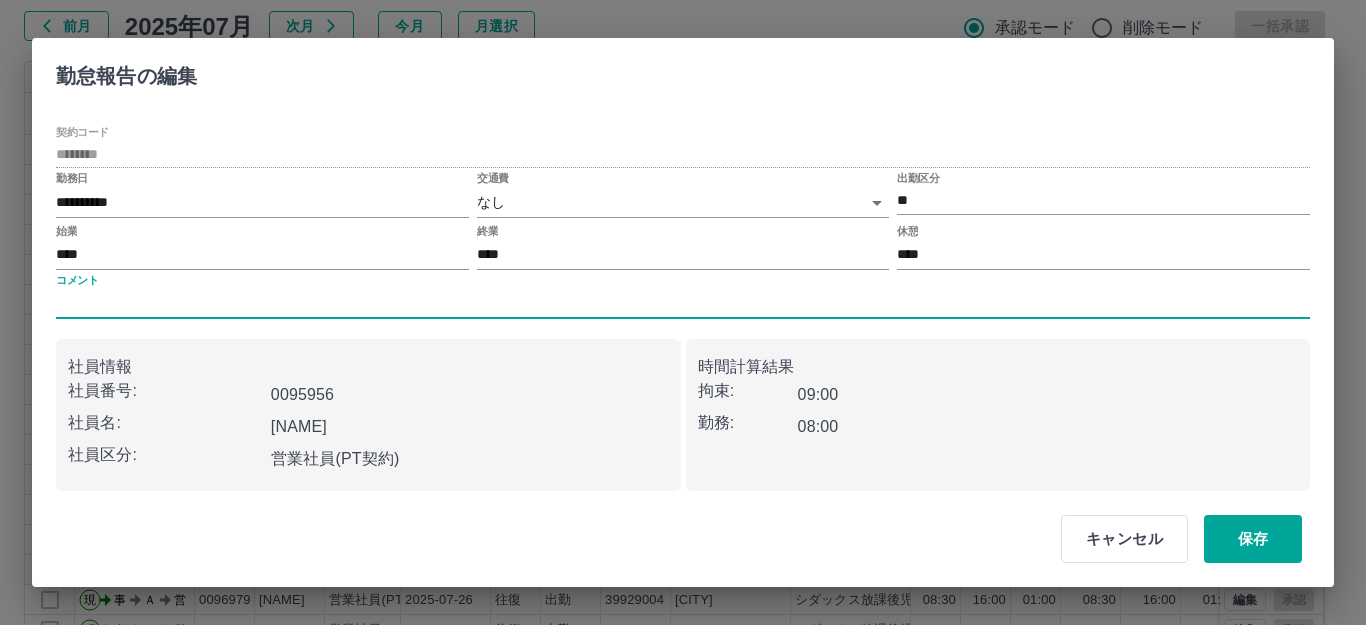 type on "**********" 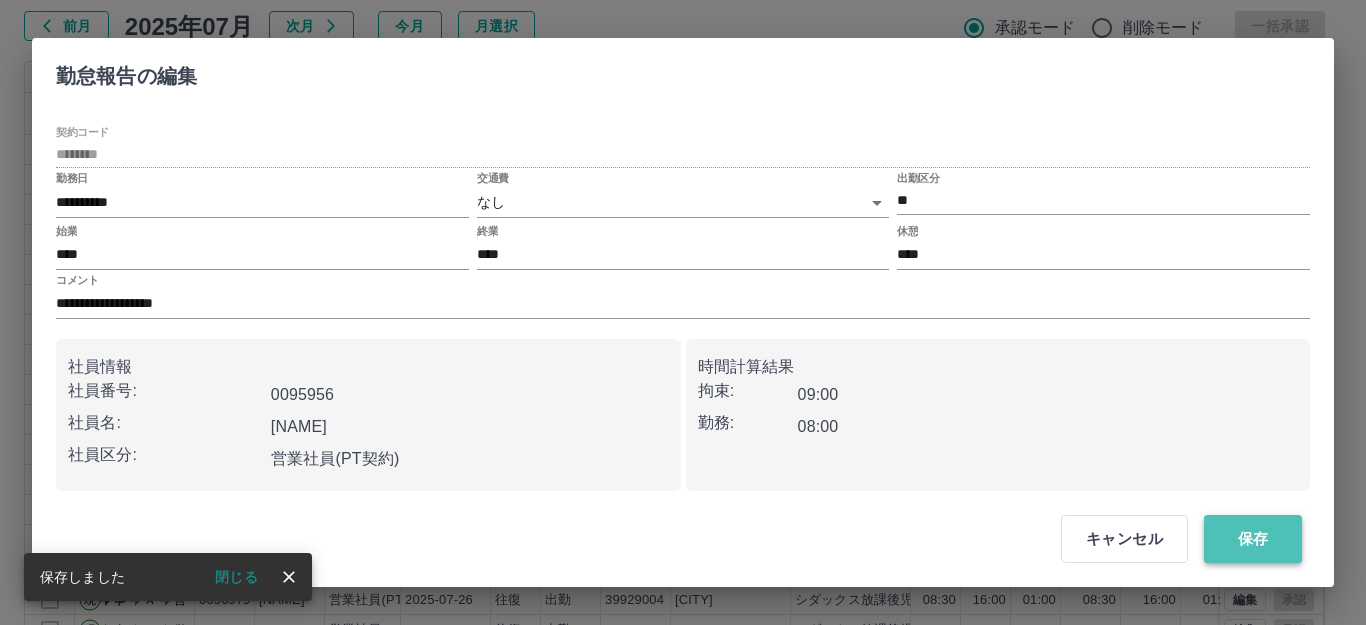 click on "保存" at bounding box center [1253, 539] 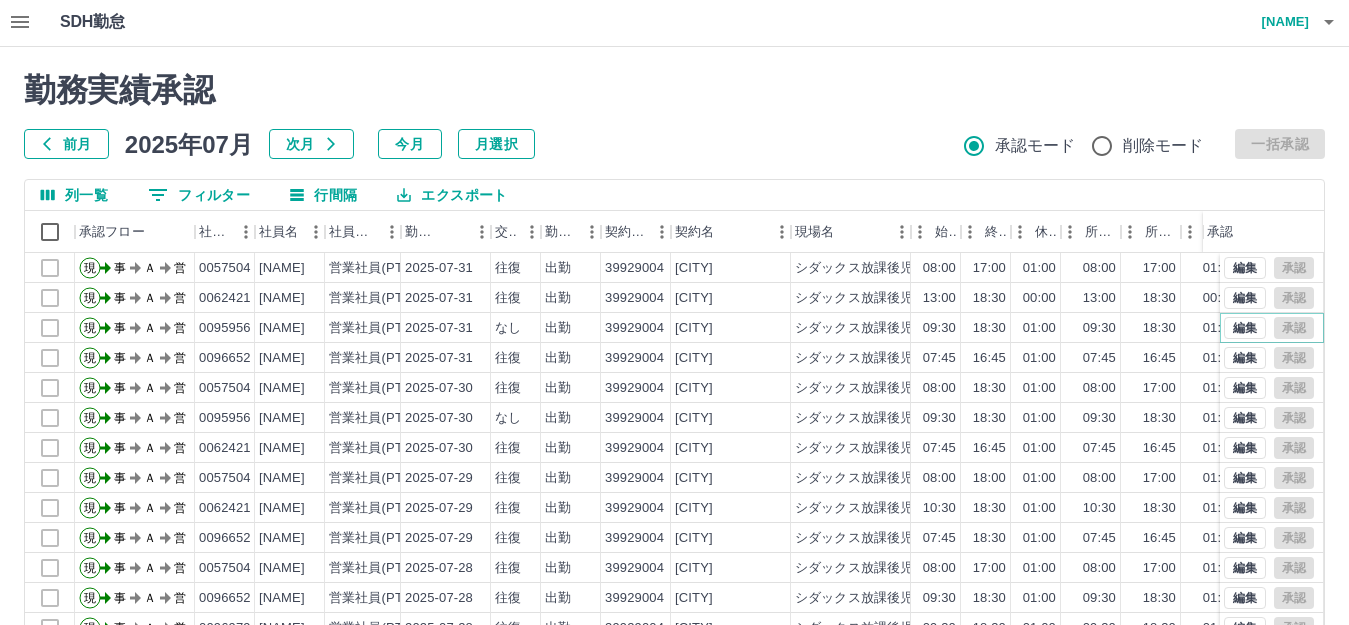 scroll, scrollTop: 0, scrollLeft: 0, axis: both 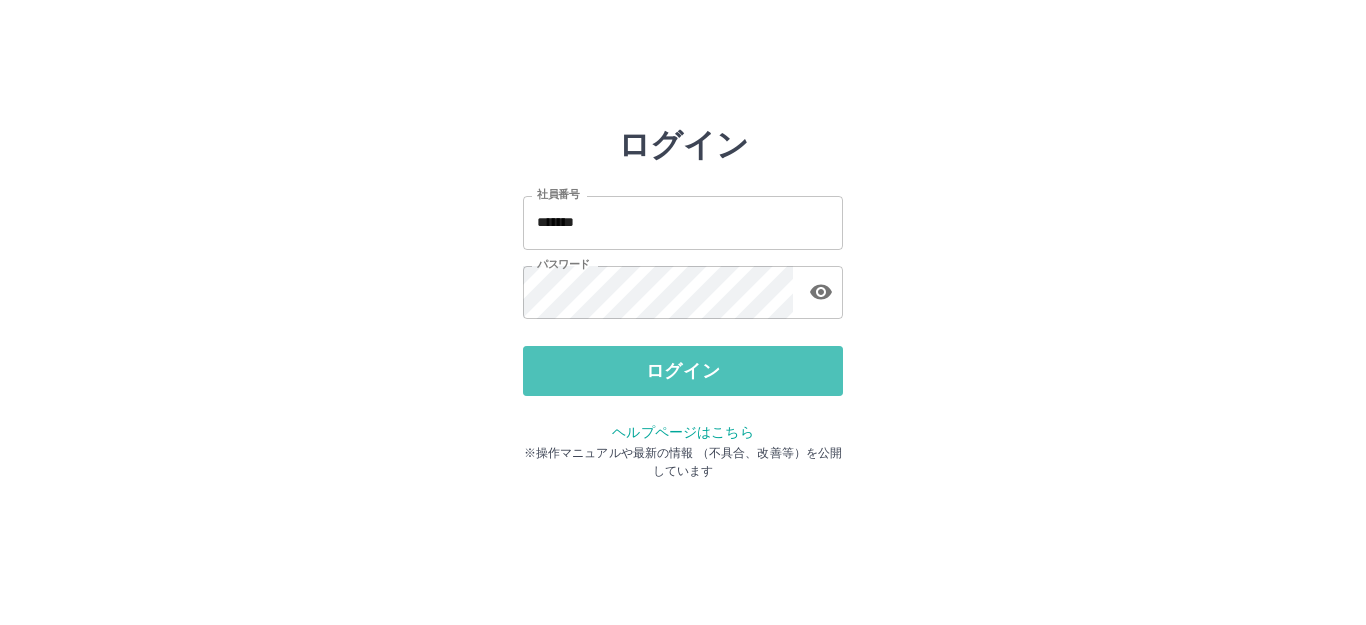 click on "ログイン" at bounding box center [683, 371] 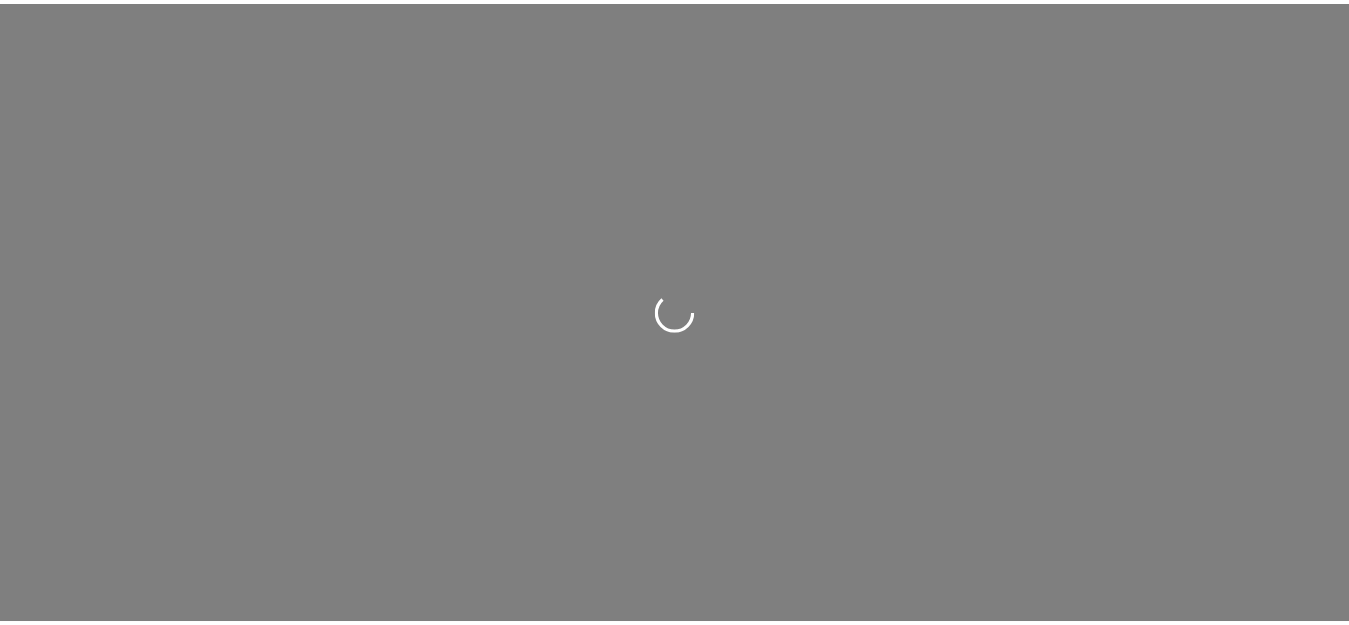 scroll, scrollTop: 0, scrollLeft: 0, axis: both 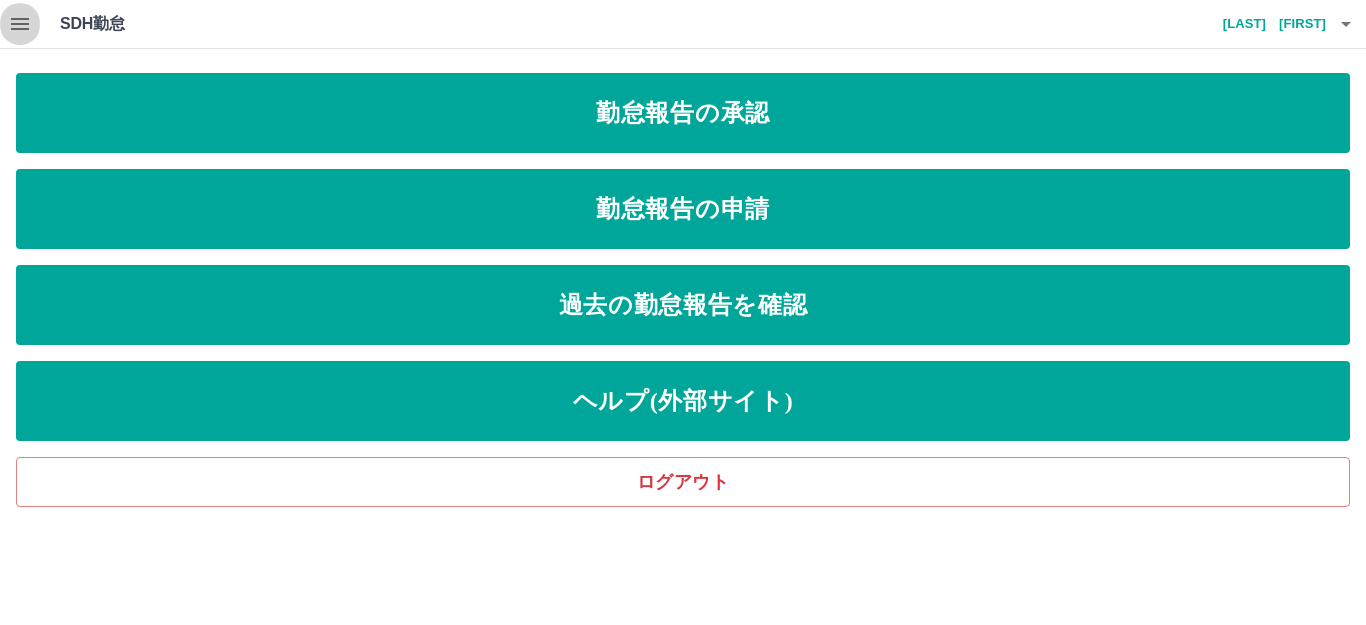 click 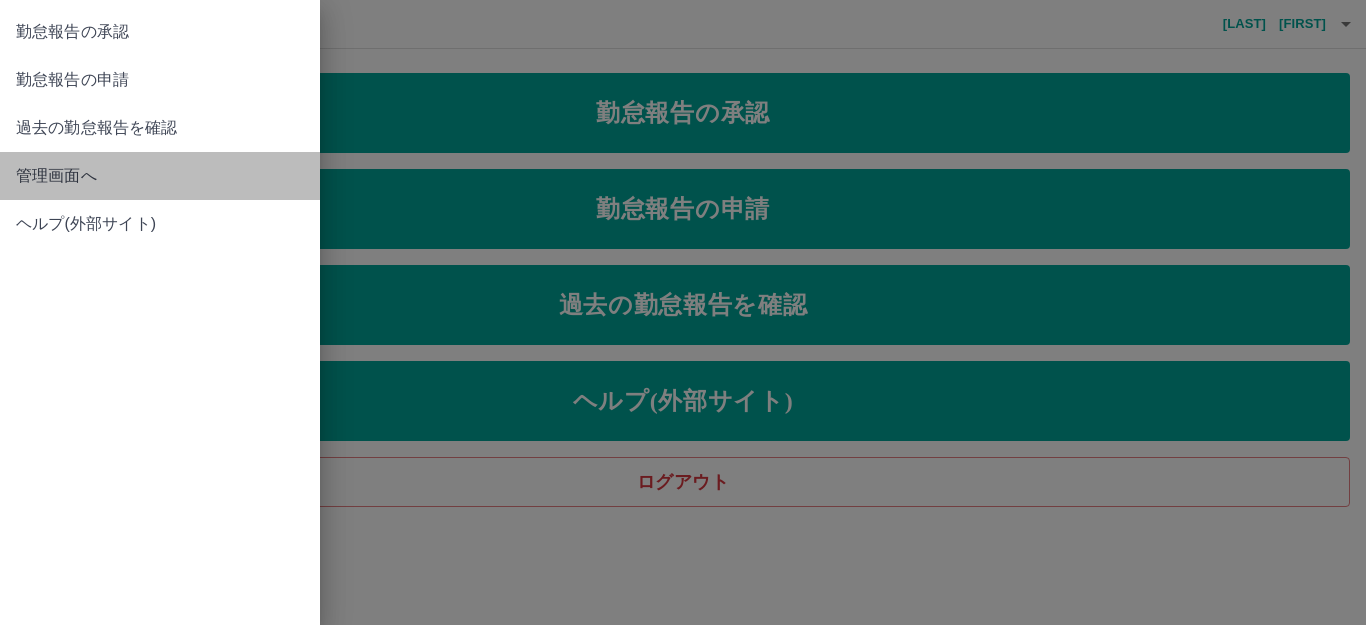 click on "管理画面へ" at bounding box center [160, 176] 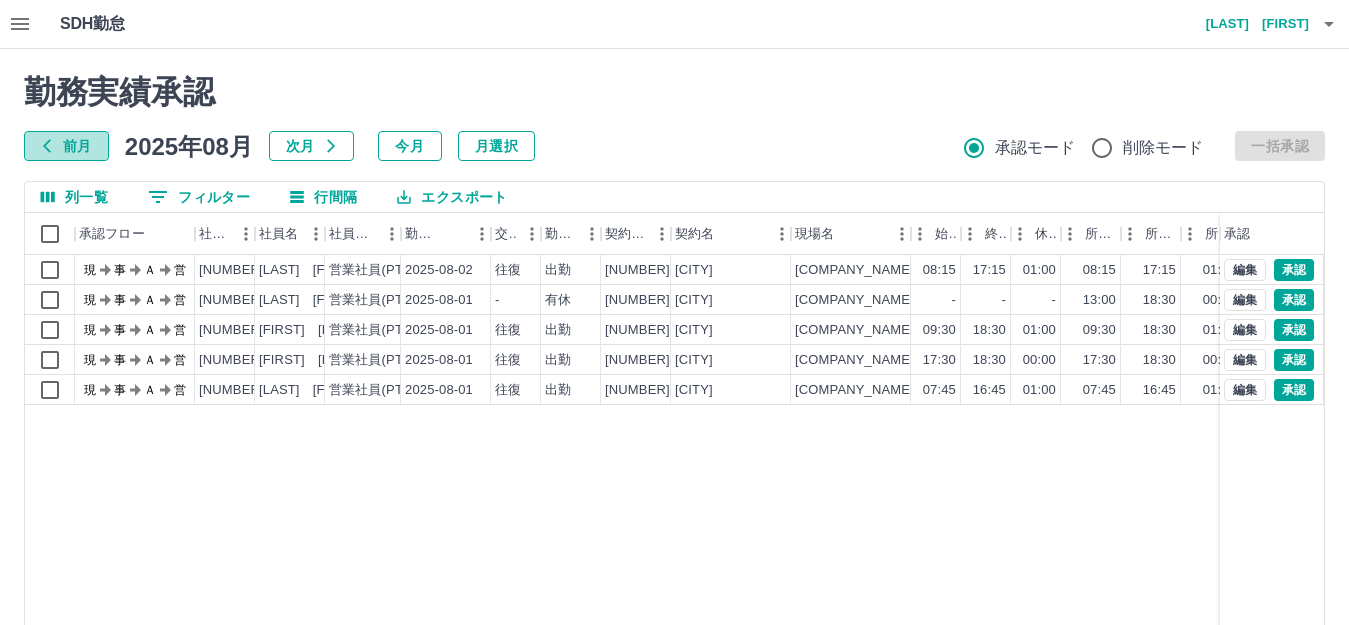 click on "前月" at bounding box center [66, 146] 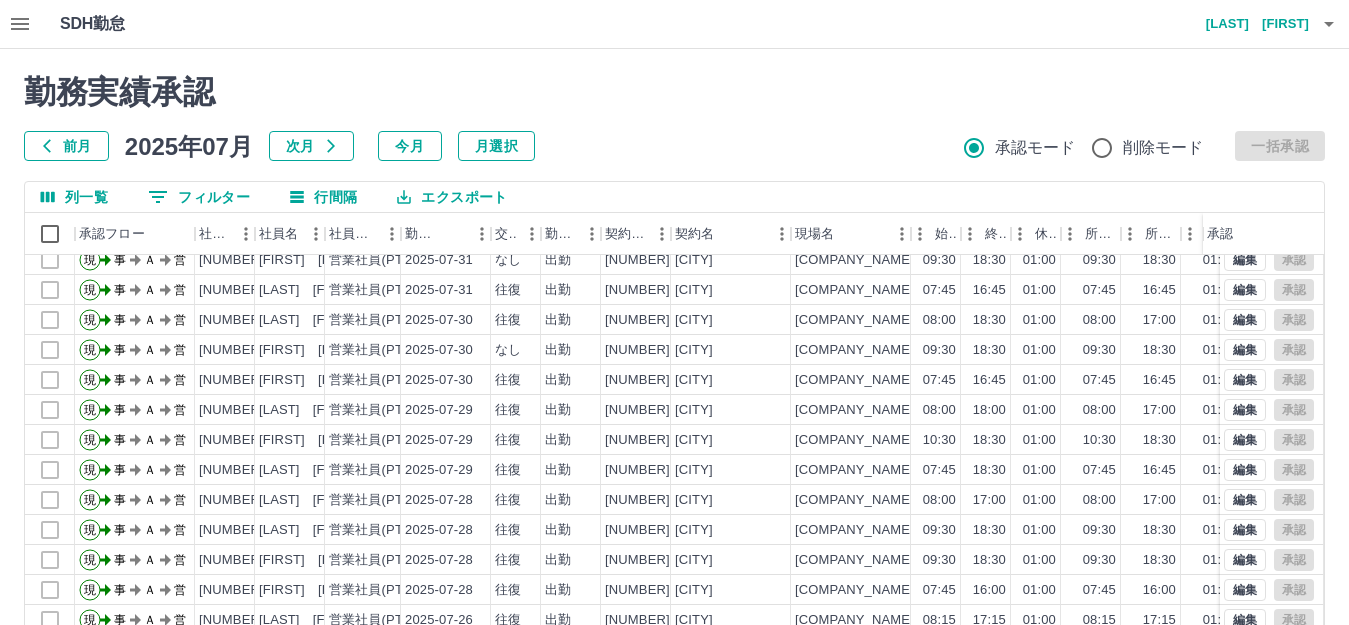 scroll, scrollTop: 104, scrollLeft: 0, axis: vertical 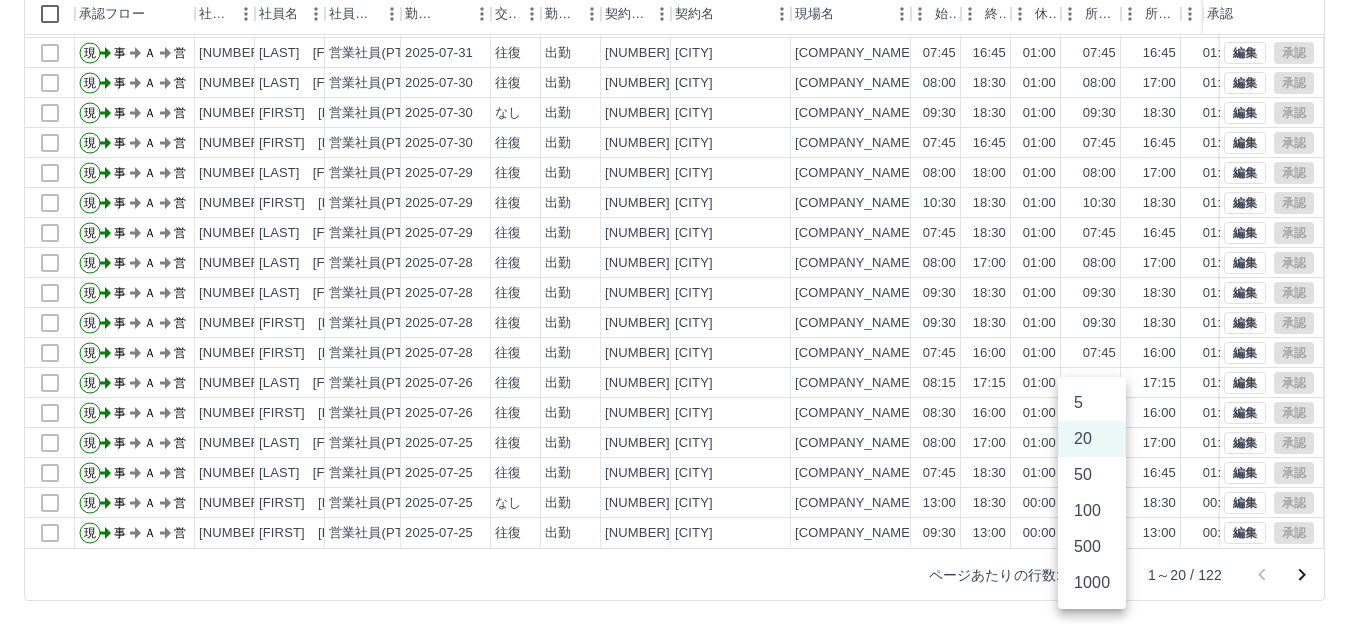 click on "SDH勤怠 石丸　牧子 勤務実績承認 前月 2025年07月 次月 今月 月選択 承認モード 削除モード 一括承認 列一覧 0 フィルター 行間隔 エクスポート 承認フロー 社員番号 社員名 社員区分 勤務日 交通費 勤務区分 契約コード 契約名 現場名 始業 終業 休憩 所定開始 所定終業 所定休憩 拘束 勤務 遅刻等 コメント ステータス 承認 現 事 Ａ 営 0062421 佐藤　藍 営業社員(PT契約) 2025-07-31 往復 出勤 39929004 広島市 シダックス放課後児童クラブ　草津 13:00 18:30 00:00 13:00 18:30 00:00 05:30 05:30 00:00 事務担当者承認待 現 事 Ａ 営 0095956 宮本　明美 営業社員(PT契約) 2025-07-31 なし 出勤 39929004 広島市 シダックス放課後児童クラブ　草津 09:30 18:30 01:00 09:30 18:30 01:00 09:00 08:00 00:00 草津勤務、交通費は支払票で請求します。 事務担当者承認待 現 事 Ａ 営 0096652 桑原　由佳子 営業社員(PT契約) 5" at bounding box center (683, 202) 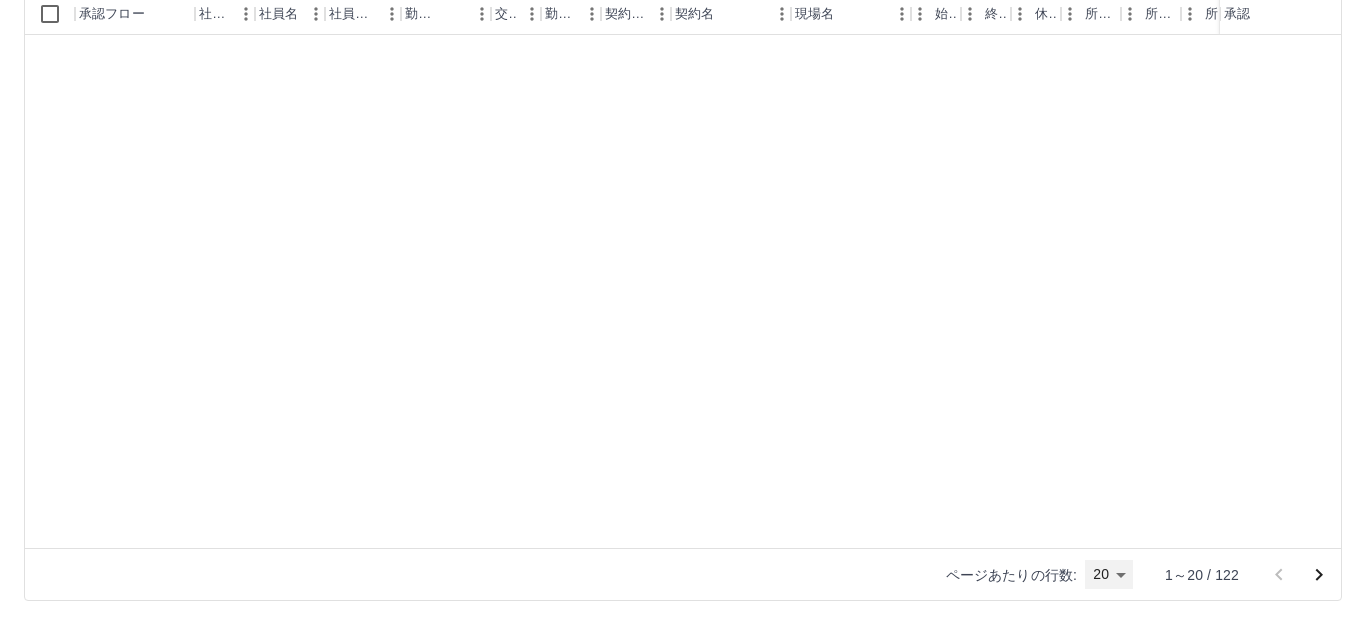 type on "****" 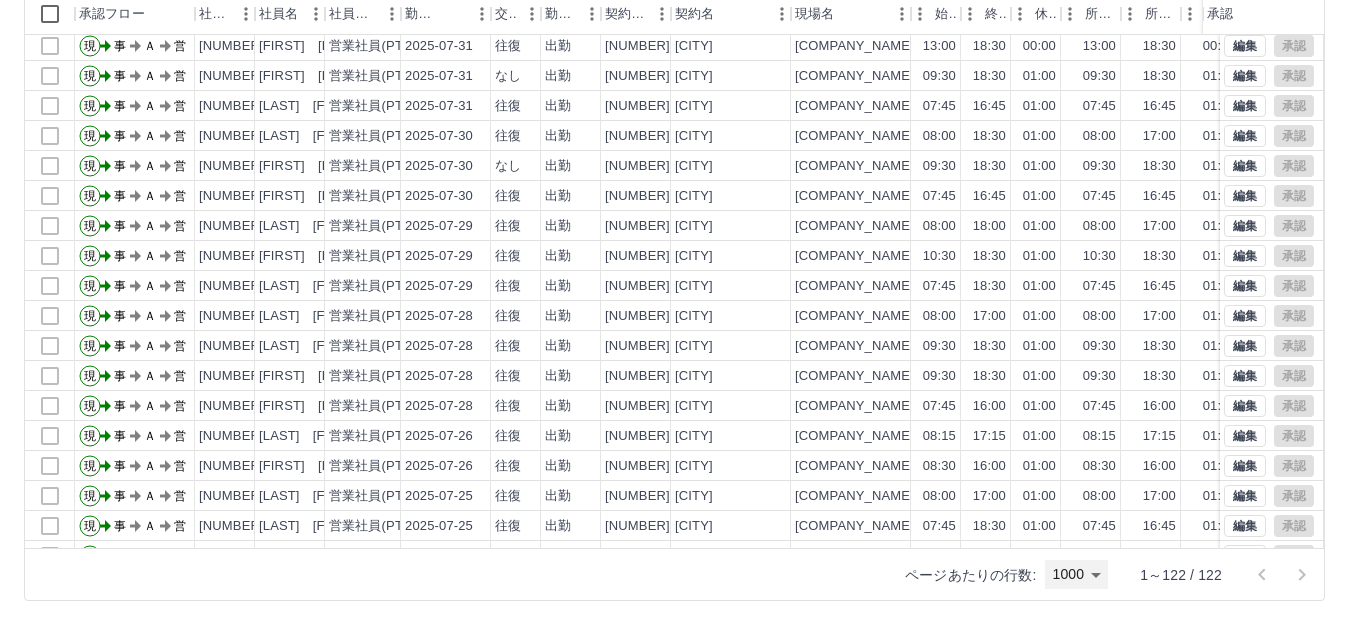 scroll, scrollTop: 0, scrollLeft: 0, axis: both 